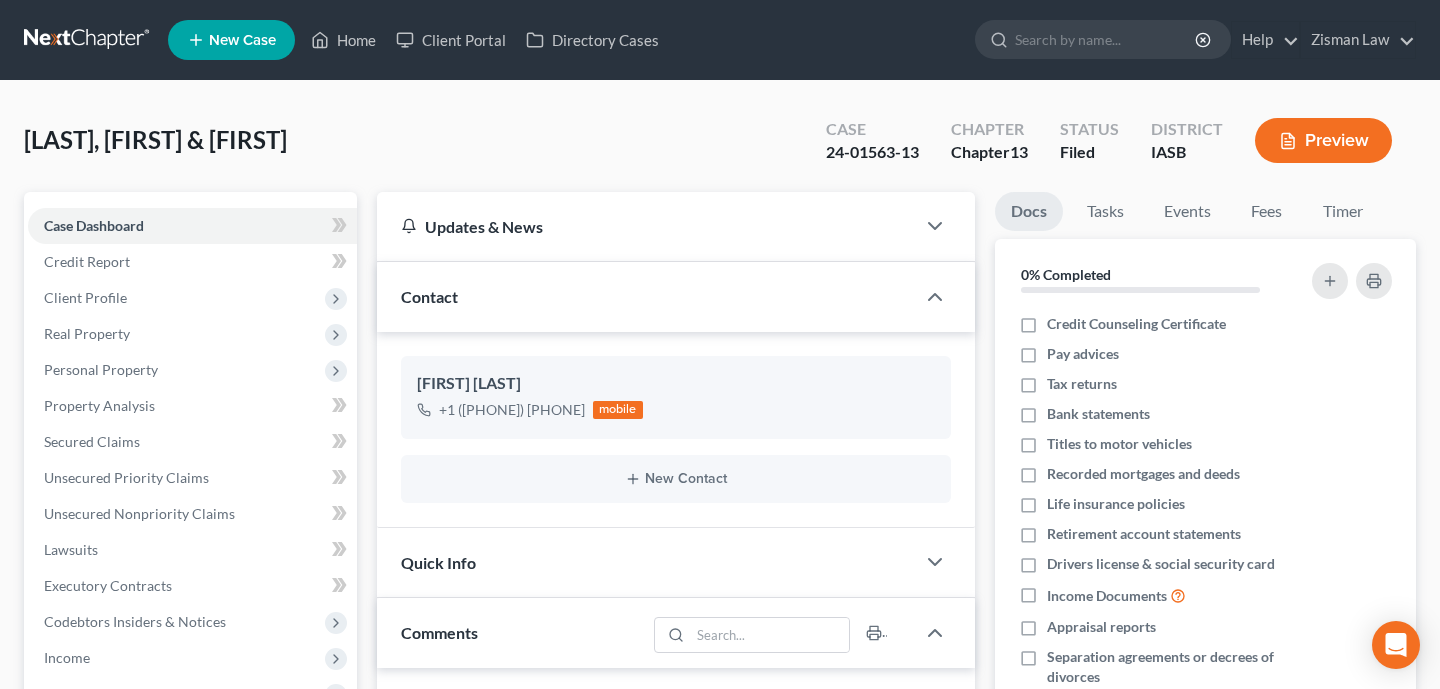 scroll, scrollTop: 0, scrollLeft: 0, axis: both 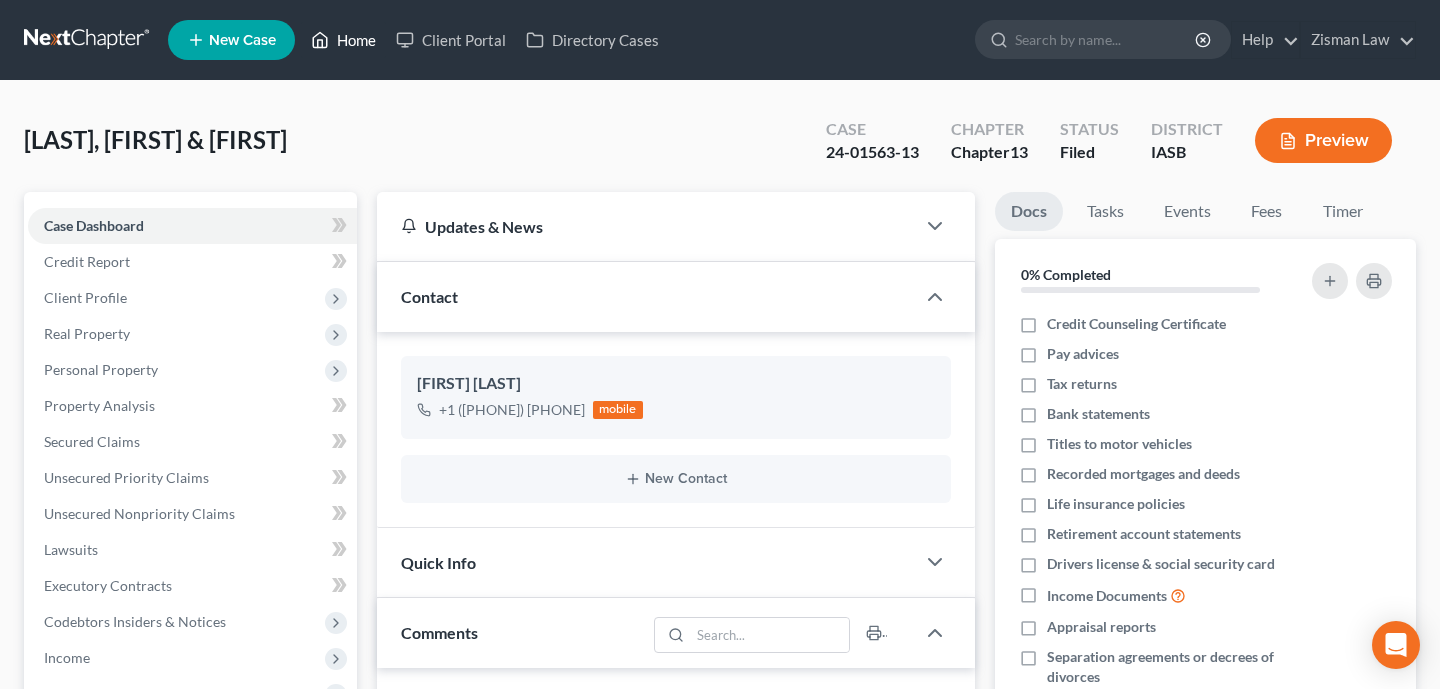 click on "Home" at bounding box center [343, 40] 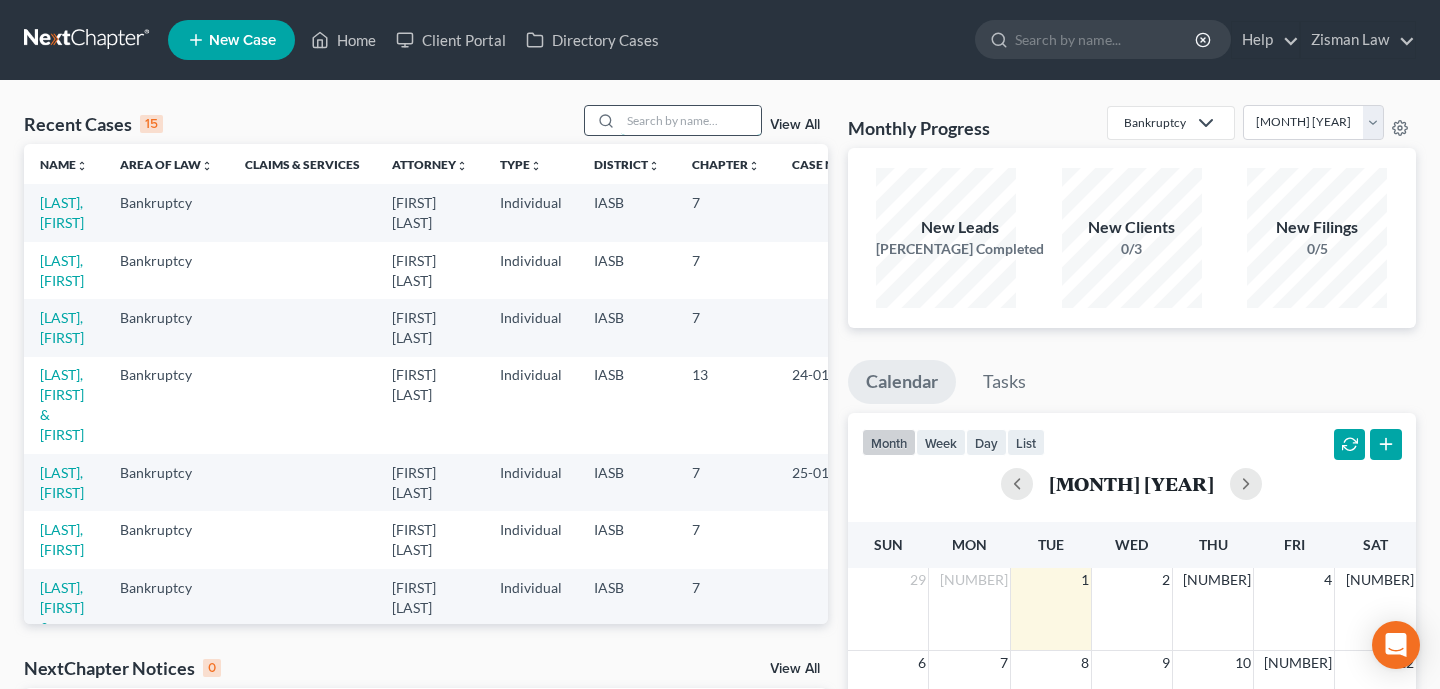 click at bounding box center (691, 120) 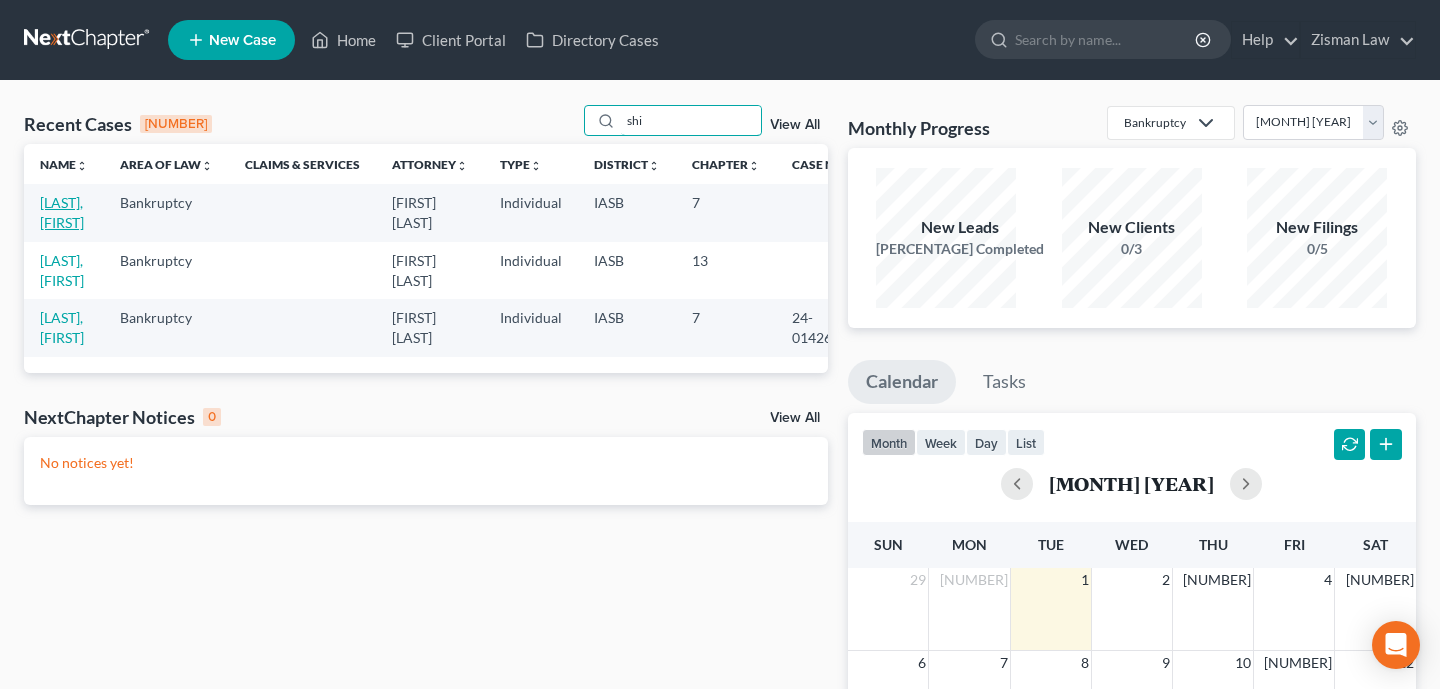 type on "shi" 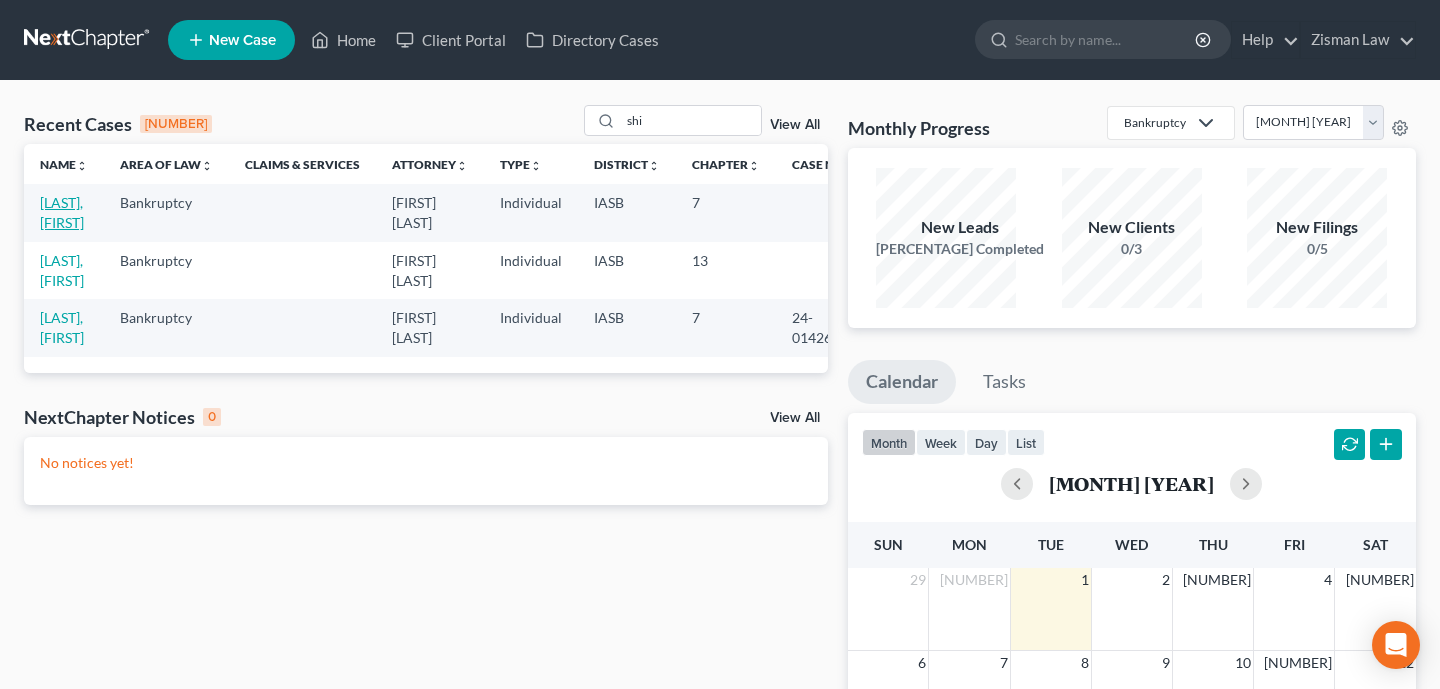 click on "[LAST], [FIRST]" at bounding box center [62, 212] 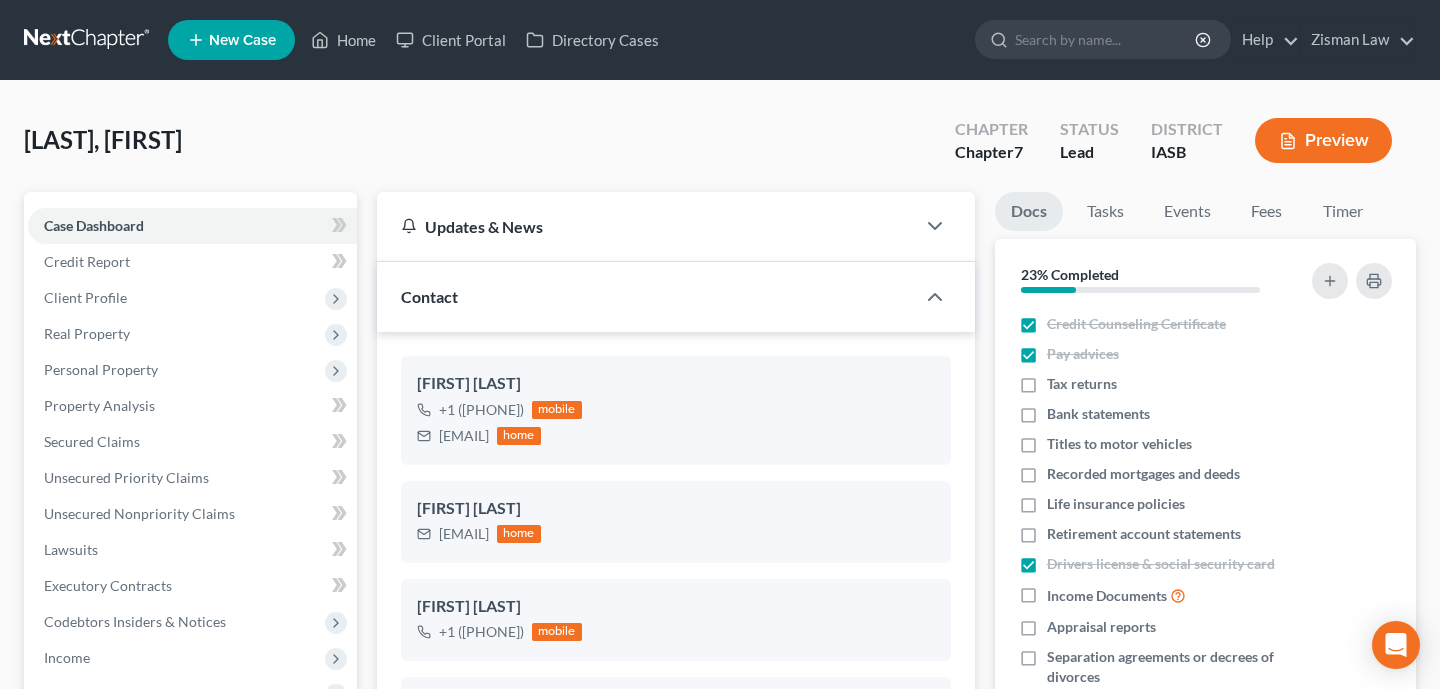 scroll, scrollTop: 1399, scrollLeft: 0, axis: vertical 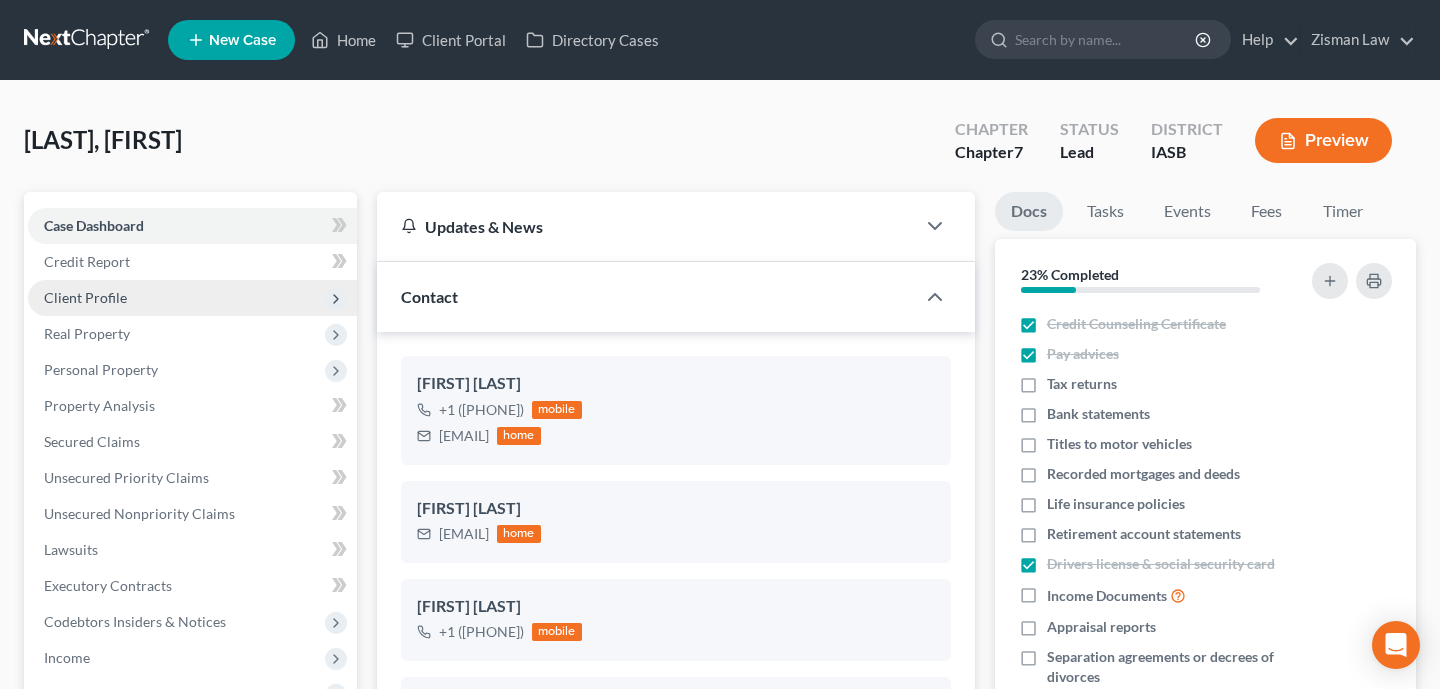 click on "Client Profile" at bounding box center (0, 0) 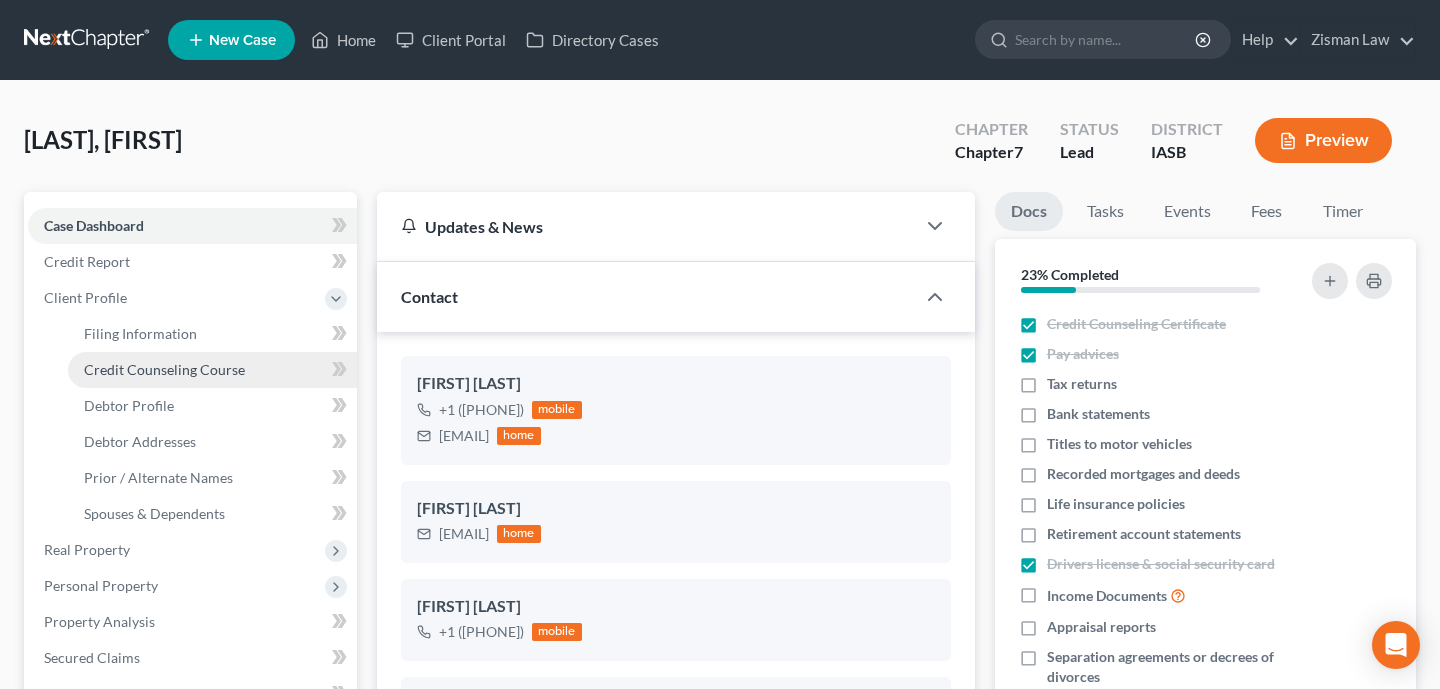 click on "Credit Counseling Course" at bounding box center [164, 369] 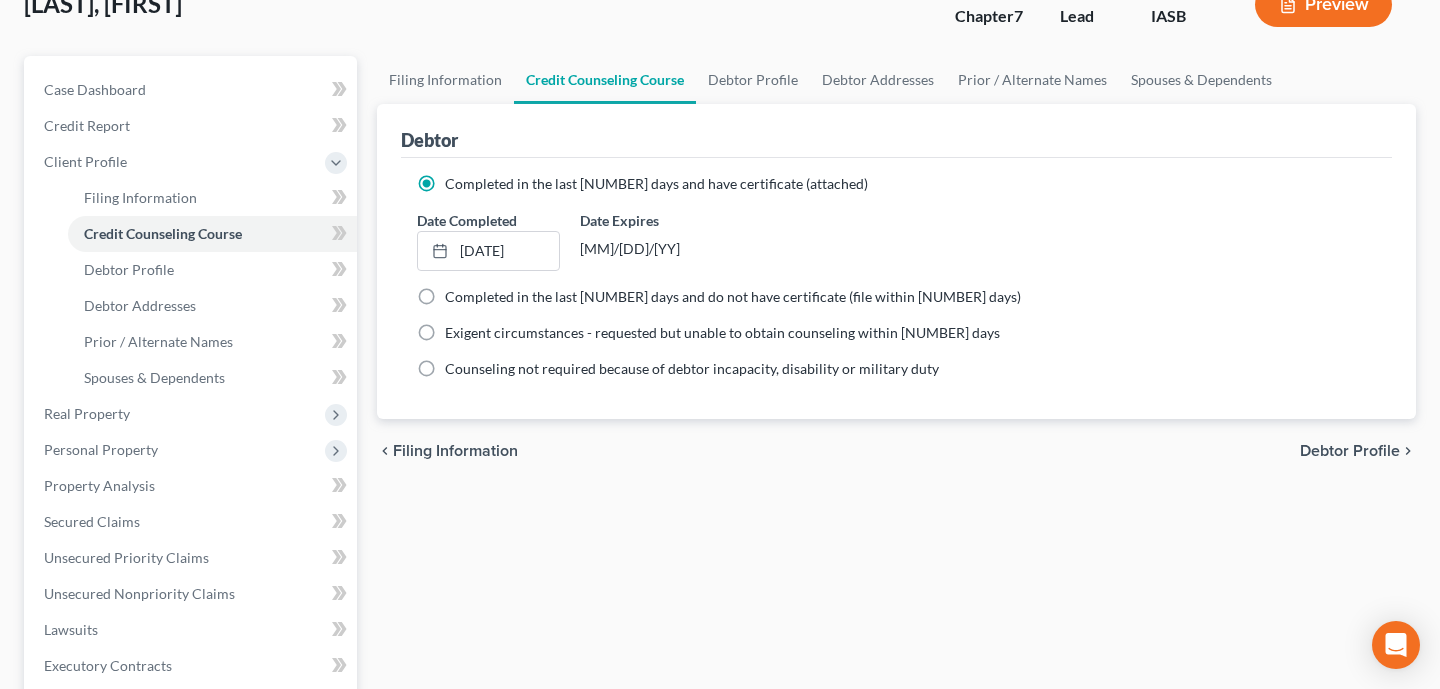 scroll, scrollTop: 165, scrollLeft: 0, axis: vertical 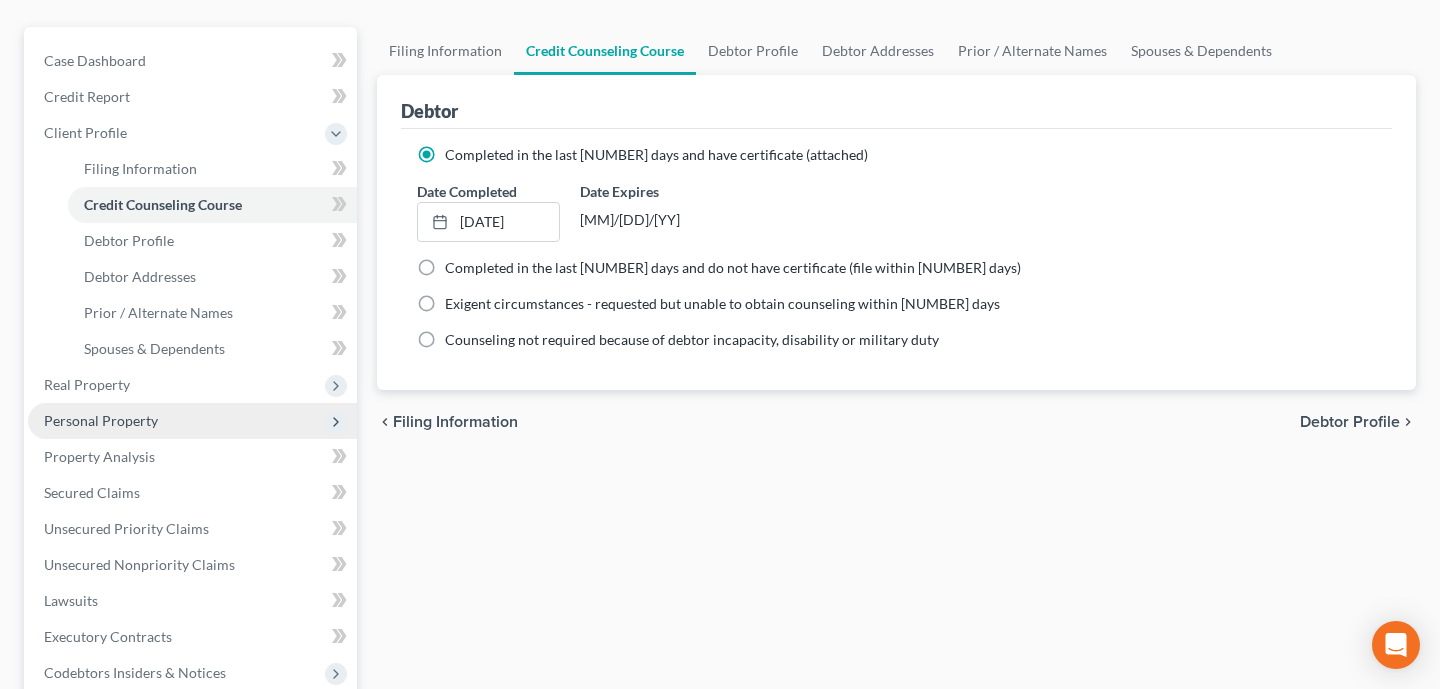 click on "Personal Property" at bounding box center [0, 0] 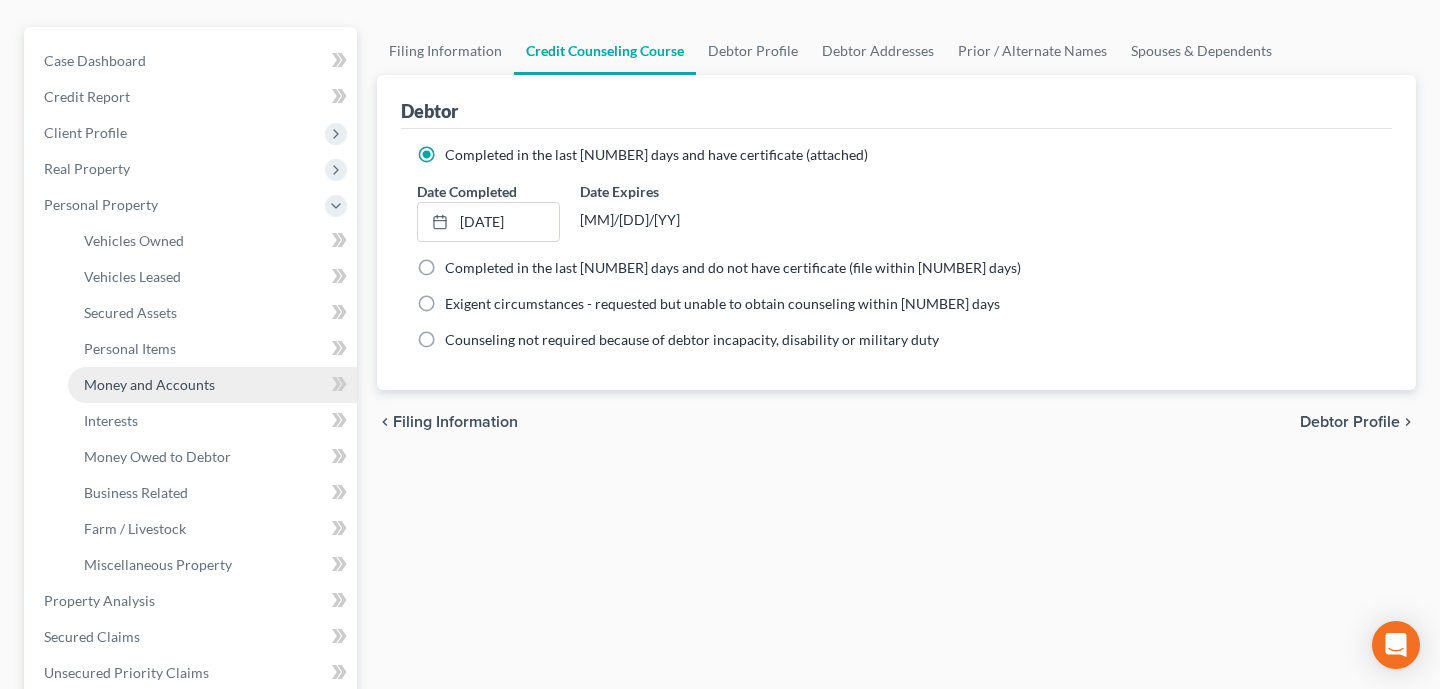 click on "Money and Accounts" at bounding box center (212, 385) 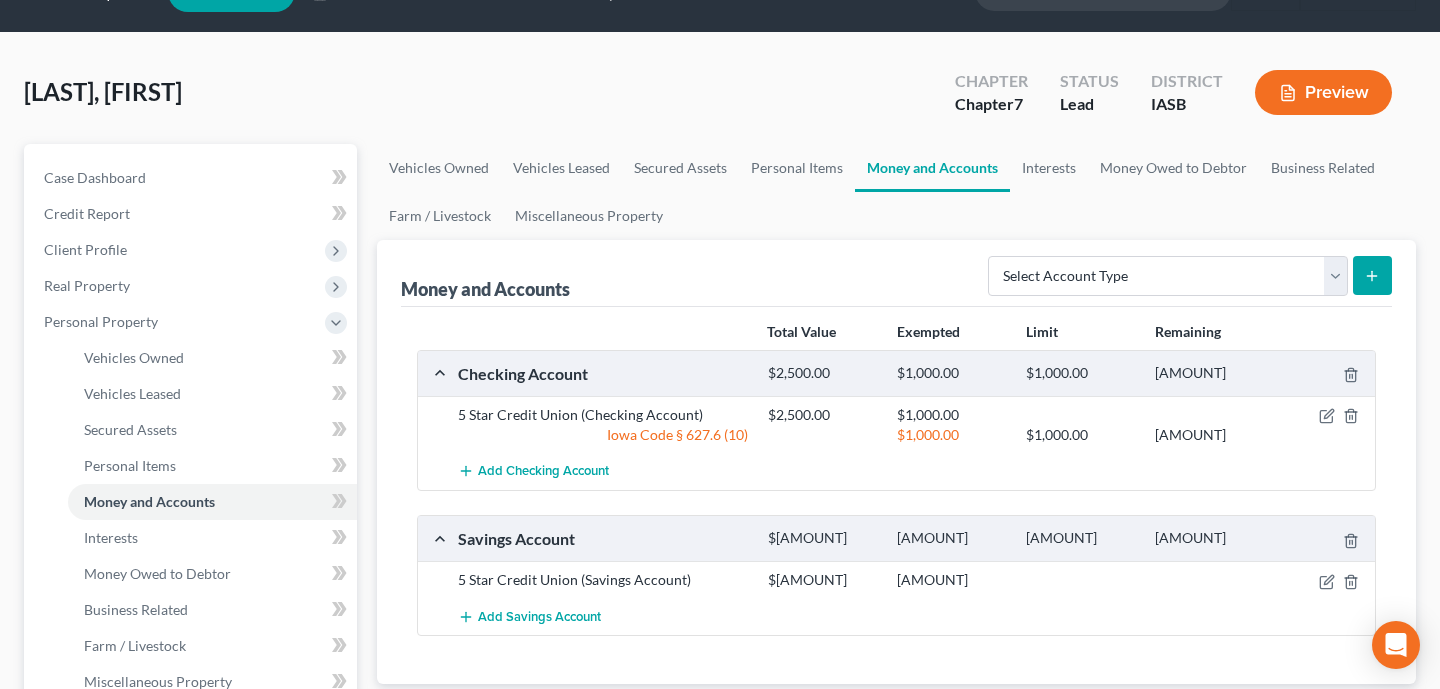 scroll, scrollTop: 36, scrollLeft: 0, axis: vertical 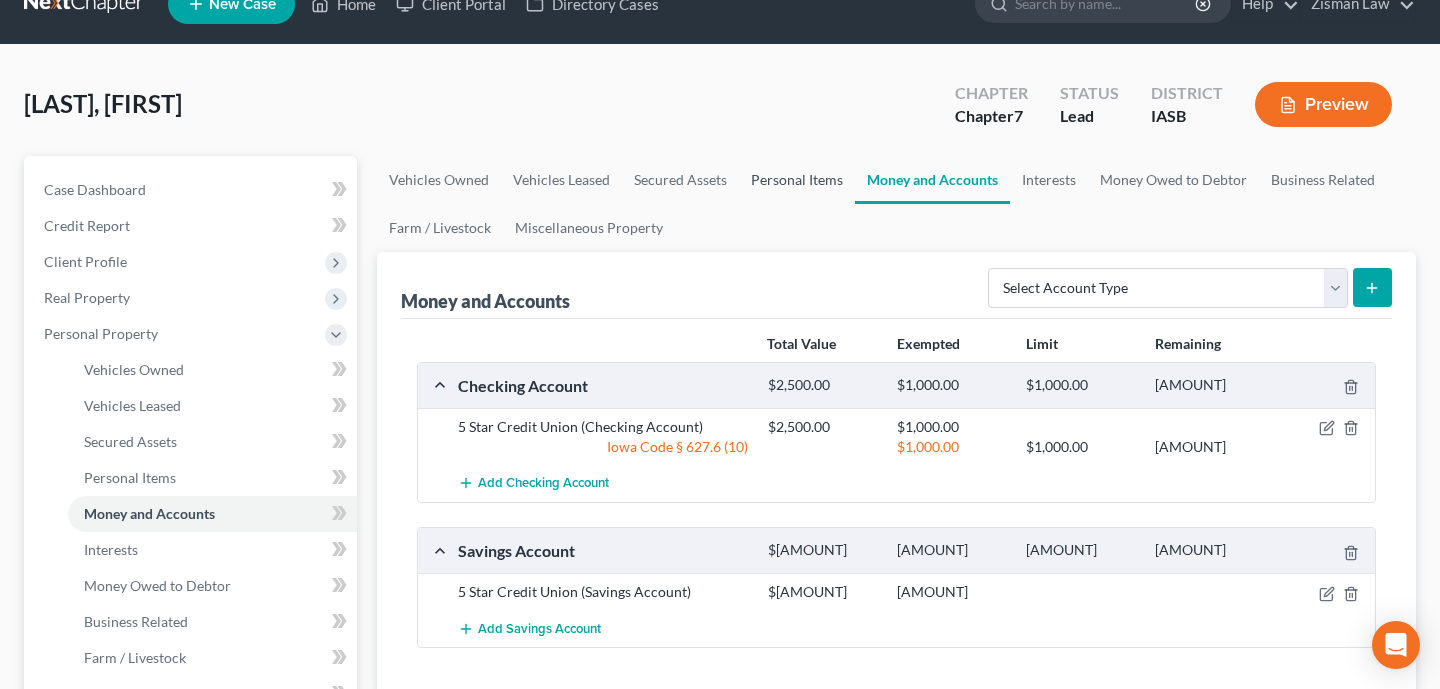 click on "Personal Items" at bounding box center [797, 180] 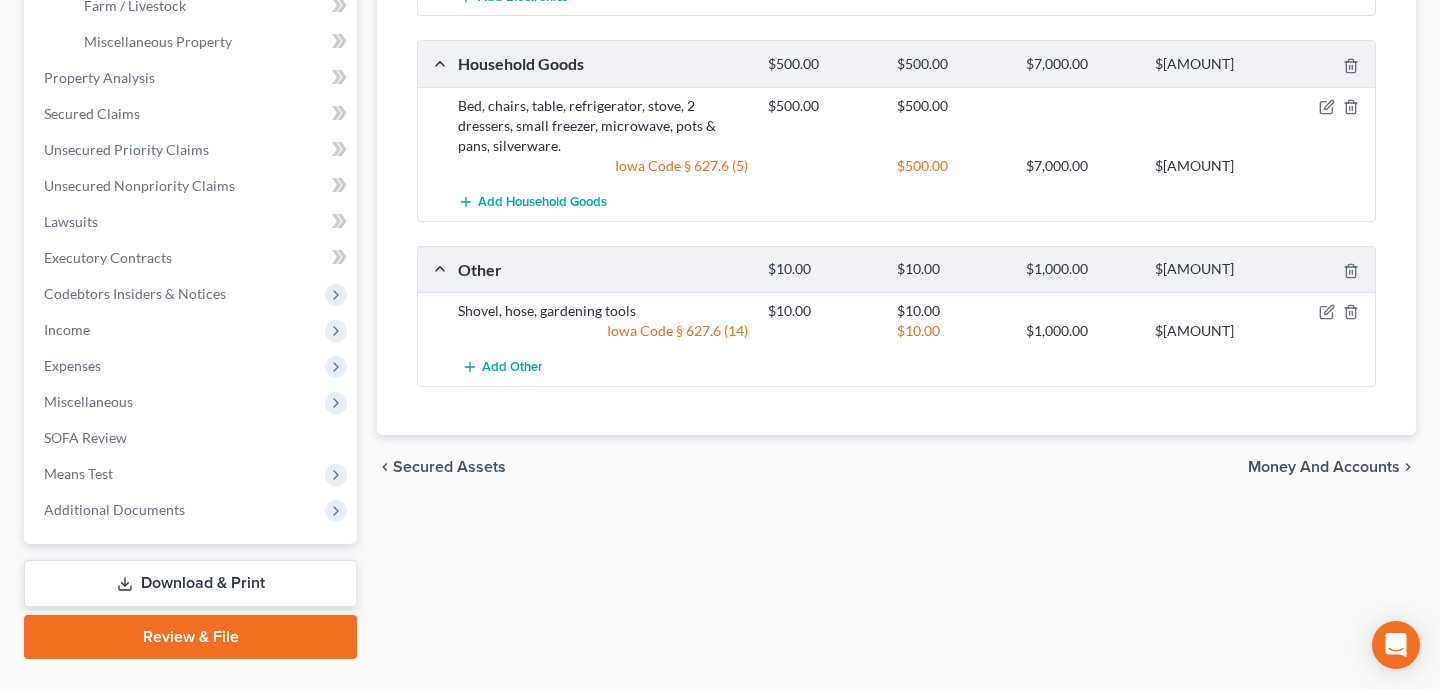 scroll, scrollTop: 706, scrollLeft: 0, axis: vertical 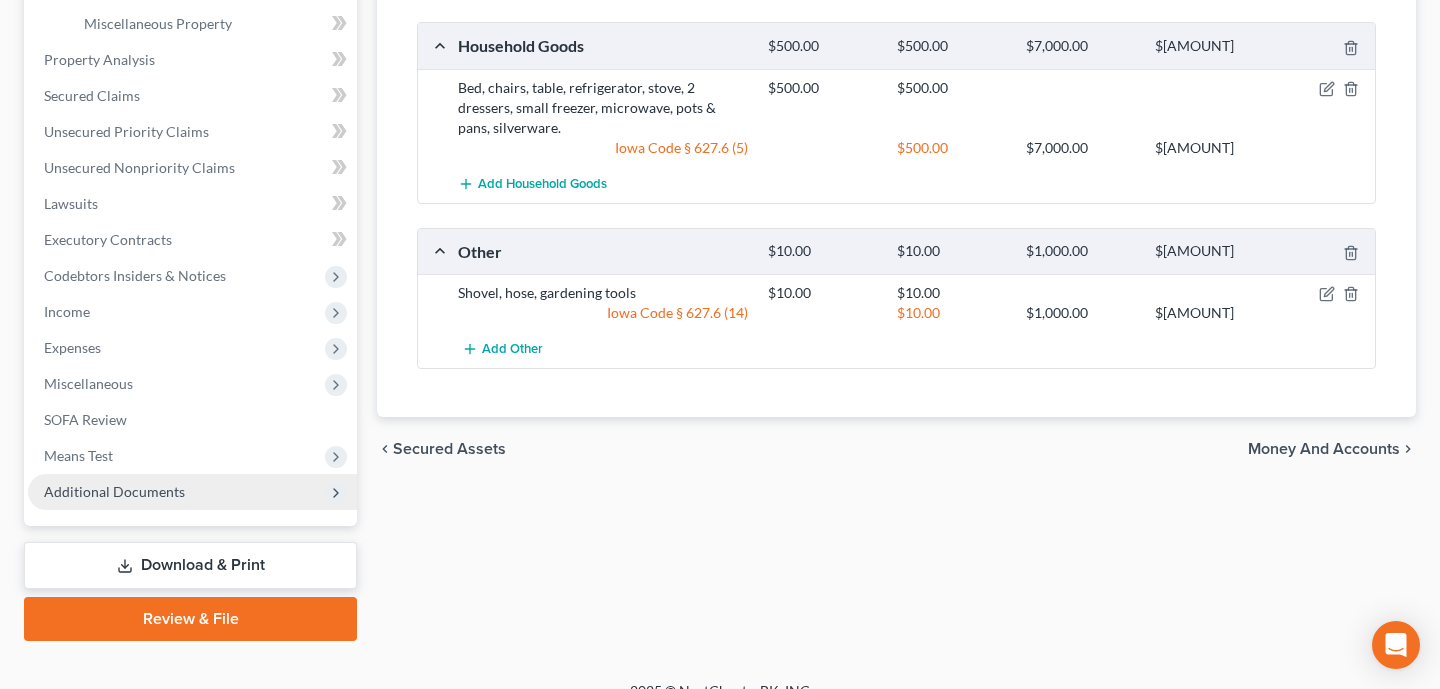 click on "Additional Documents" at bounding box center (0, 0) 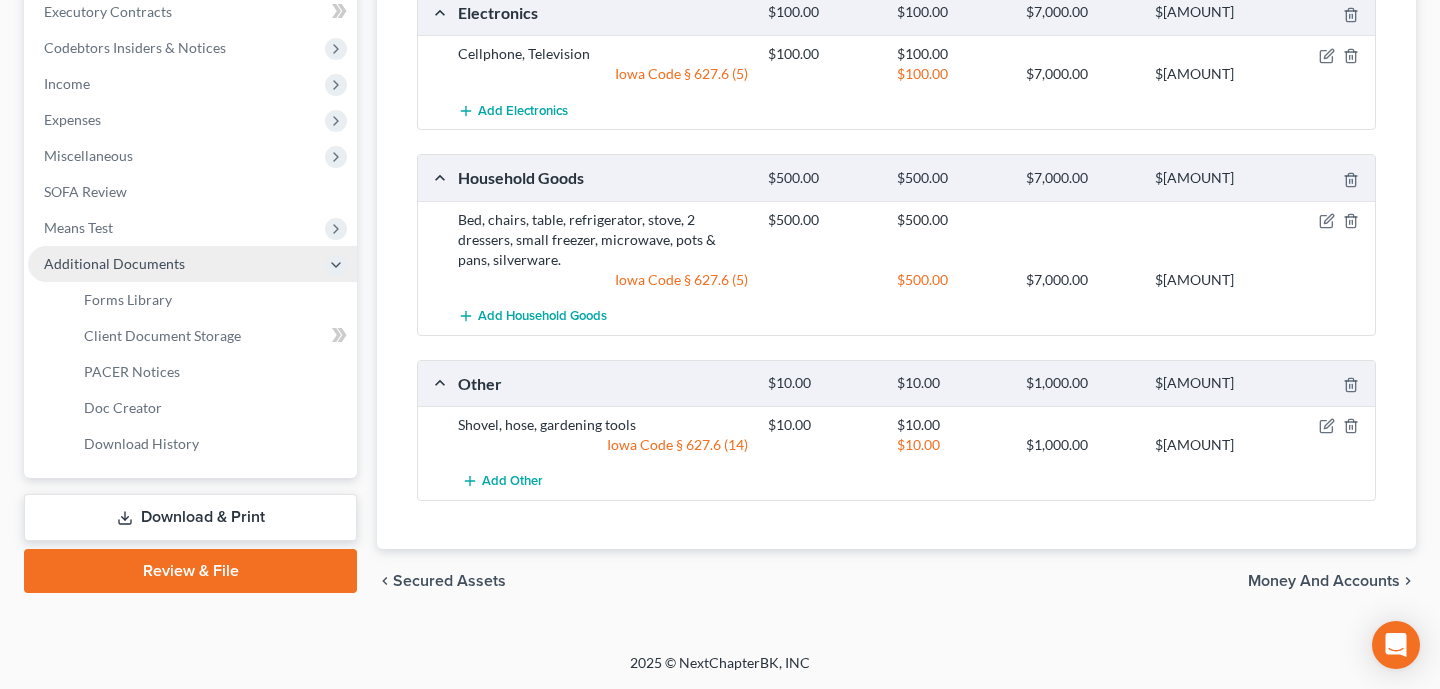 scroll, scrollTop: 553, scrollLeft: 0, axis: vertical 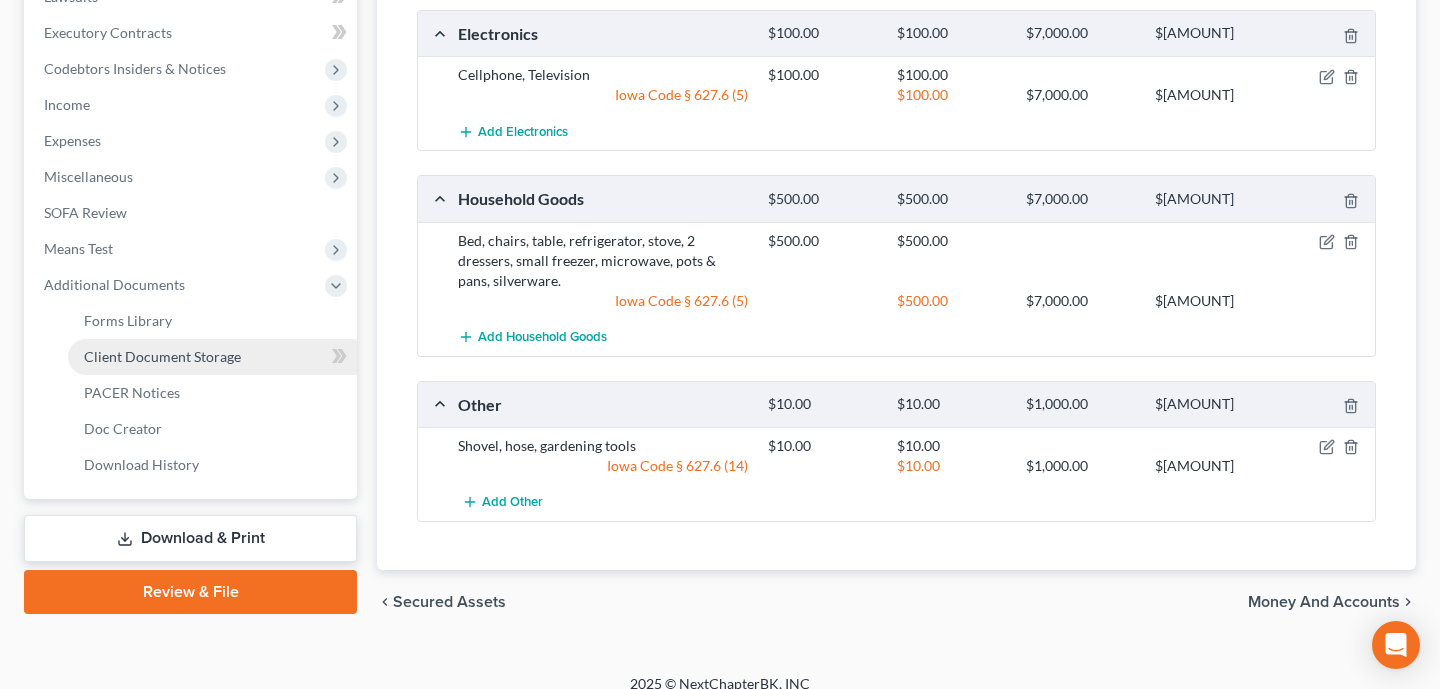 click on "Client Document Storage" at bounding box center (162, 356) 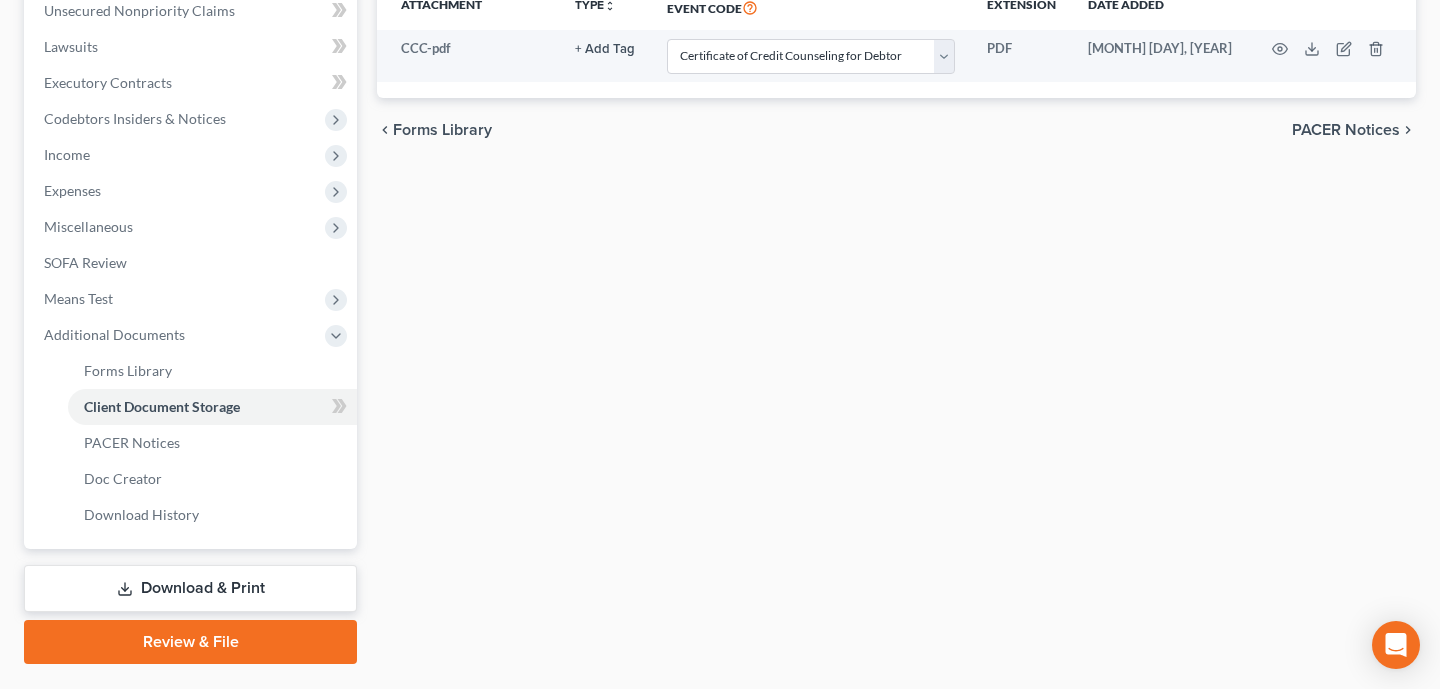 scroll, scrollTop: 435, scrollLeft: 0, axis: vertical 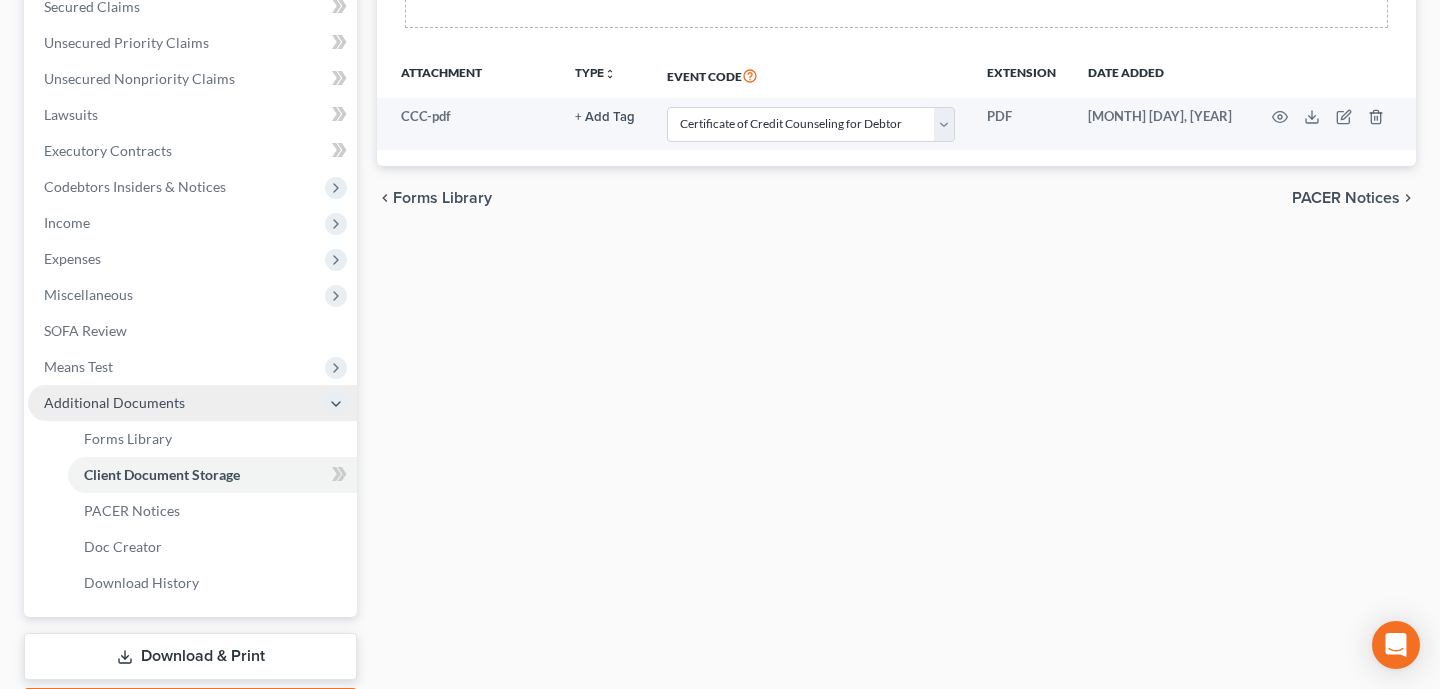 click on "Additional Documents" at bounding box center (0, 0) 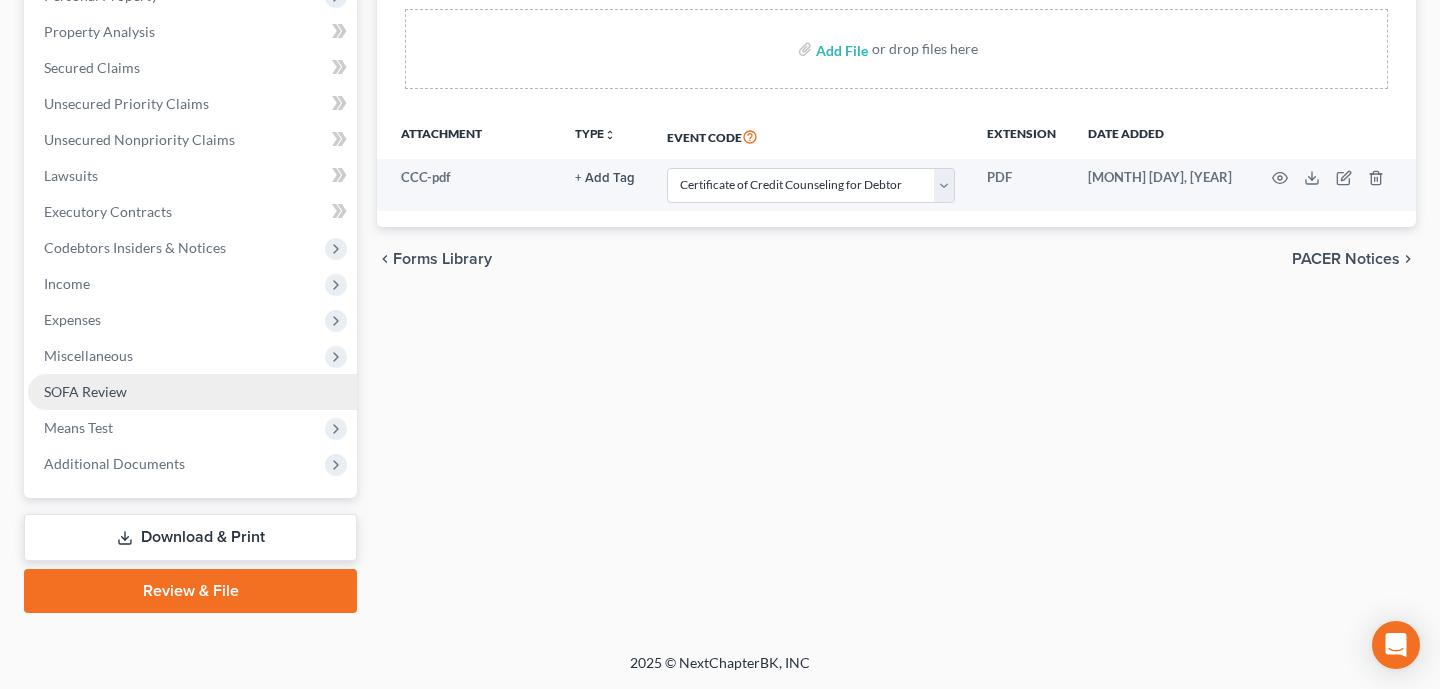 scroll, scrollTop: 372, scrollLeft: 0, axis: vertical 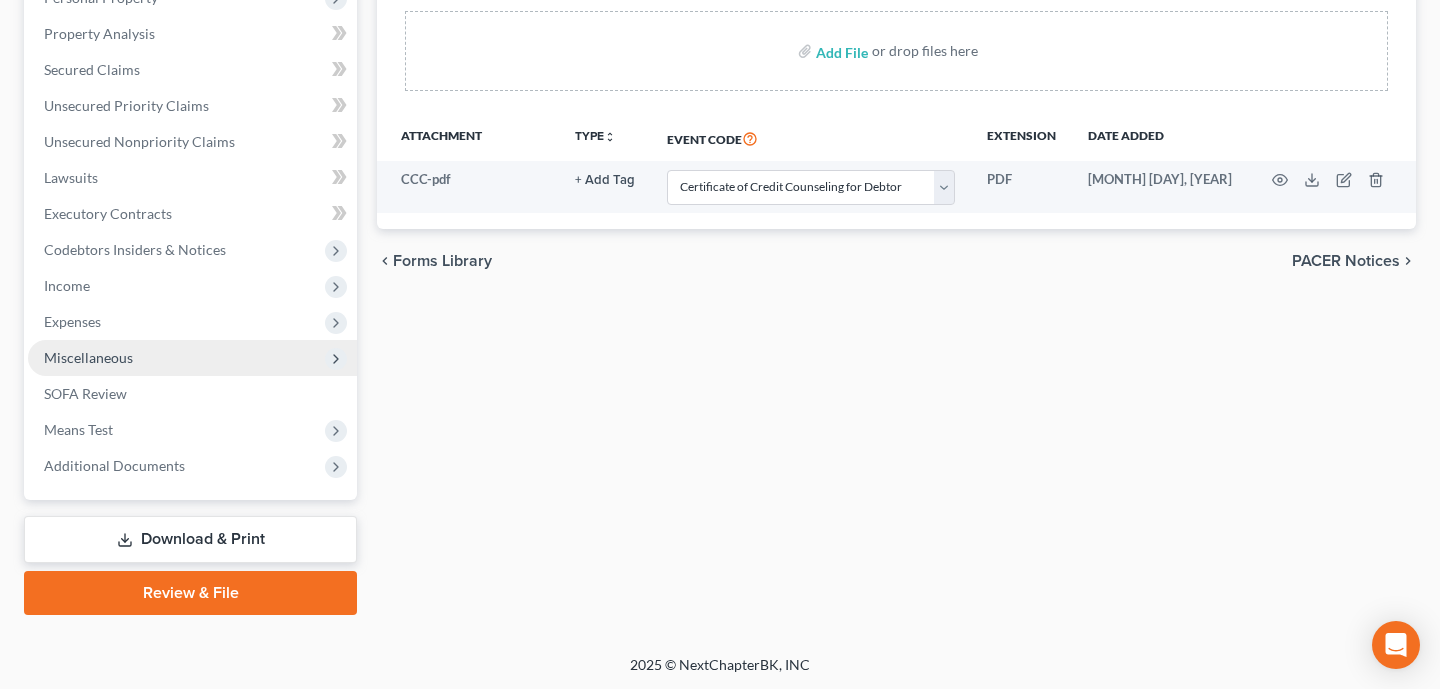 click on "Miscellaneous" at bounding box center [0, 0] 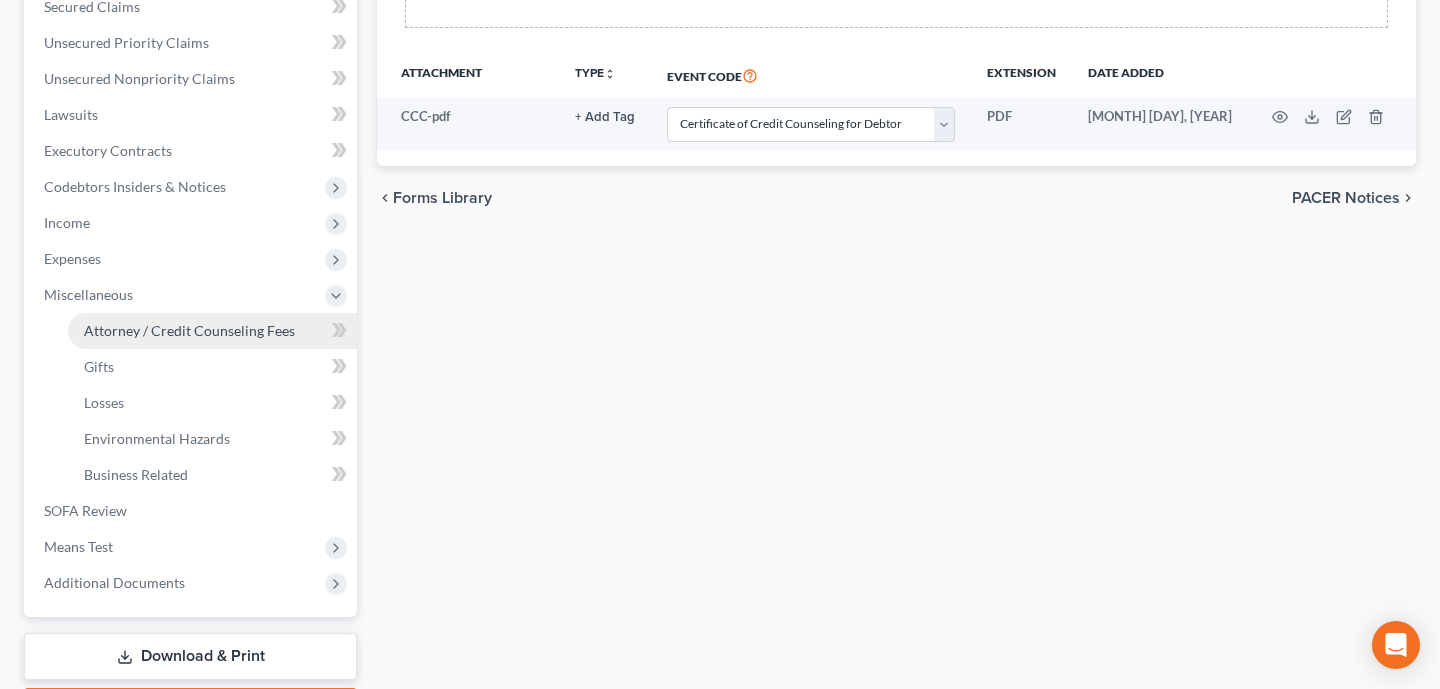 click on "Attorney / Credit Counseling Fees" at bounding box center (189, 330) 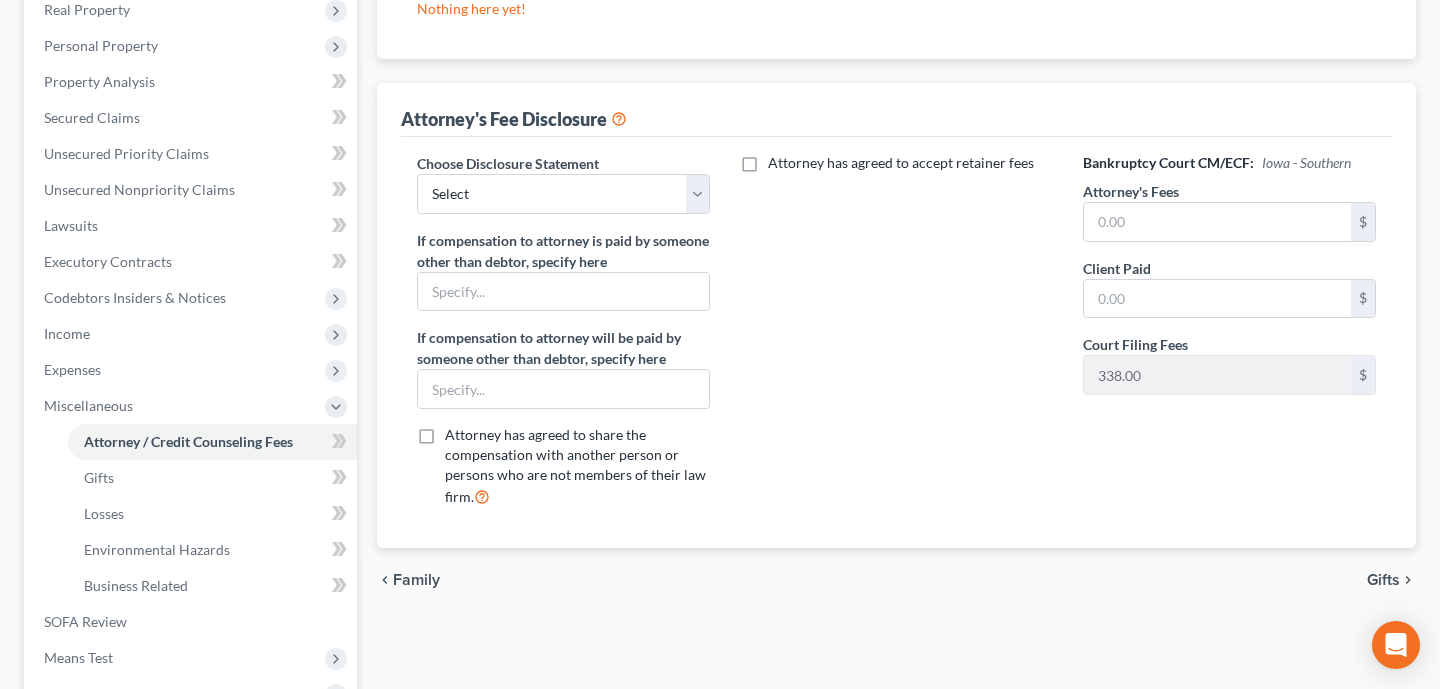 scroll, scrollTop: 357, scrollLeft: 0, axis: vertical 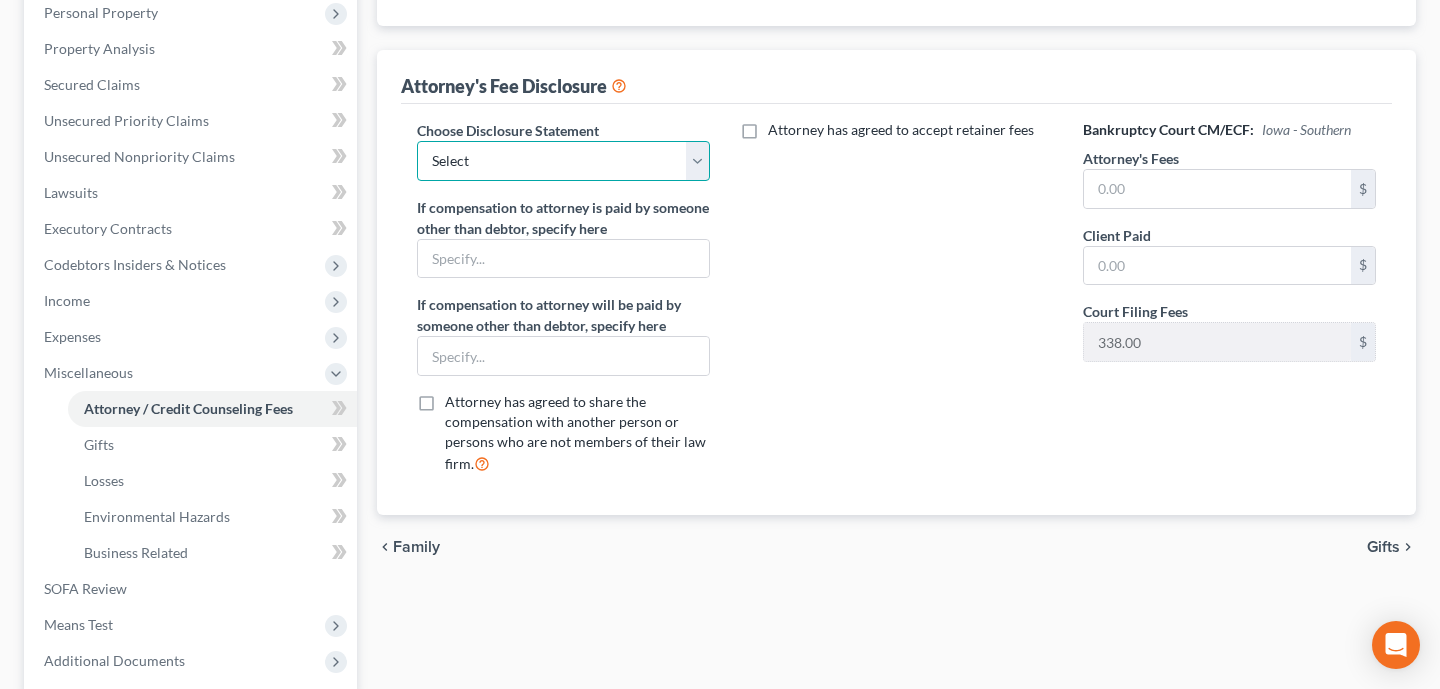 click on "Select [FIRST] [LAST]" at bounding box center (563, 161) 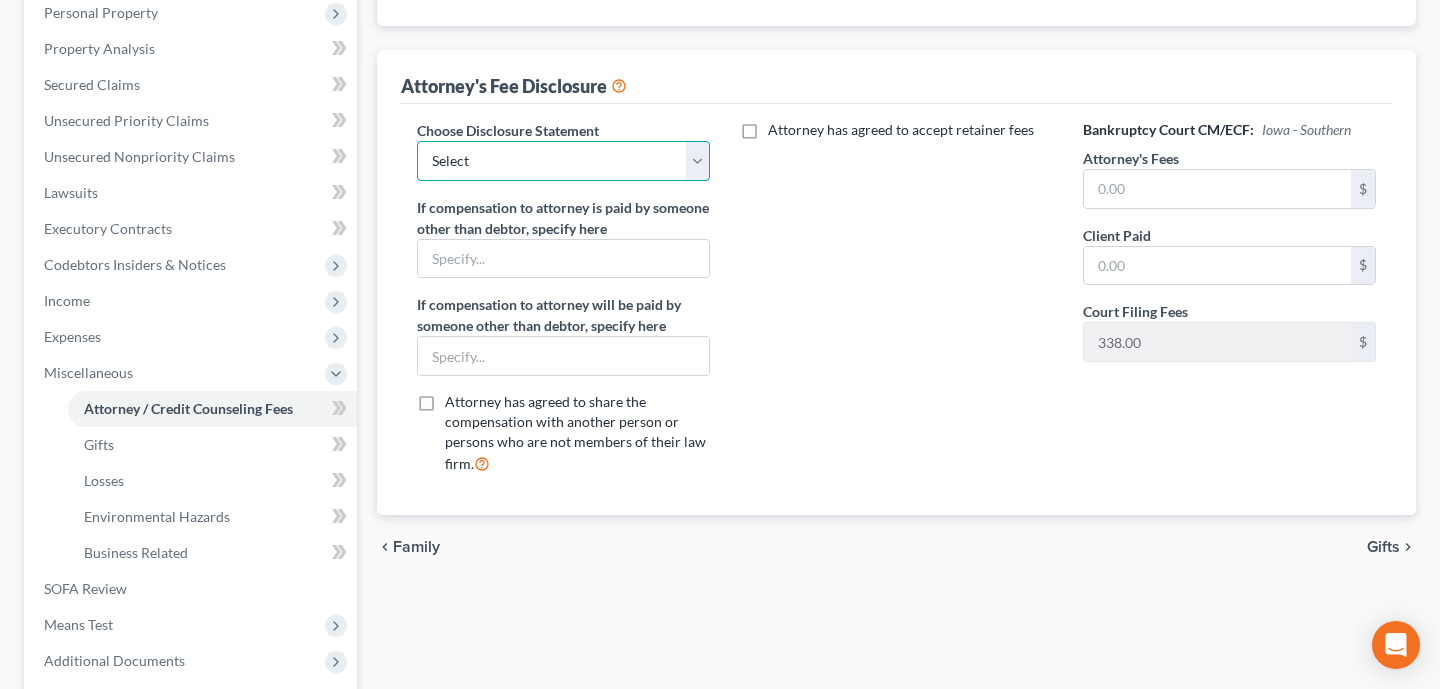 select on "0" 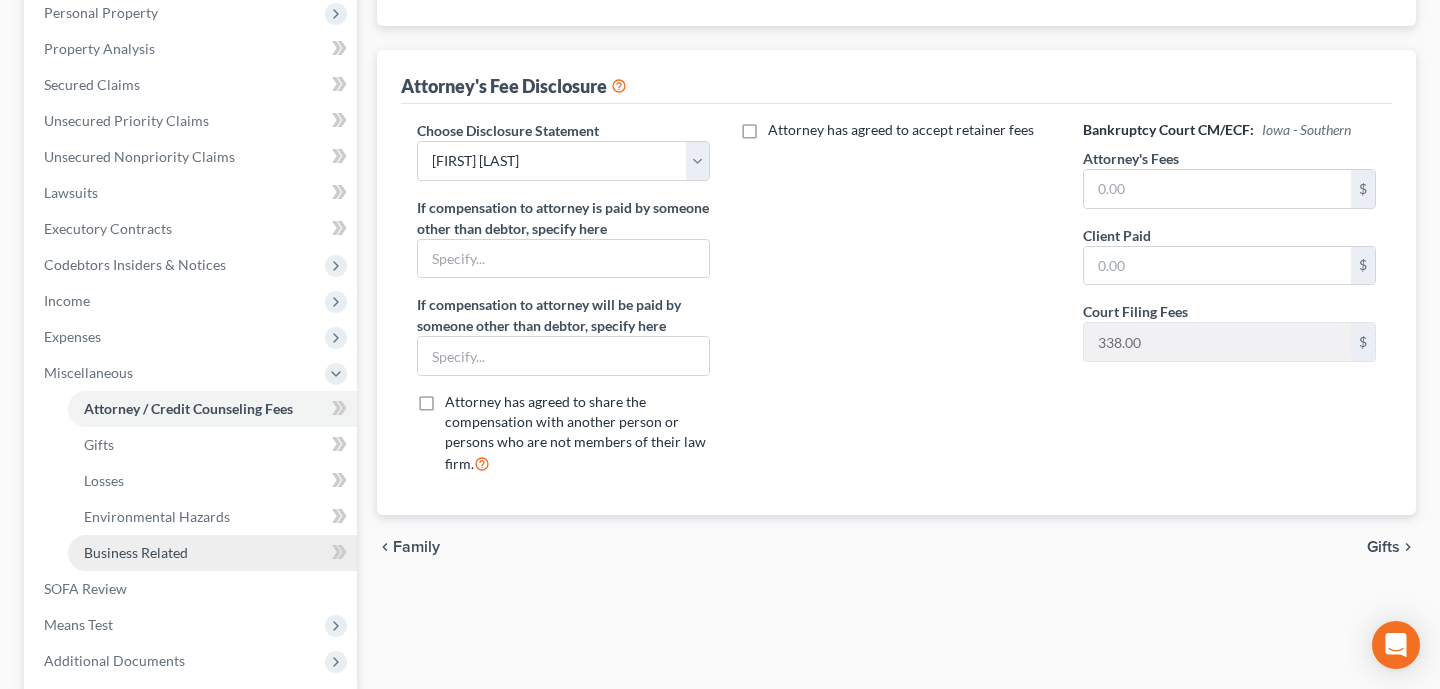 click on "Business Related" at bounding box center [0, 0] 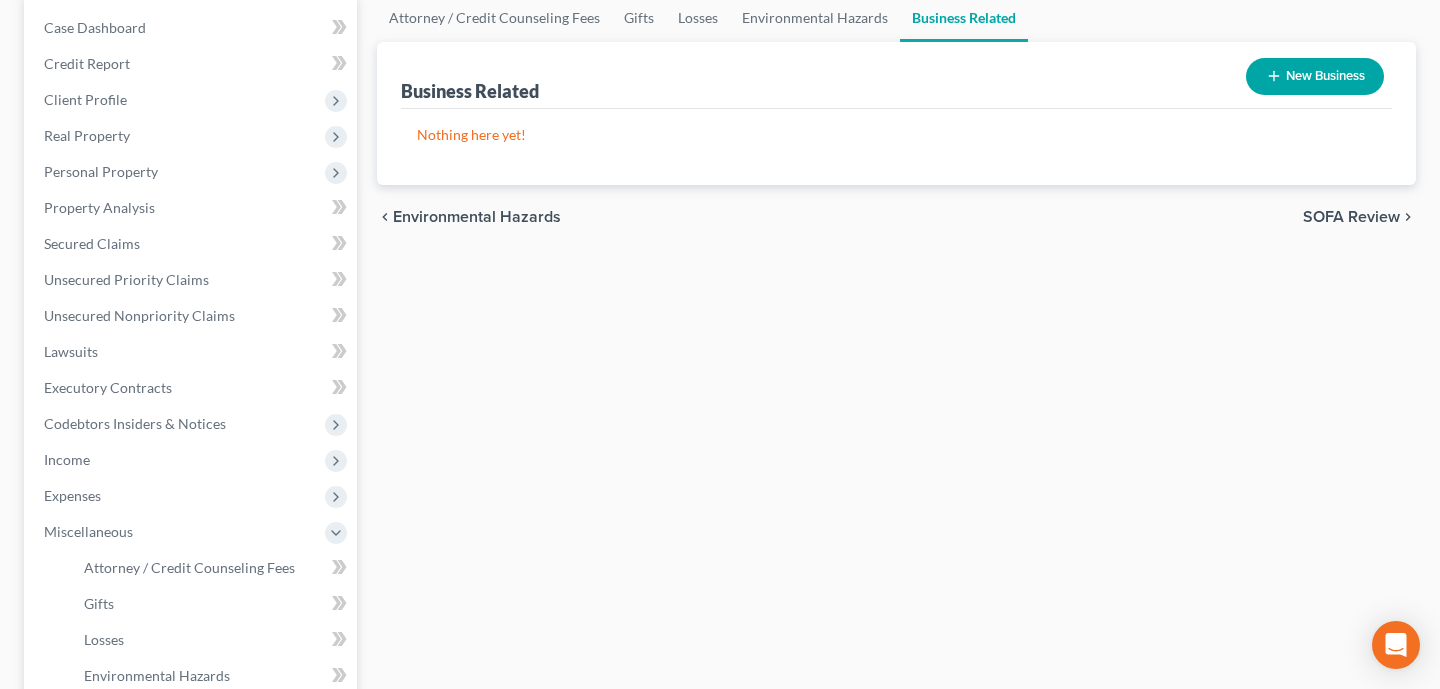 scroll, scrollTop: 233, scrollLeft: 0, axis: vertical 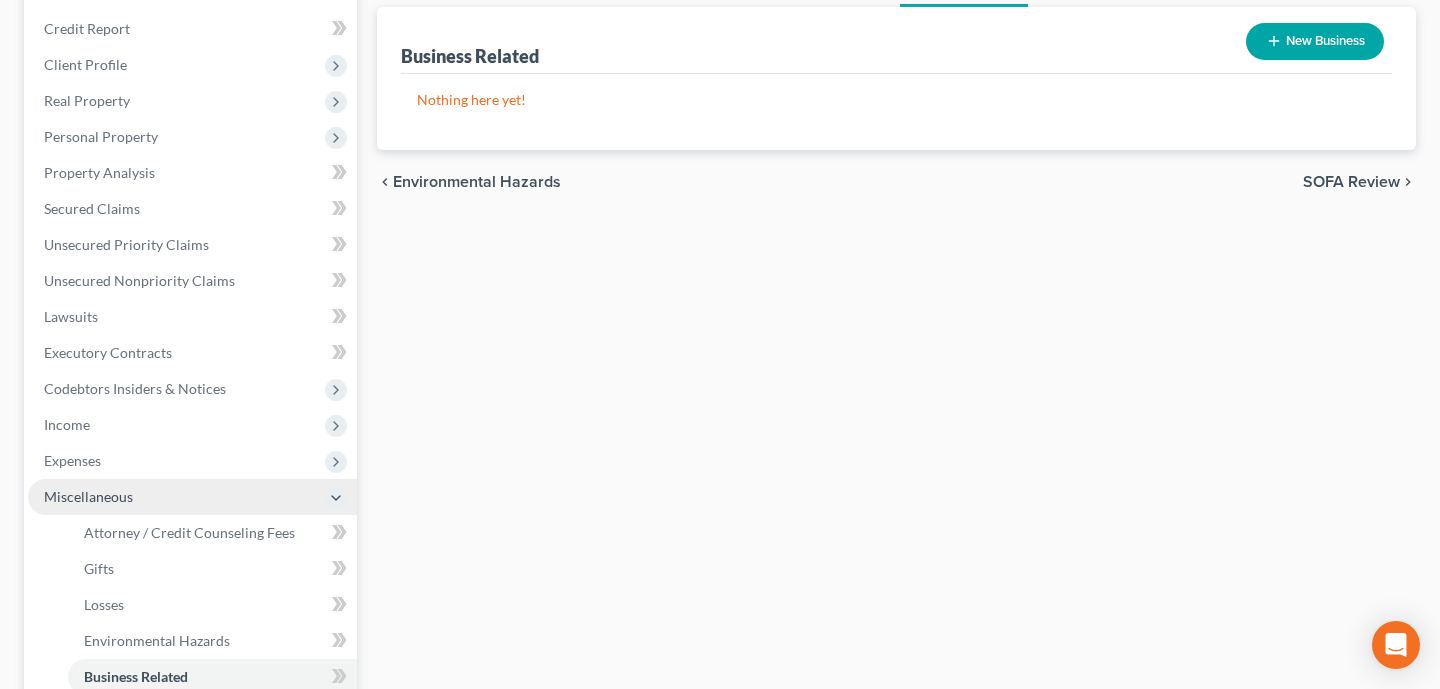 click on "Miscellaneous" at bounding box center [0, 0] 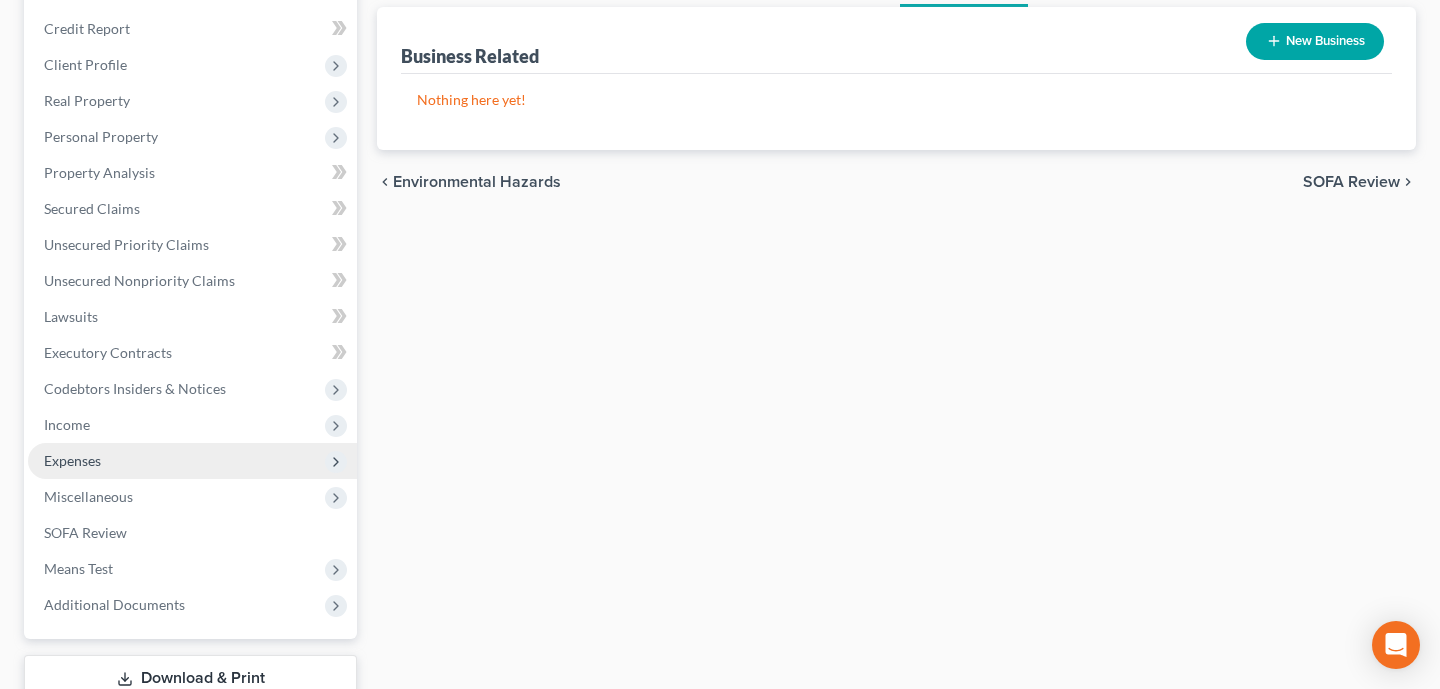click on "Expenses" at bounding box center [0, 0] 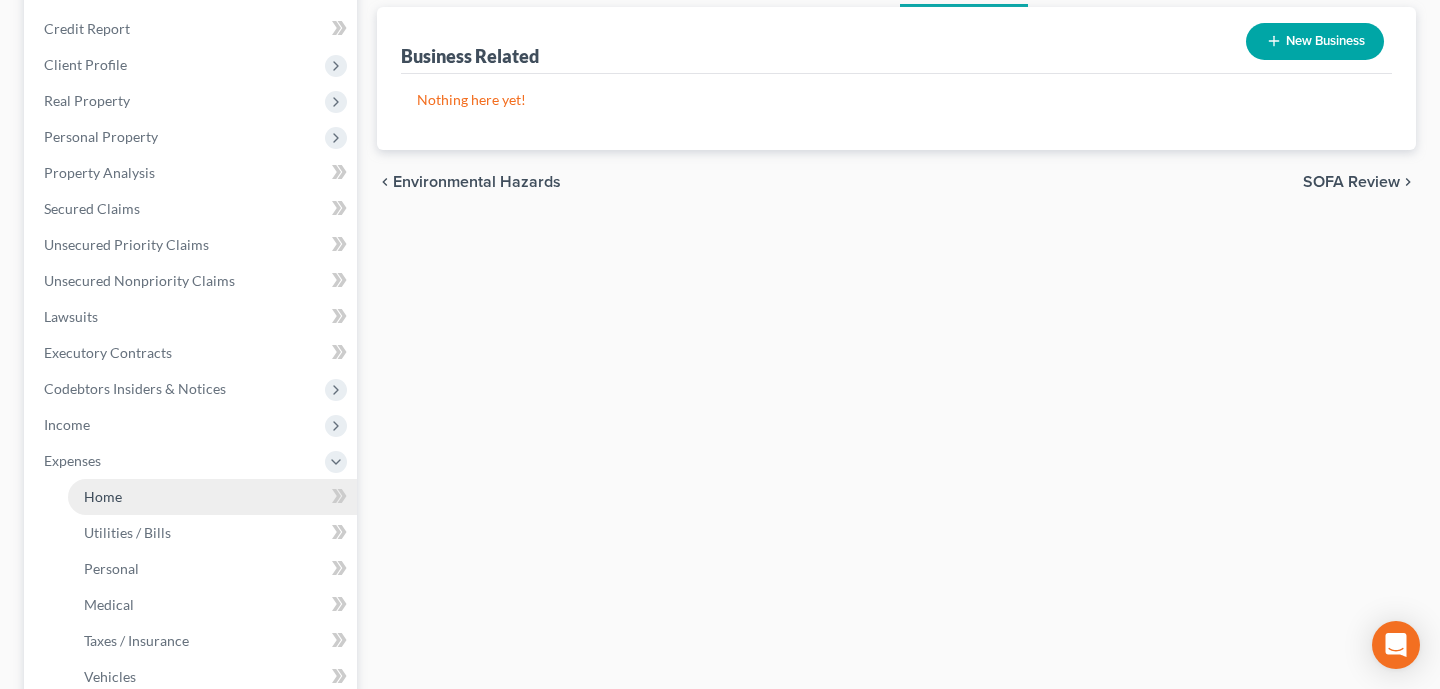click on "Home" at bounding box center (212, 497) 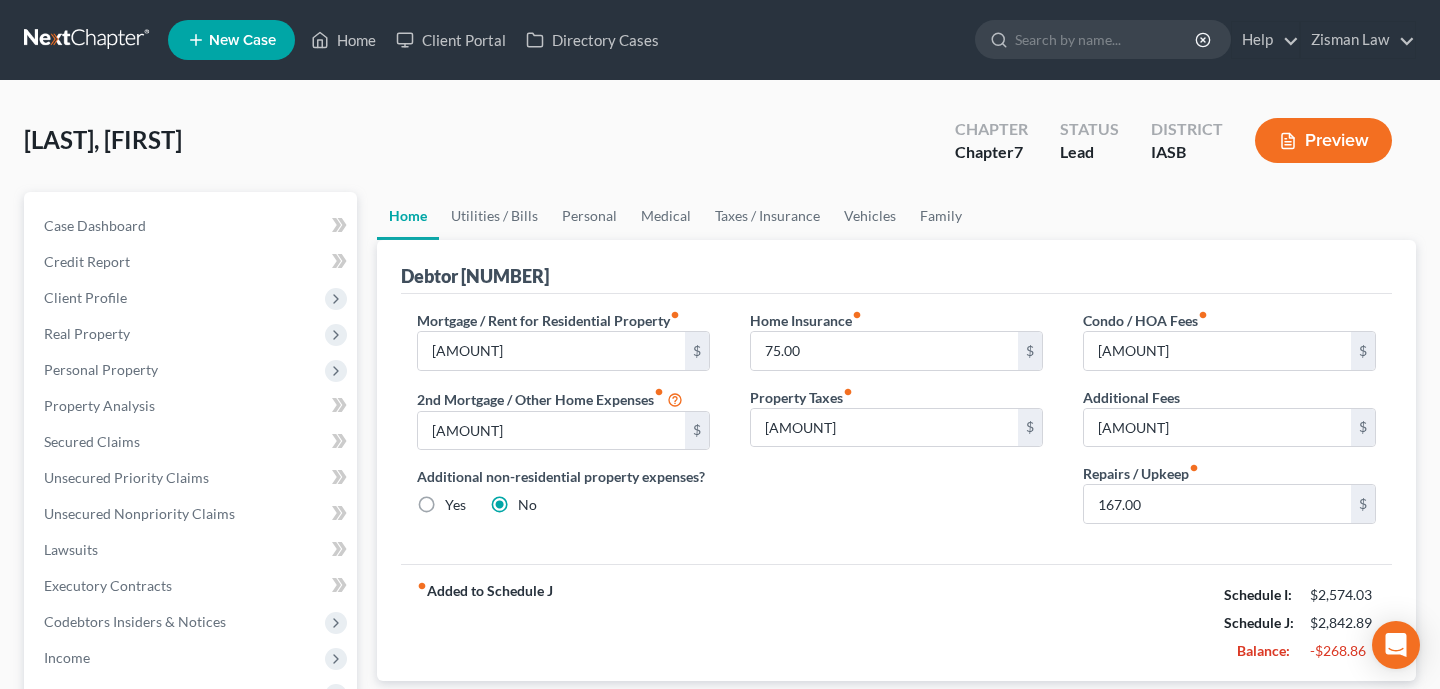 scroll, scrollTop: 0, scrollLeft: 0, axis: both 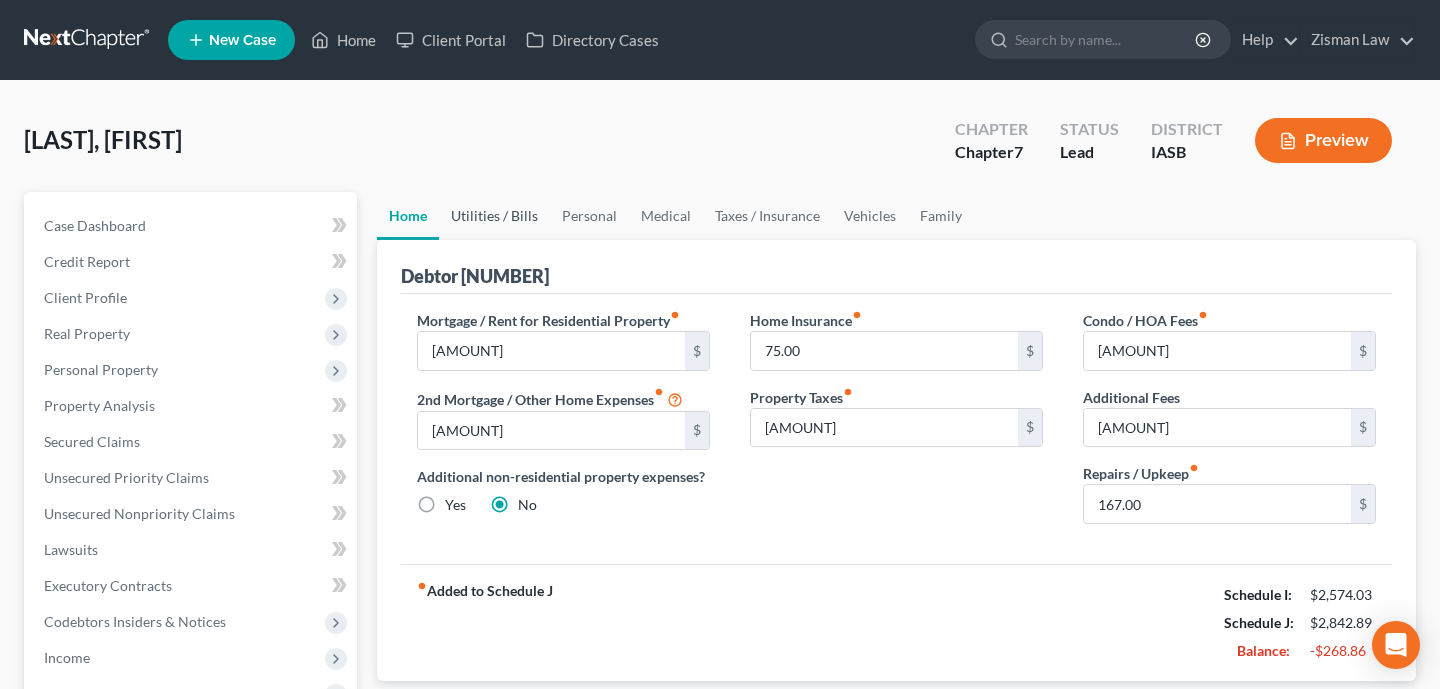 click on "Utilities / Bills" at bounding box center [494, 216] 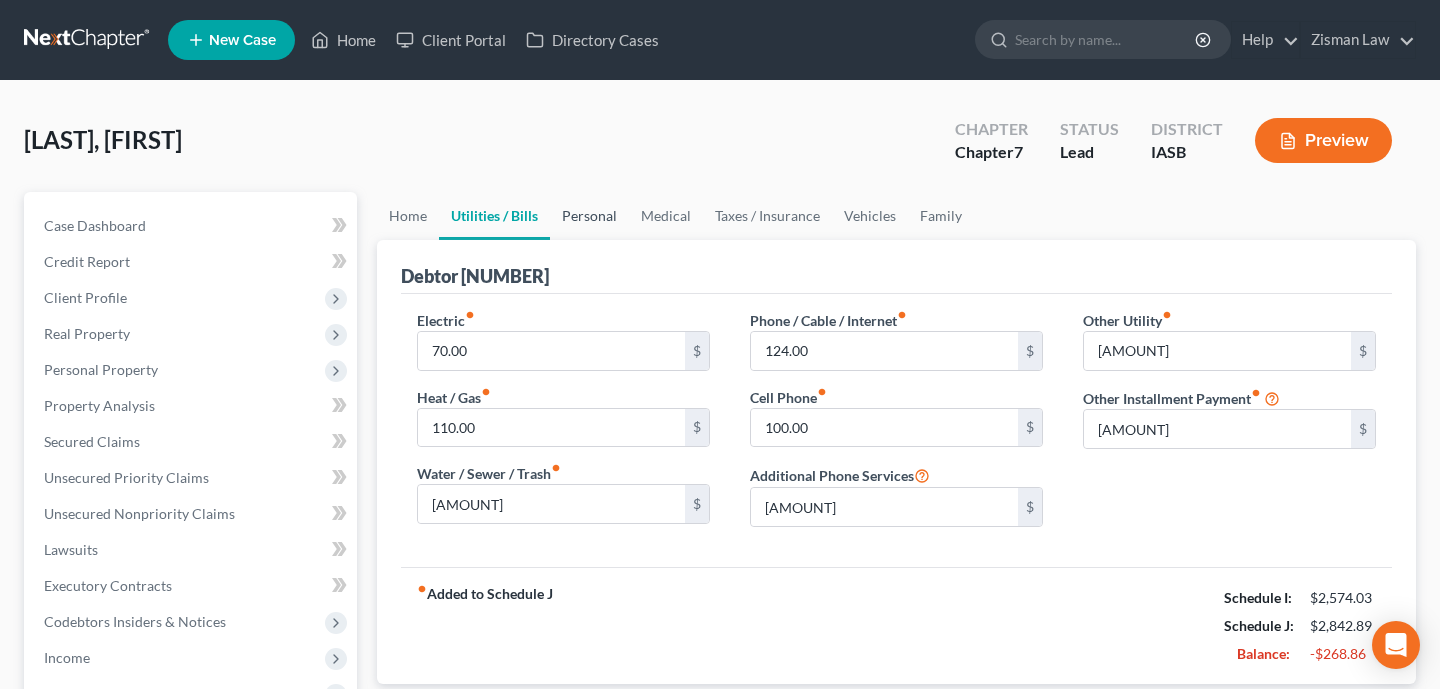 click on "Personal" at bounding box center [589, 216] 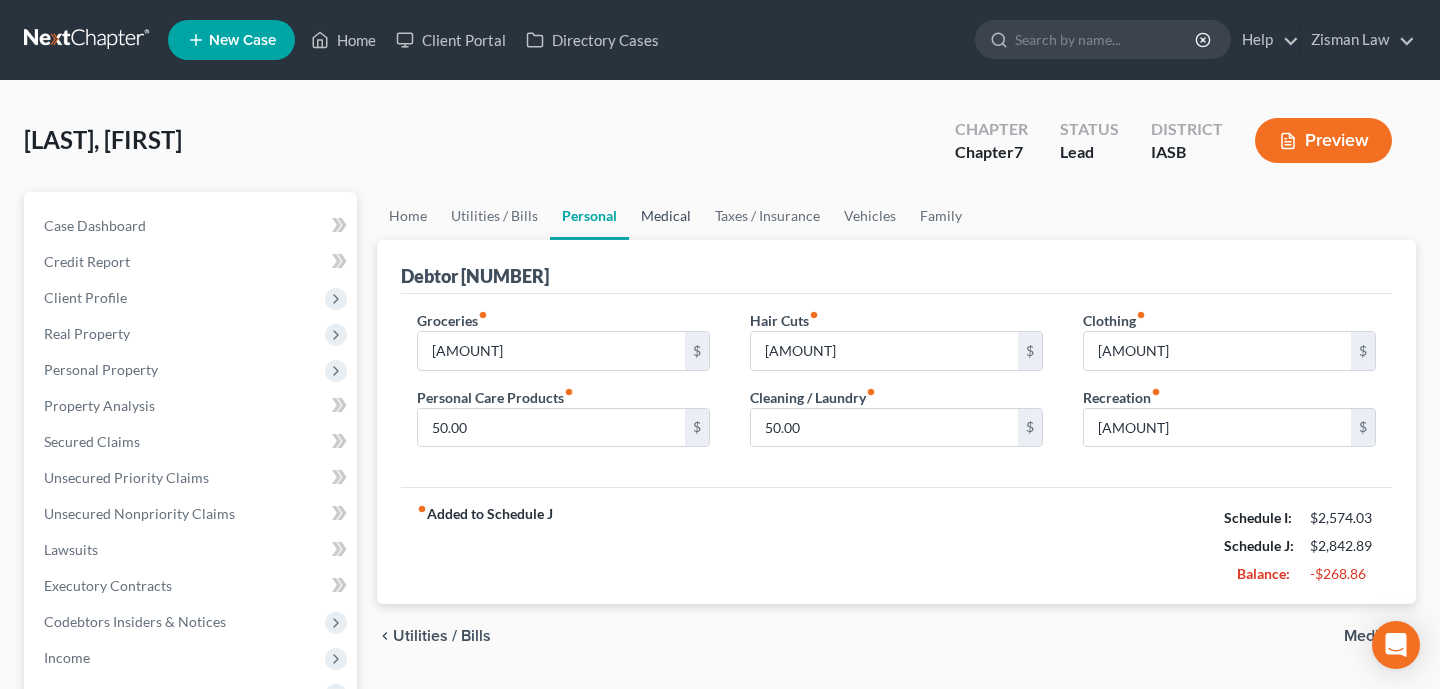 click on "Medical" at bounding box center [666, 216] 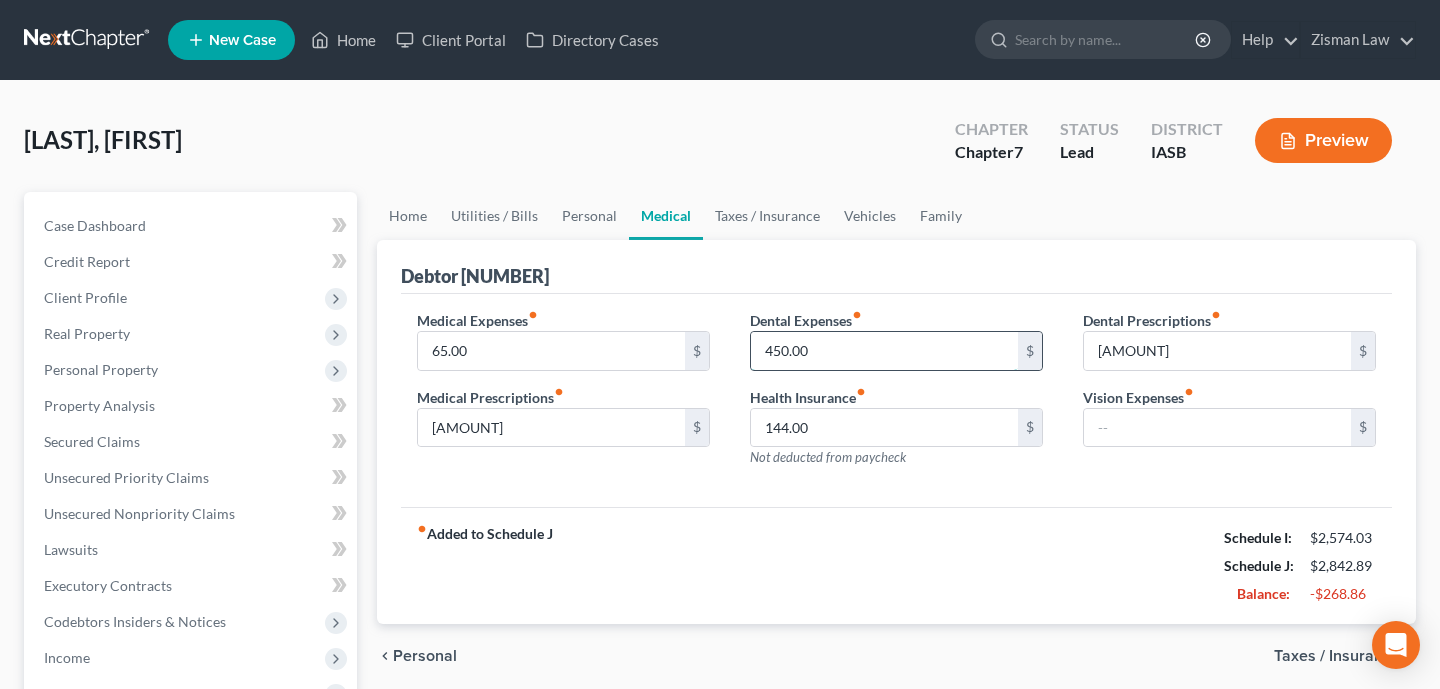 click on "450.00" at bounding box center [884, 351] 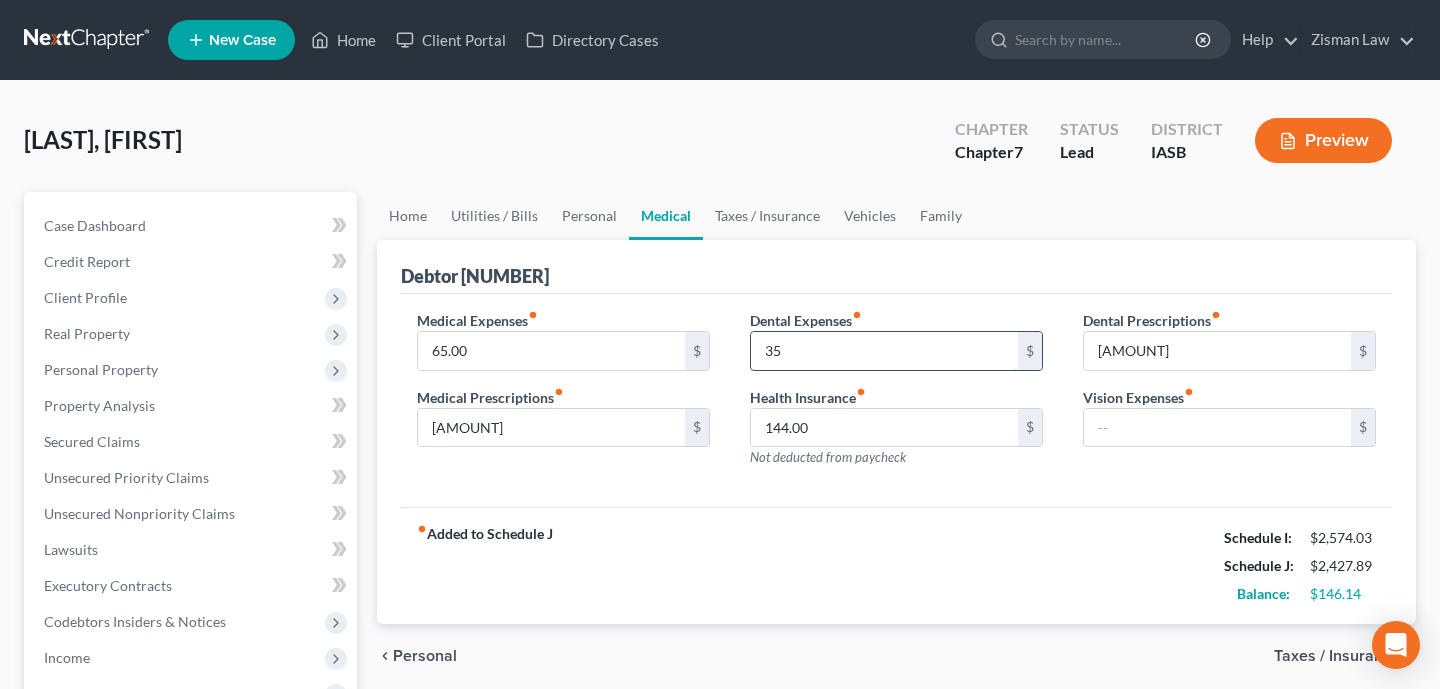 type on "35.00" 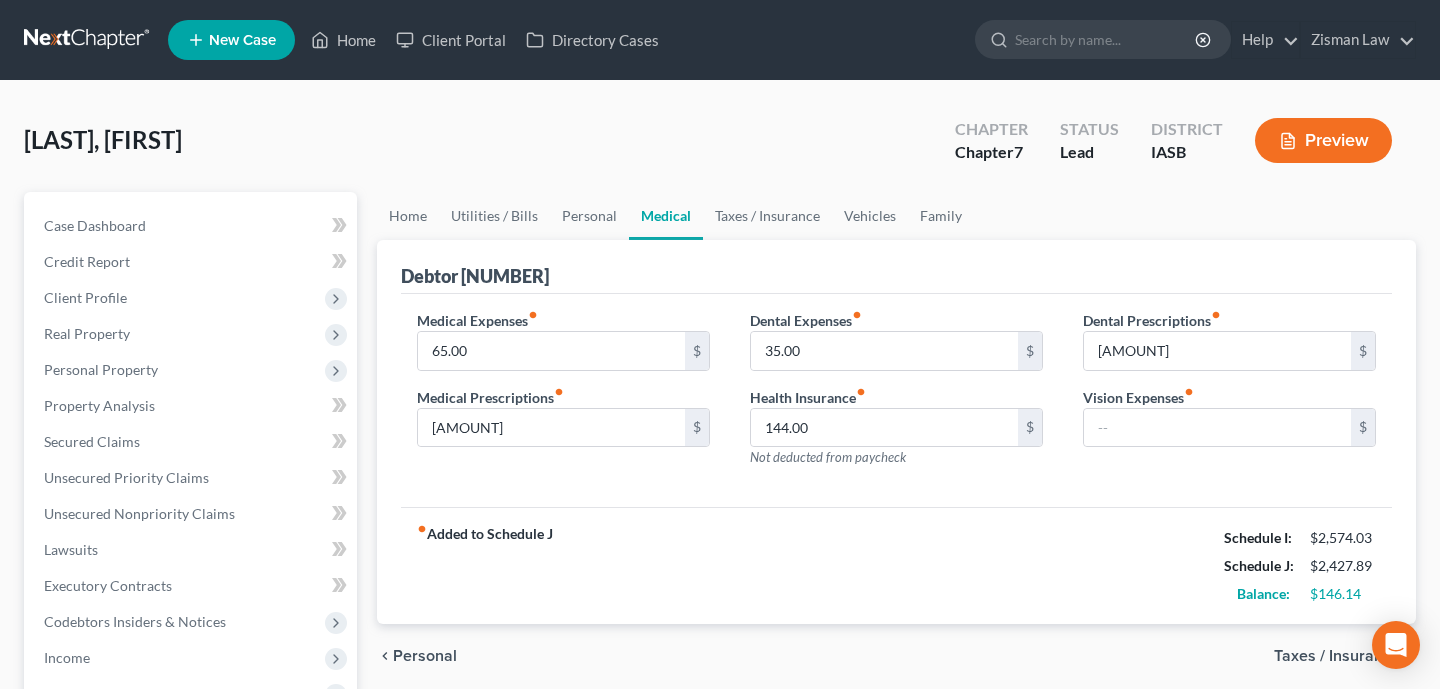 click on "fiber_manual_record  Added to Schedule J Schedule I: $[AMOUNT] Schedule J: $[AMOUNT] Balance: $[AMOUNT]" at bounding box center [896, 565] 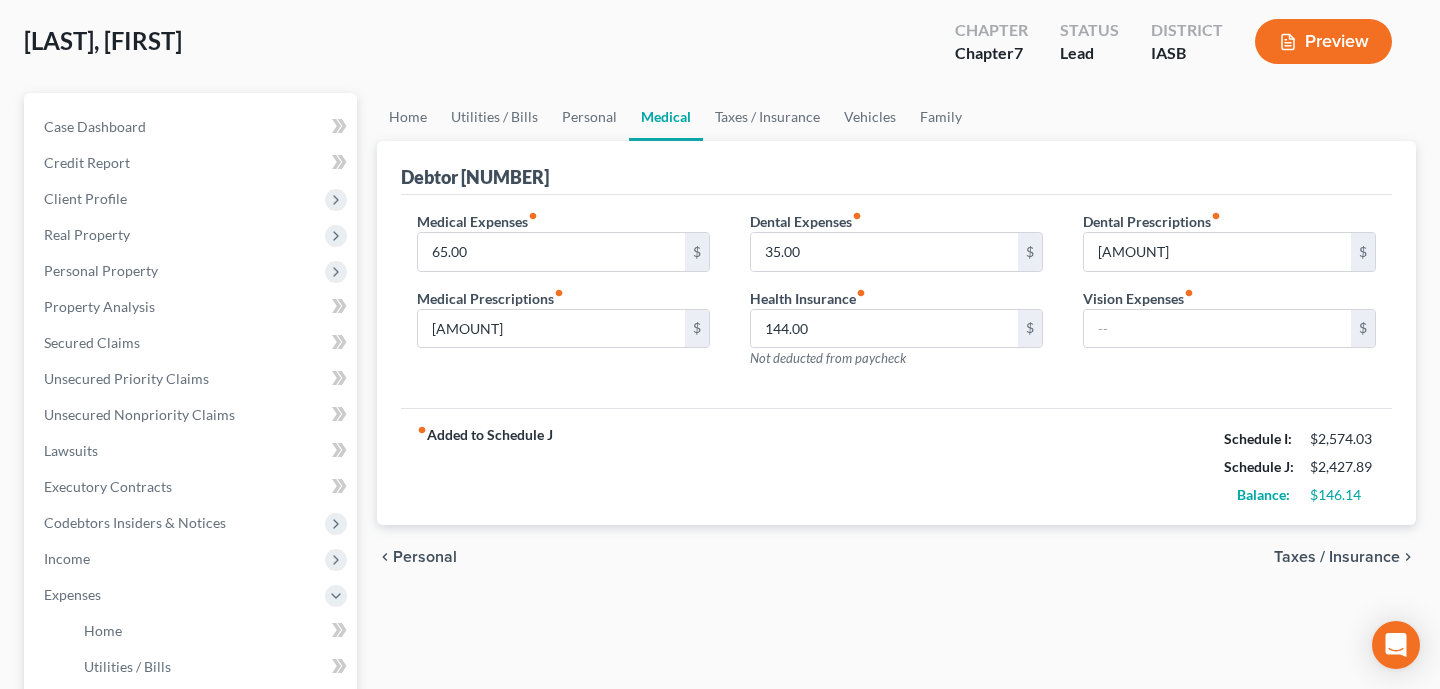 scroll, scrollTop: 108, scrollLeft: 0, axis: vertical 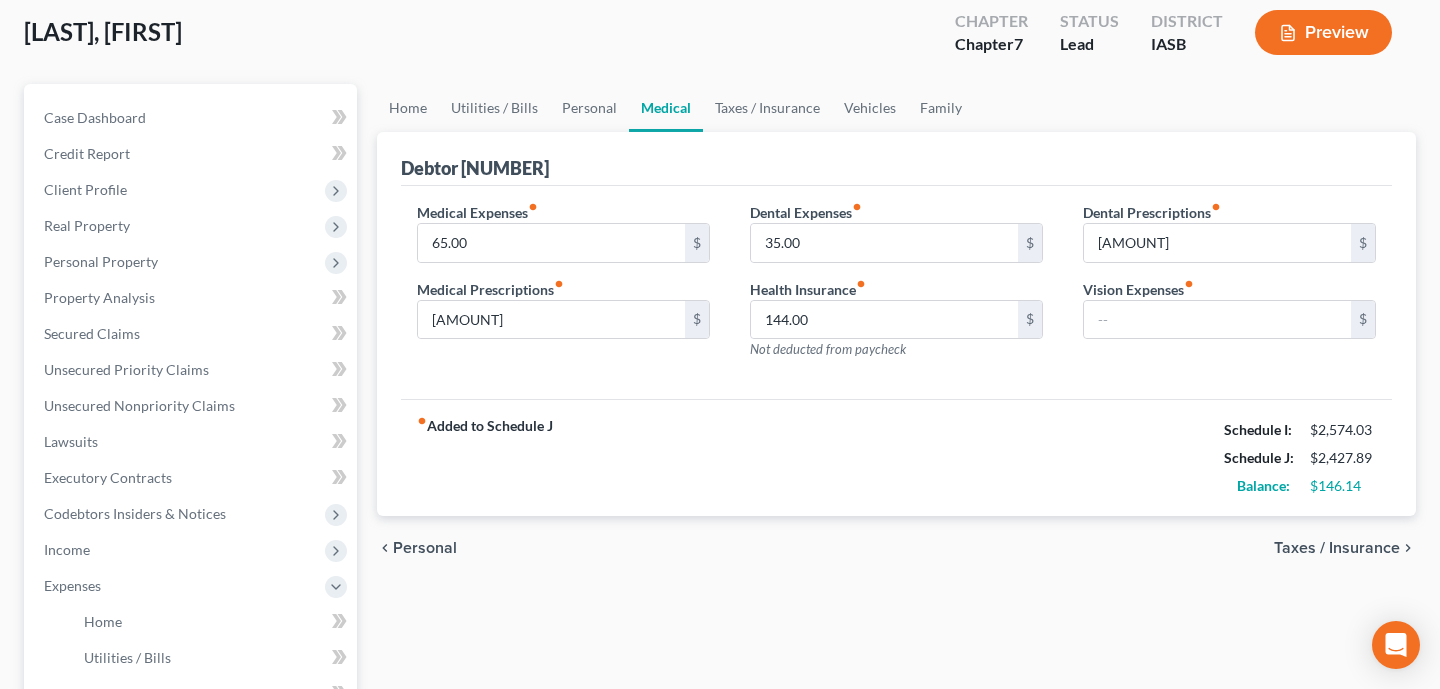 click on "To Review" at bounding box center (896, 548) 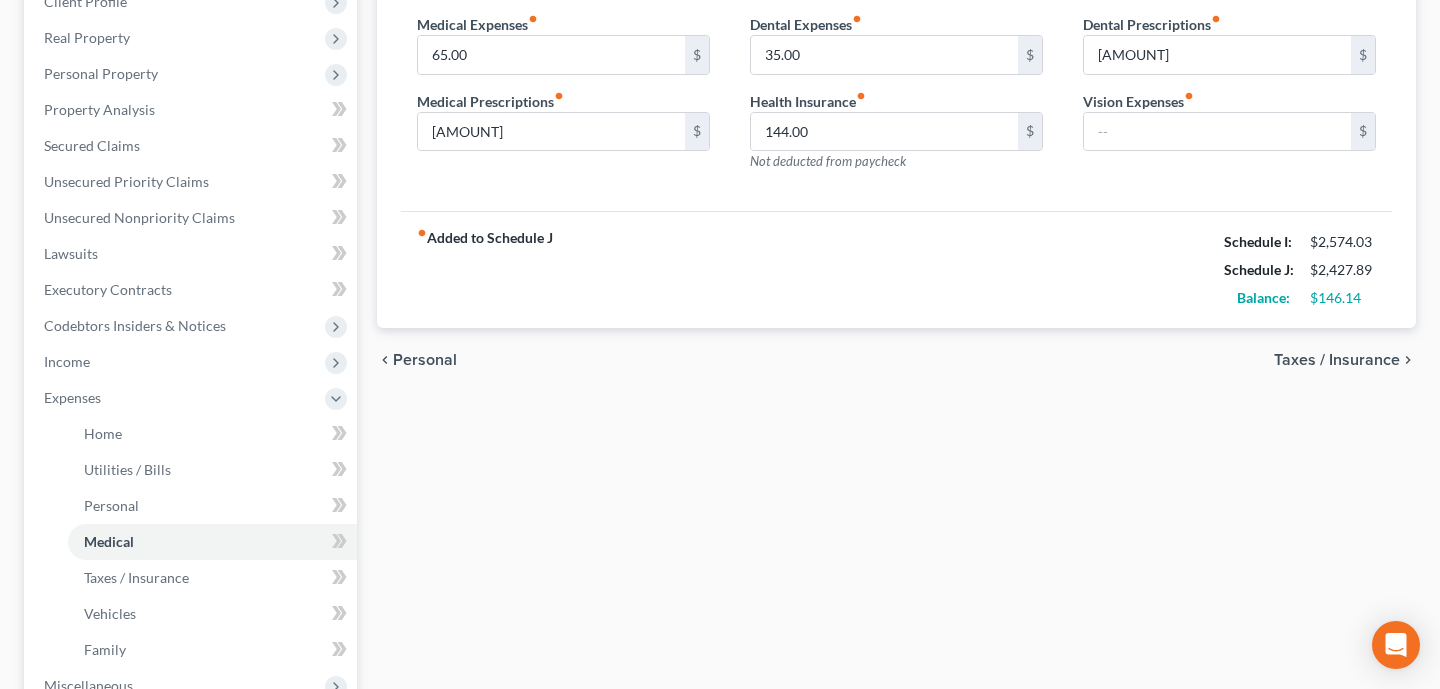 scroll, scrollTop: 331, scrollLeft: 0, axis: vertical 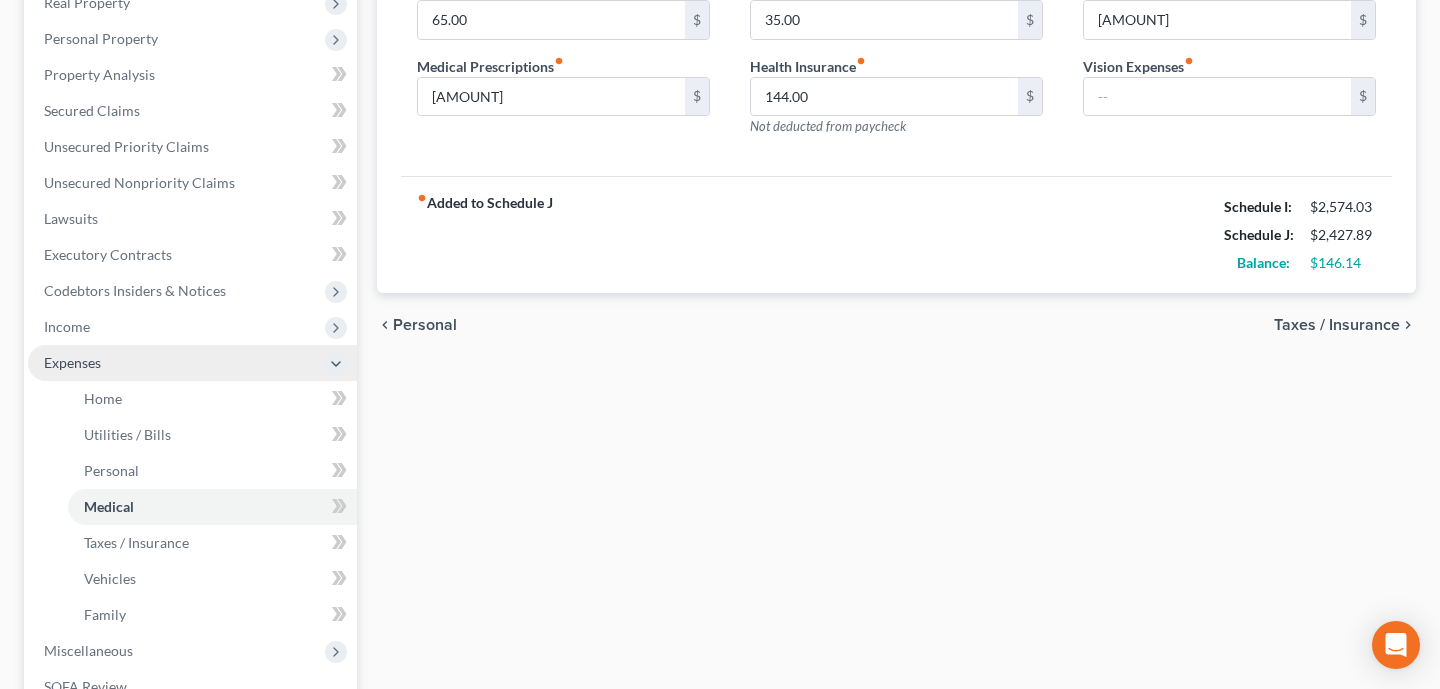 click on "Expenses" at bounding box center (0, 0) 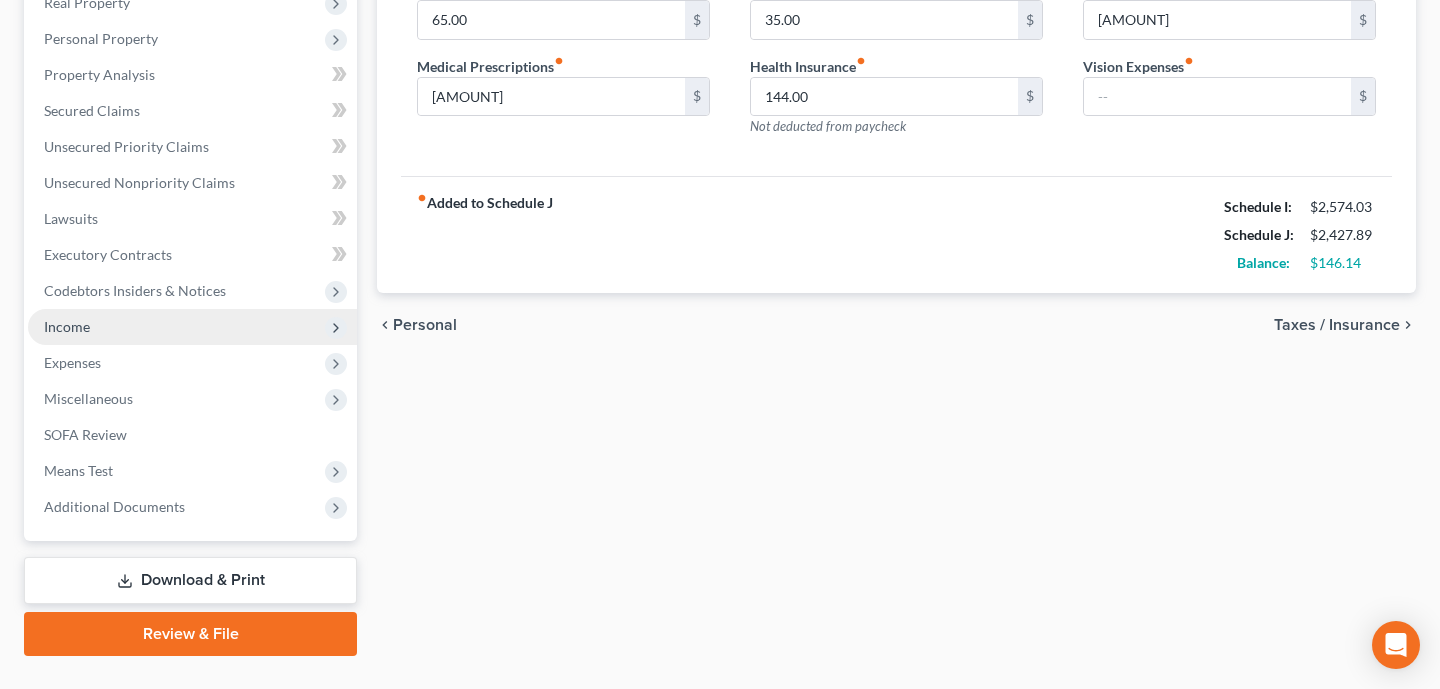 click on "Income" at bounding box center (0, 0) 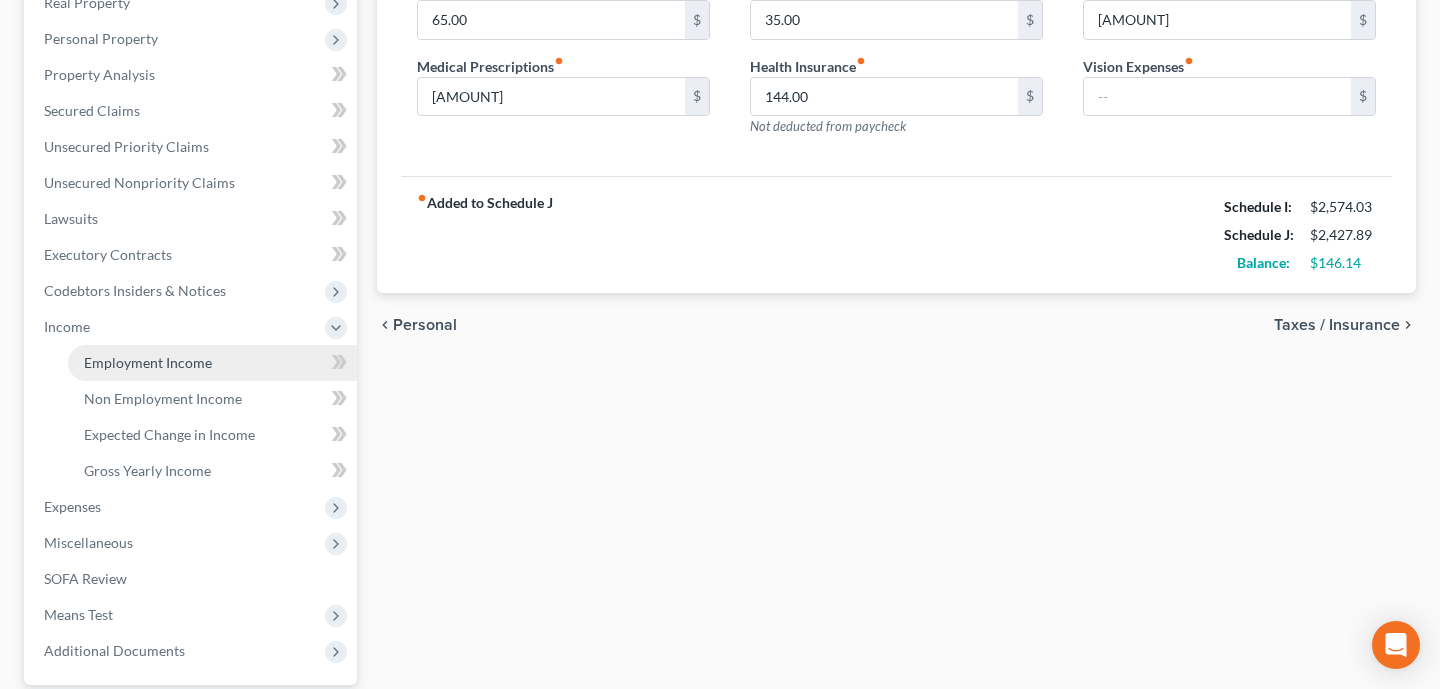 click on "Employment Income" at bounding box center (148, 362) 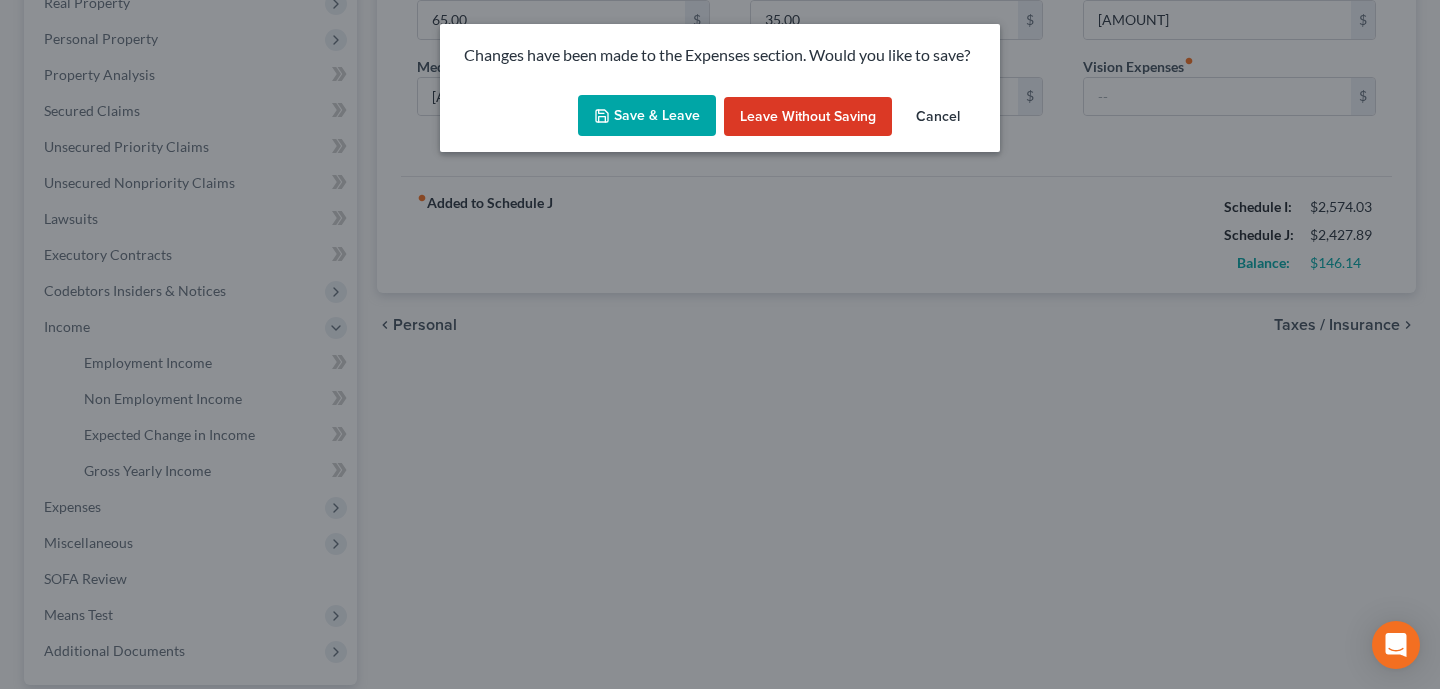 click on "Save & Leave" at bounding box center (647, 116) 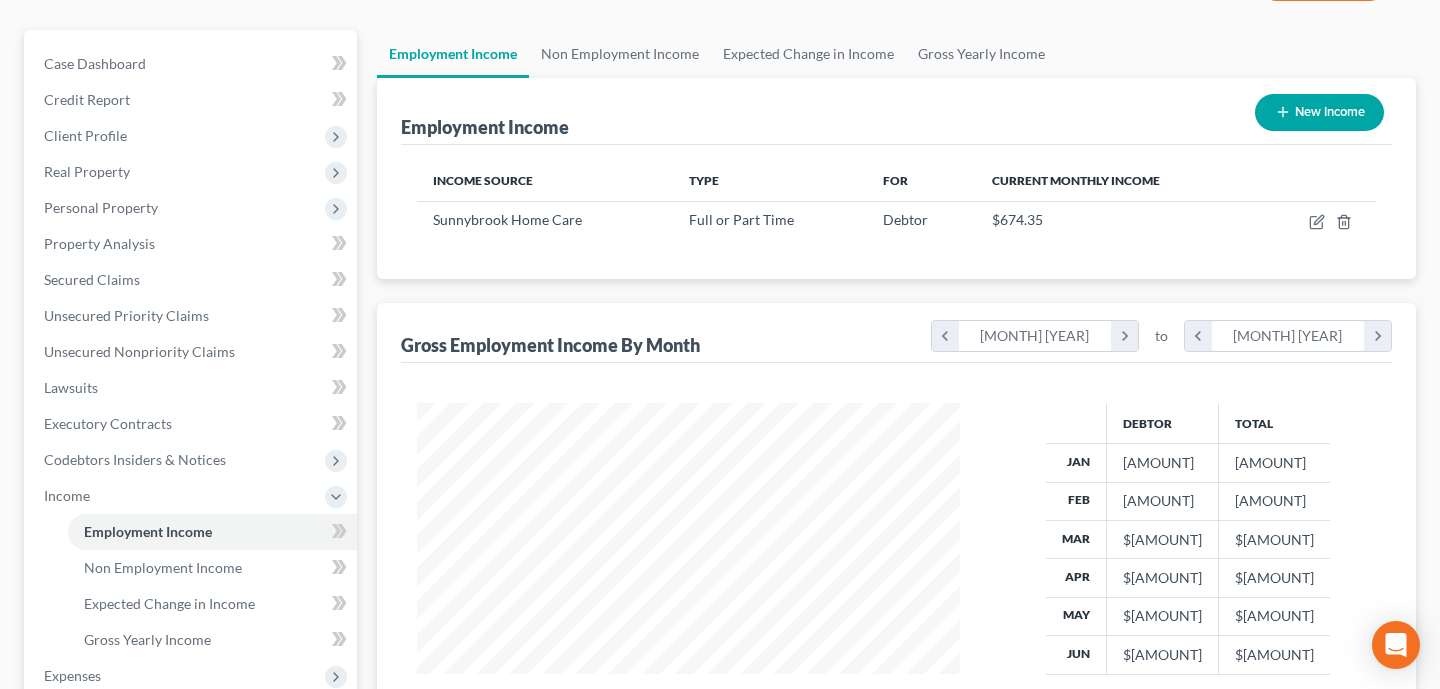 scroll, scrollTop: 0, scrollLeft: 0, axis: both 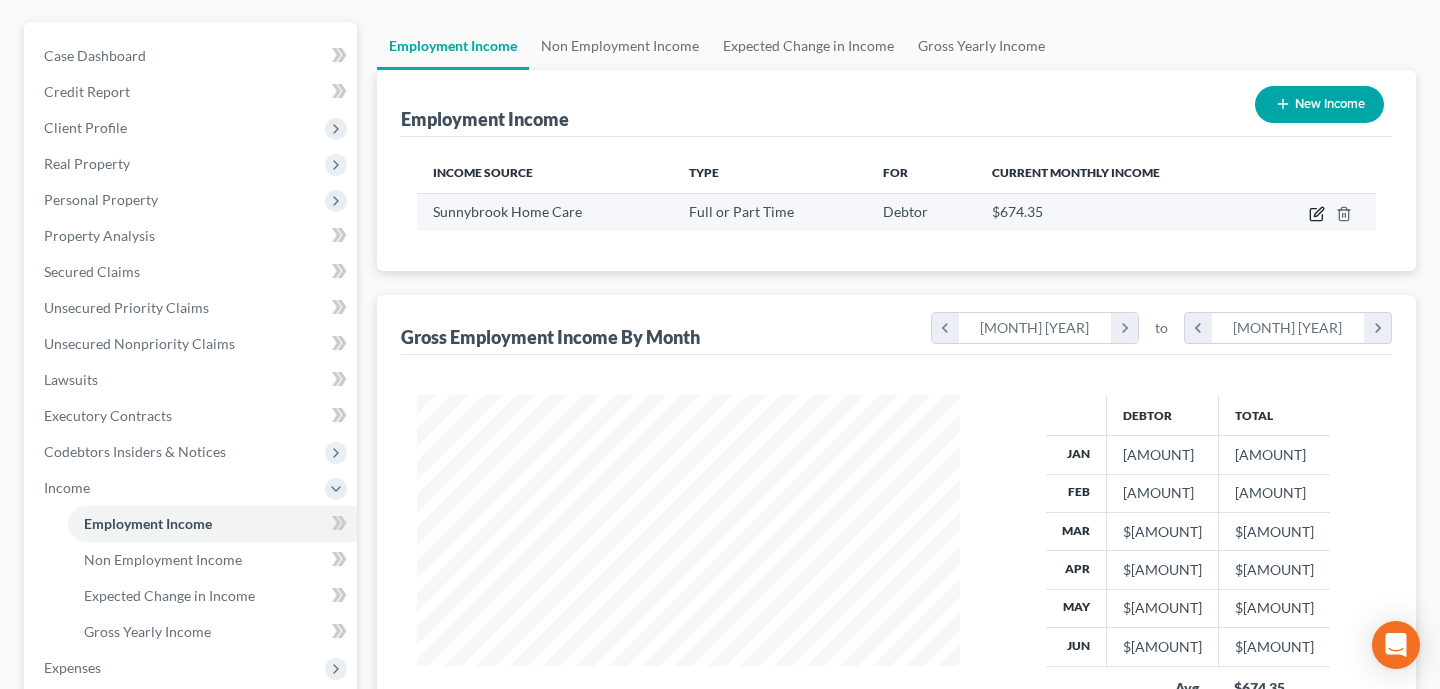 click at bounding box center (1317, 214) 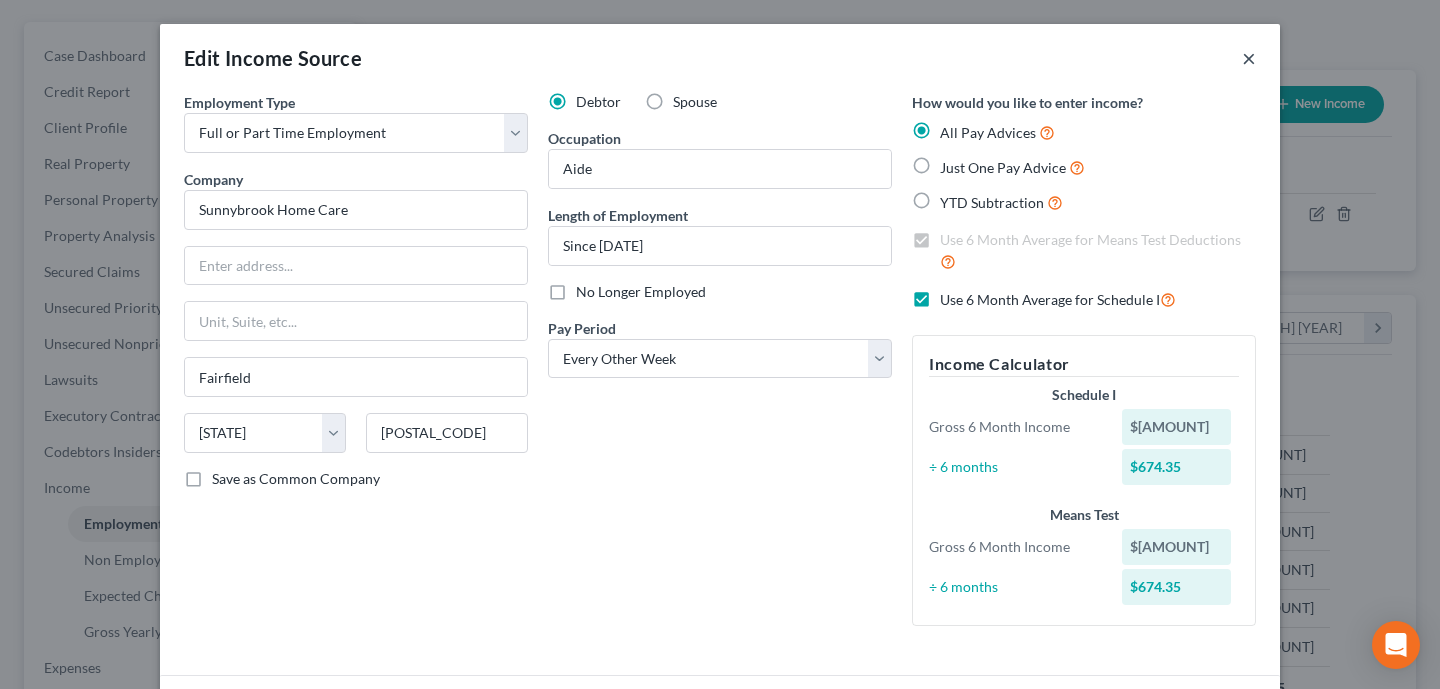 click on "×" at bounding box center [1249, 58] 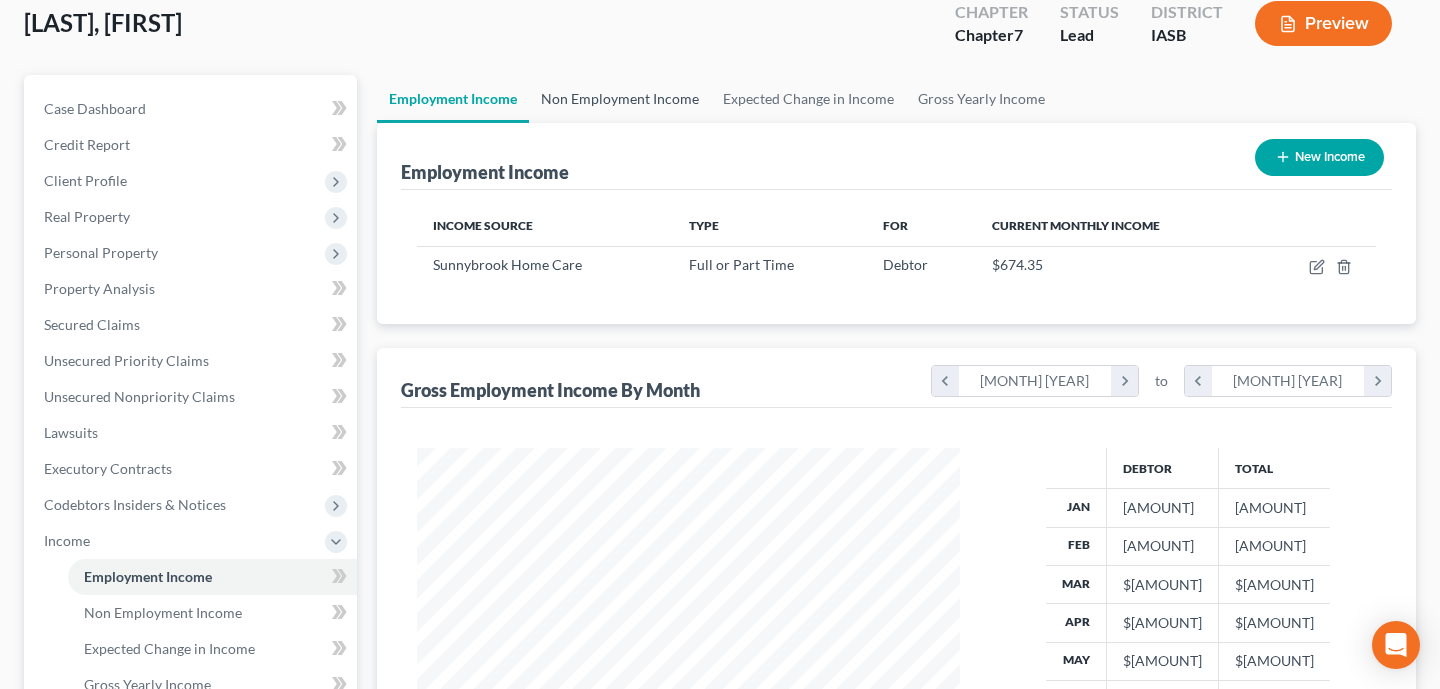 click on "Non Employment Income" at bounding box center (620, 99) 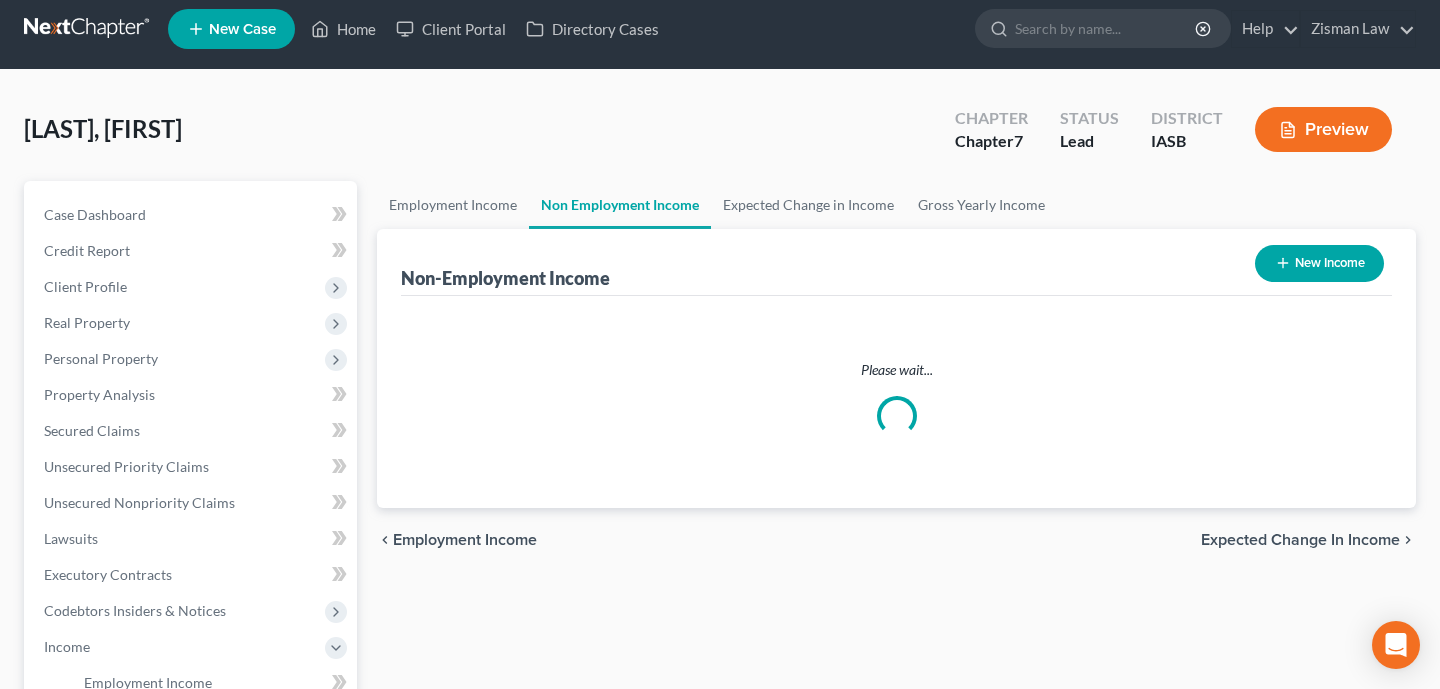 scroll, scrollTop: 0, scrollLeft: 0, axis: both 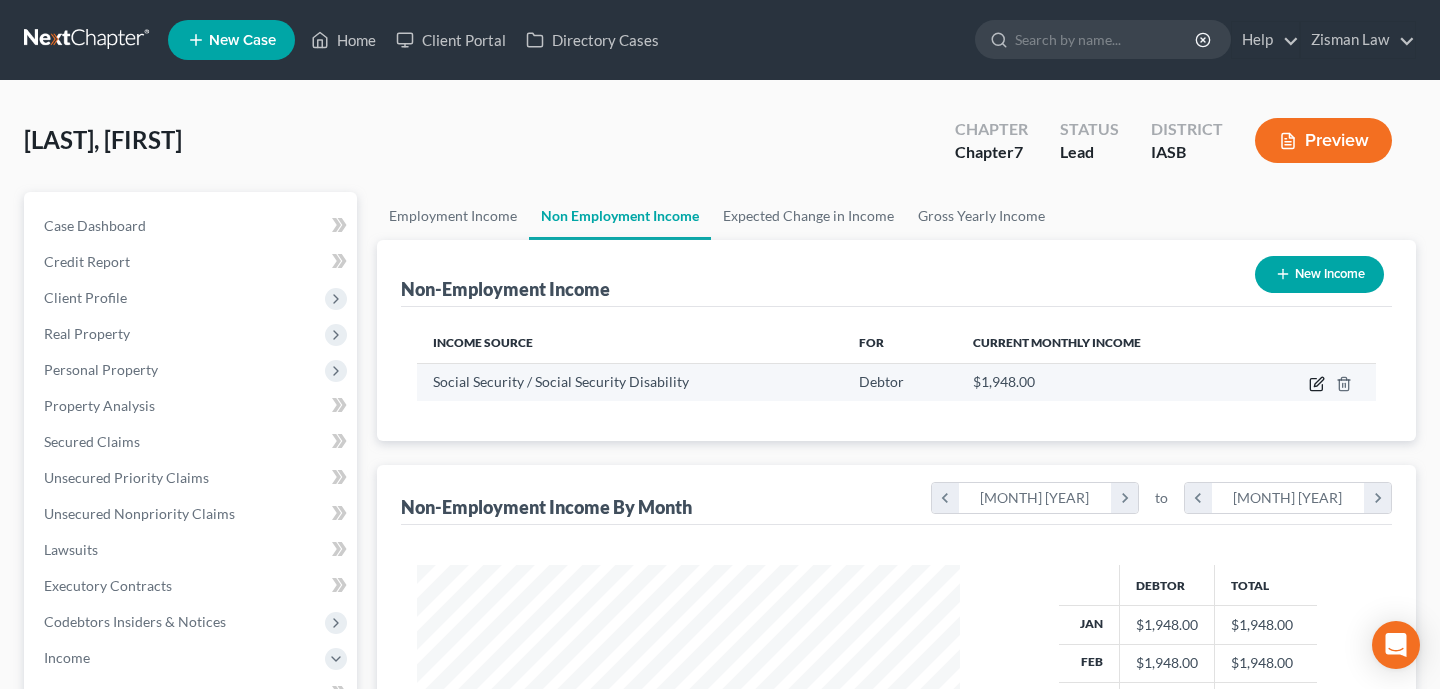 click at bounding box center [1317, 384] 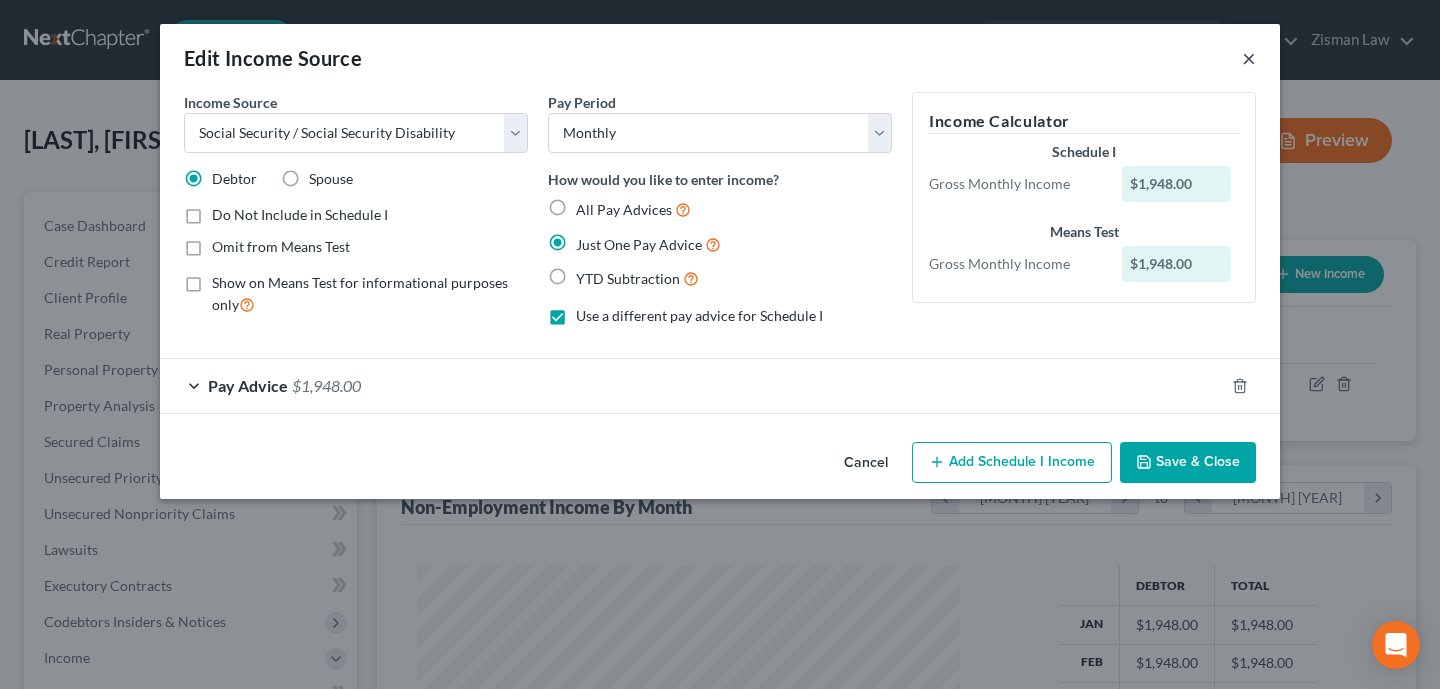click on "×" at bounding box center [1249, 58] 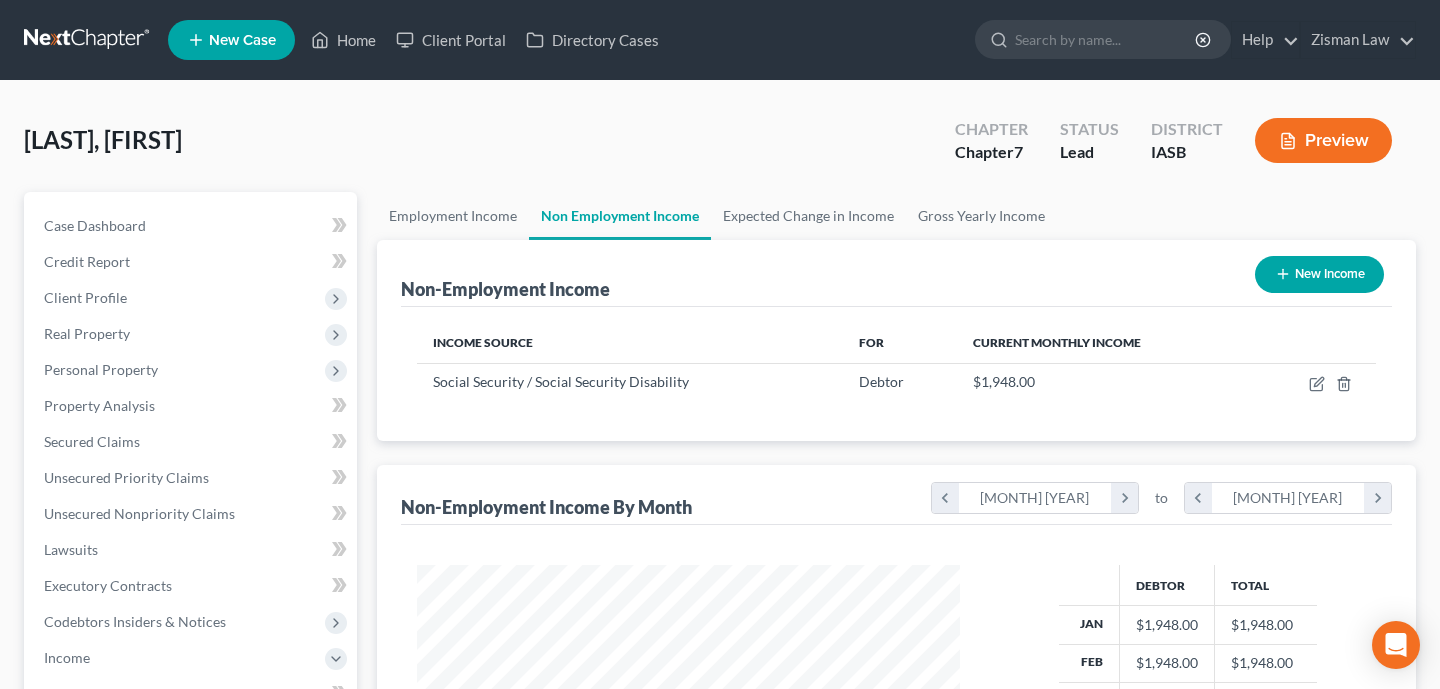 click on "New Income" at bounding box center (1319, 274) 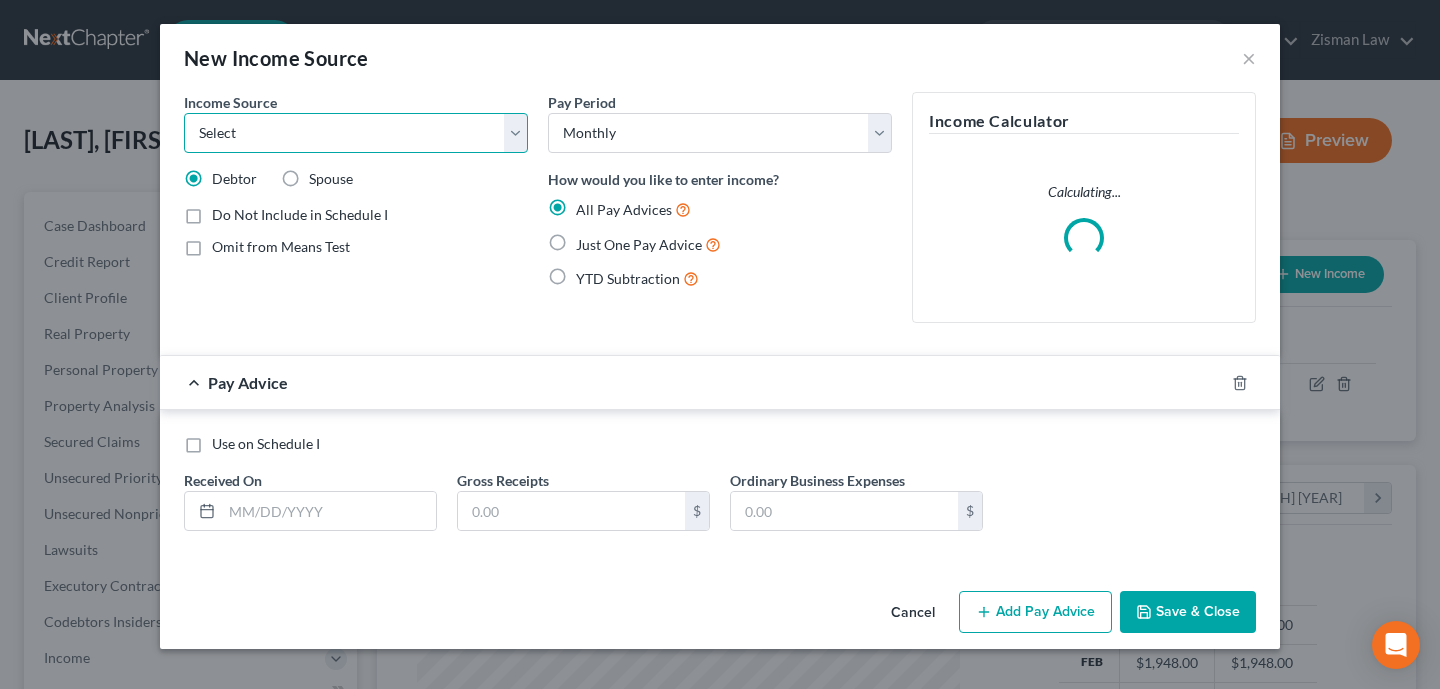 click on "Select Unemployment Disability (from employer) Pension Retirement Social Security / Social Security Disability Other Government Assistance Interests, Dividends or Royalties Child / Family Support Contributions to Household Property / Rental Business, Professional or Farm Alimony / Maintenance Payments Military Disability Benefits Other Monthly Income" at bounding box center (356, 133) 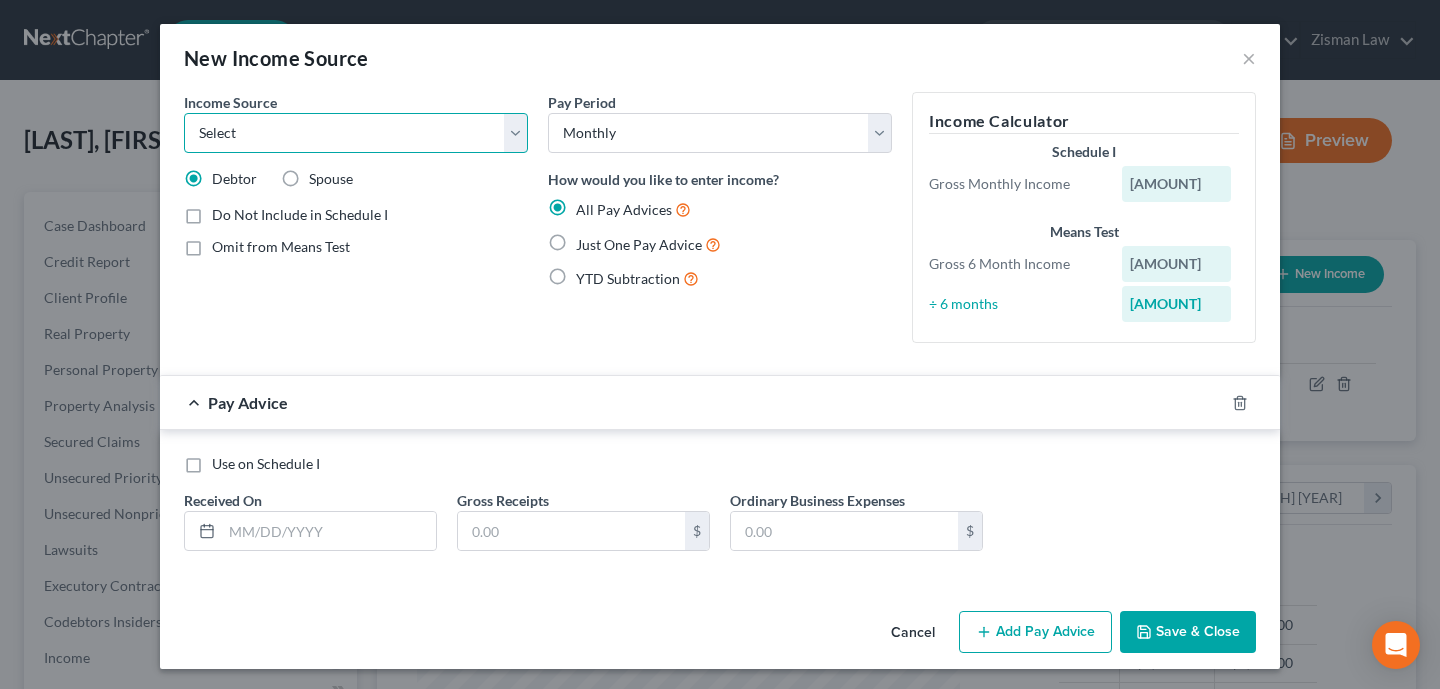 select on "7" 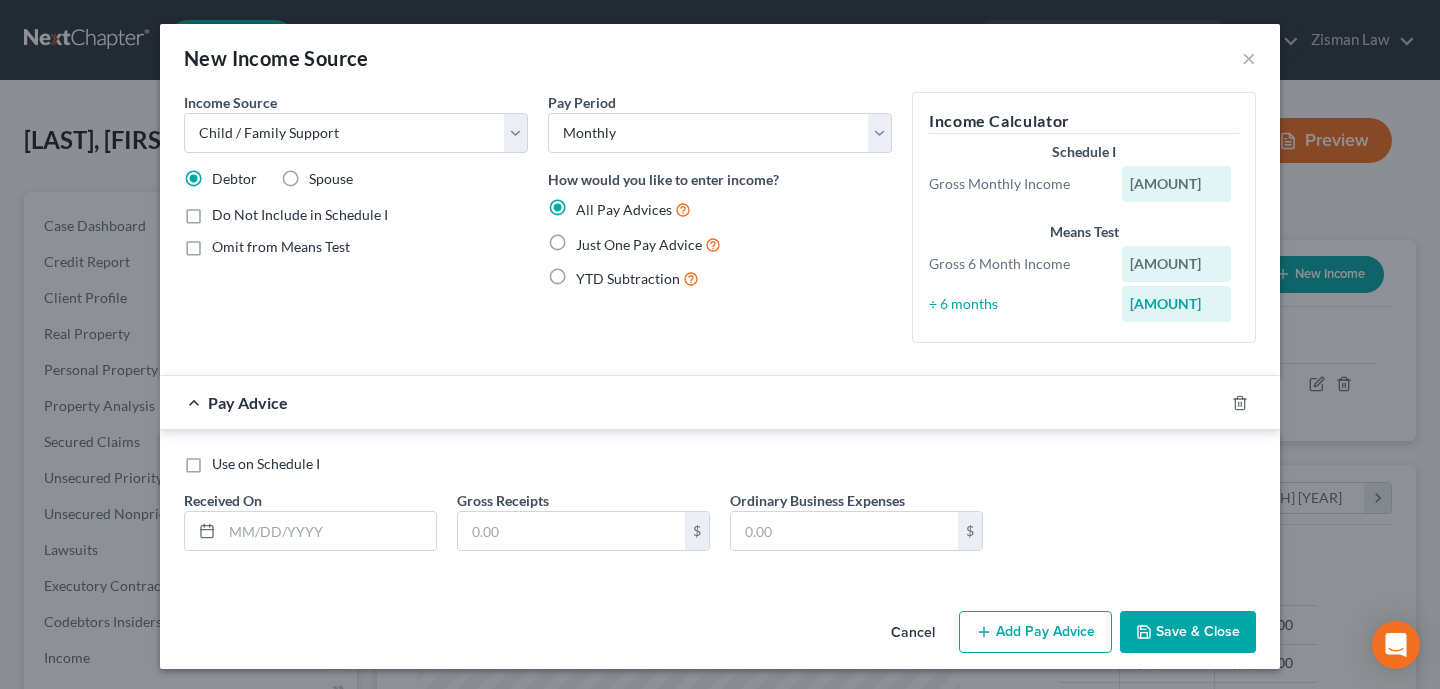 click on "Just One Pay Advice" at bounding box center (648, 244) 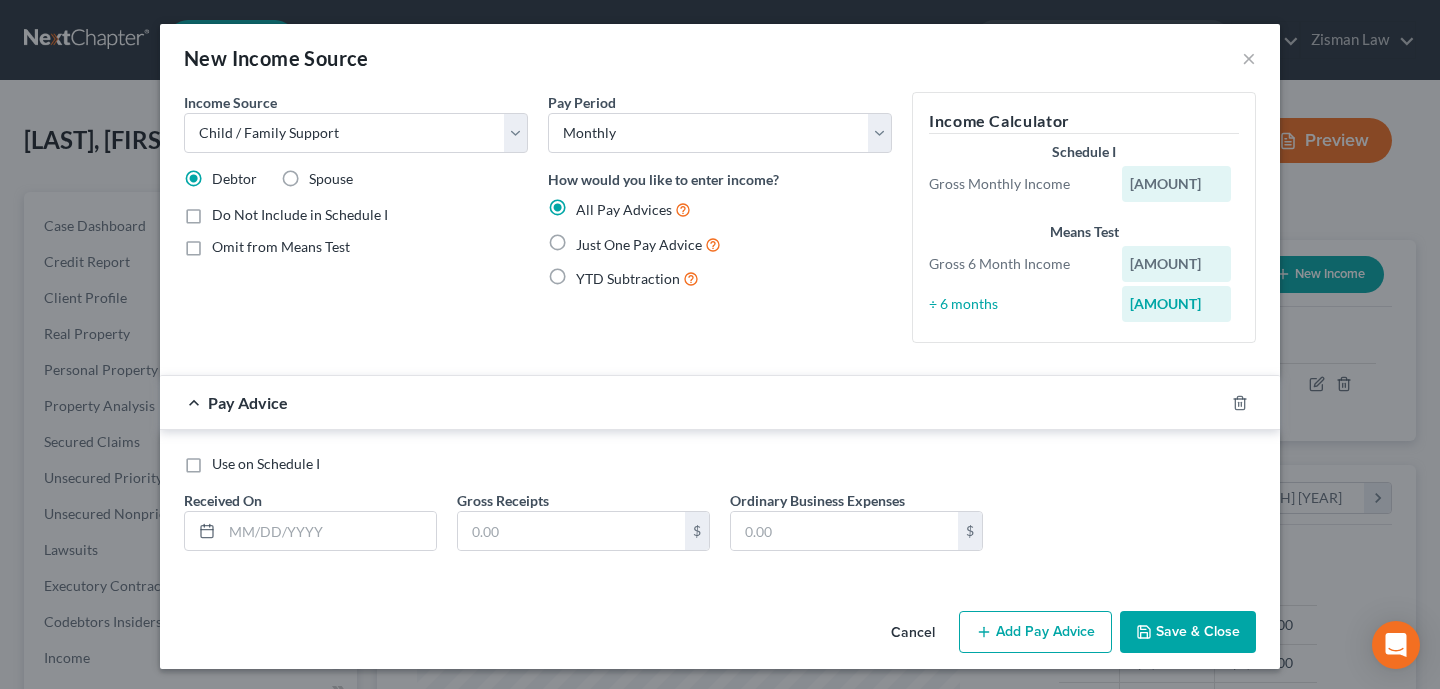 radio on "true" 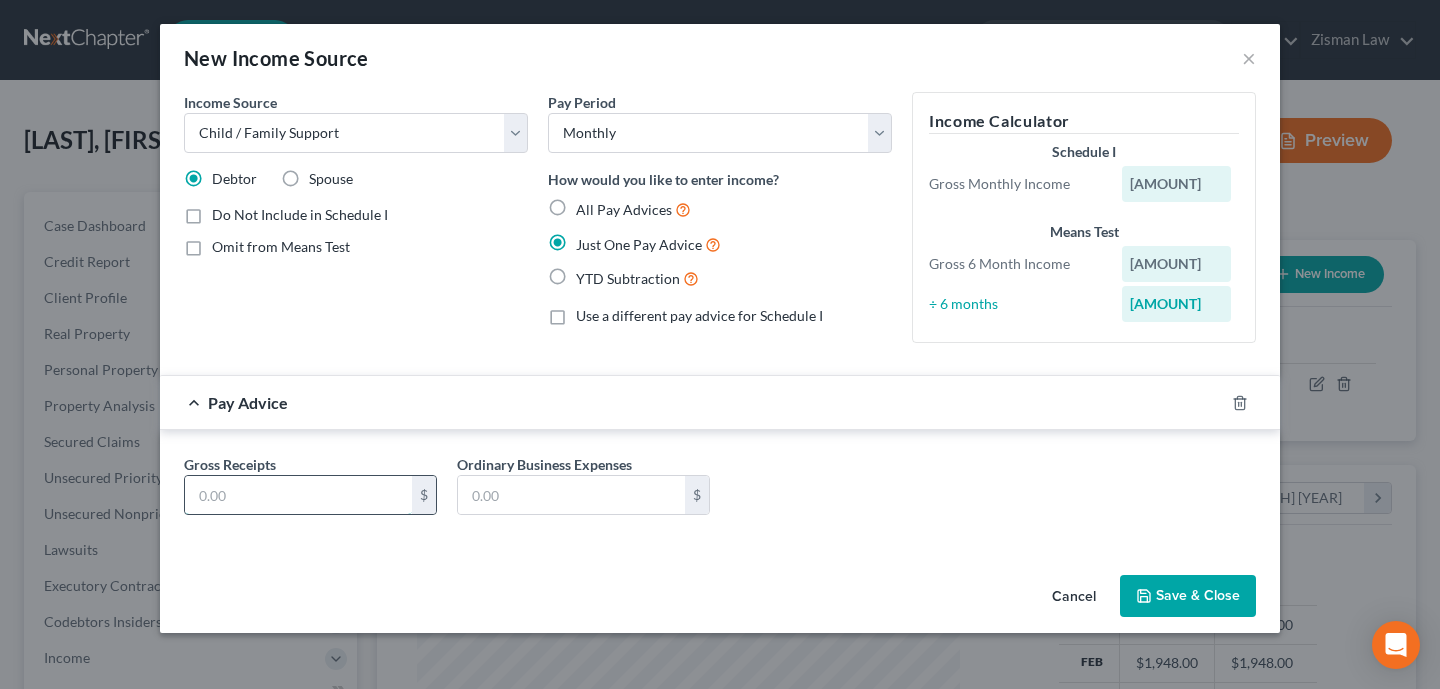 click at bounding box center (298, 495) 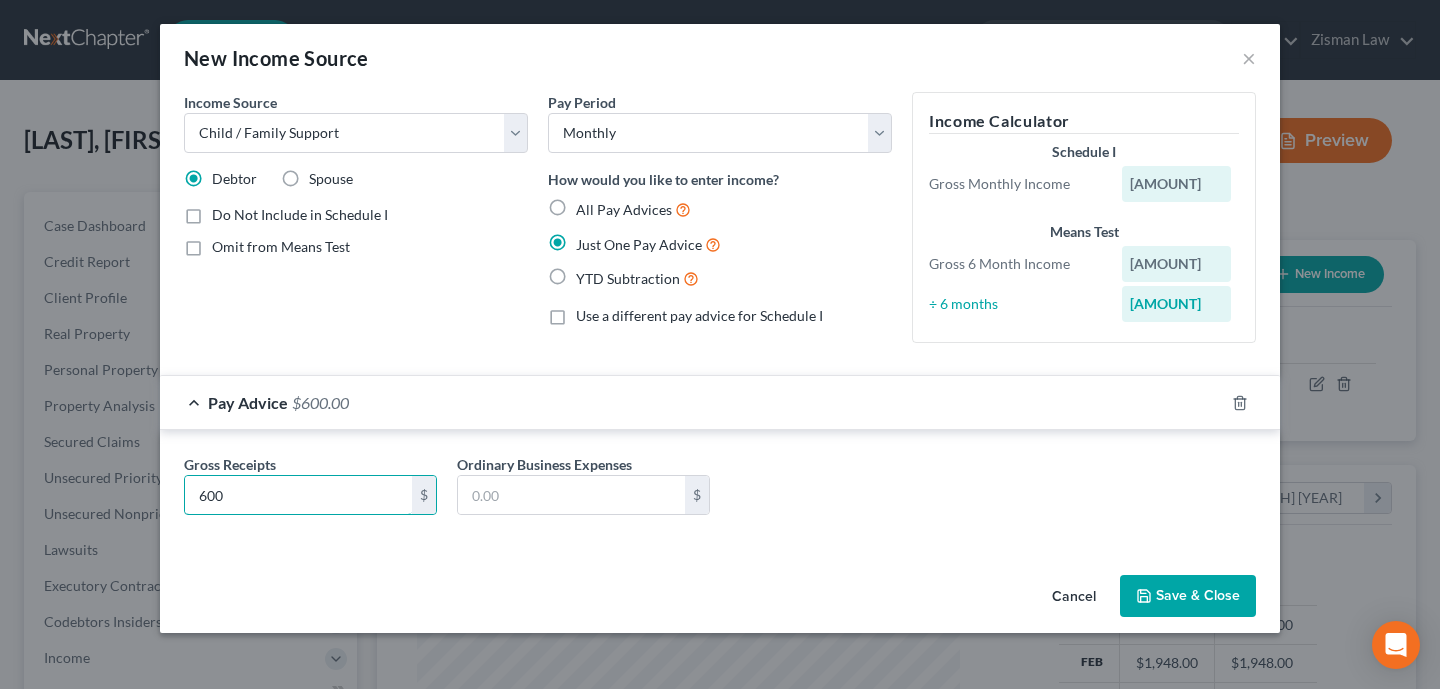 type on "600" 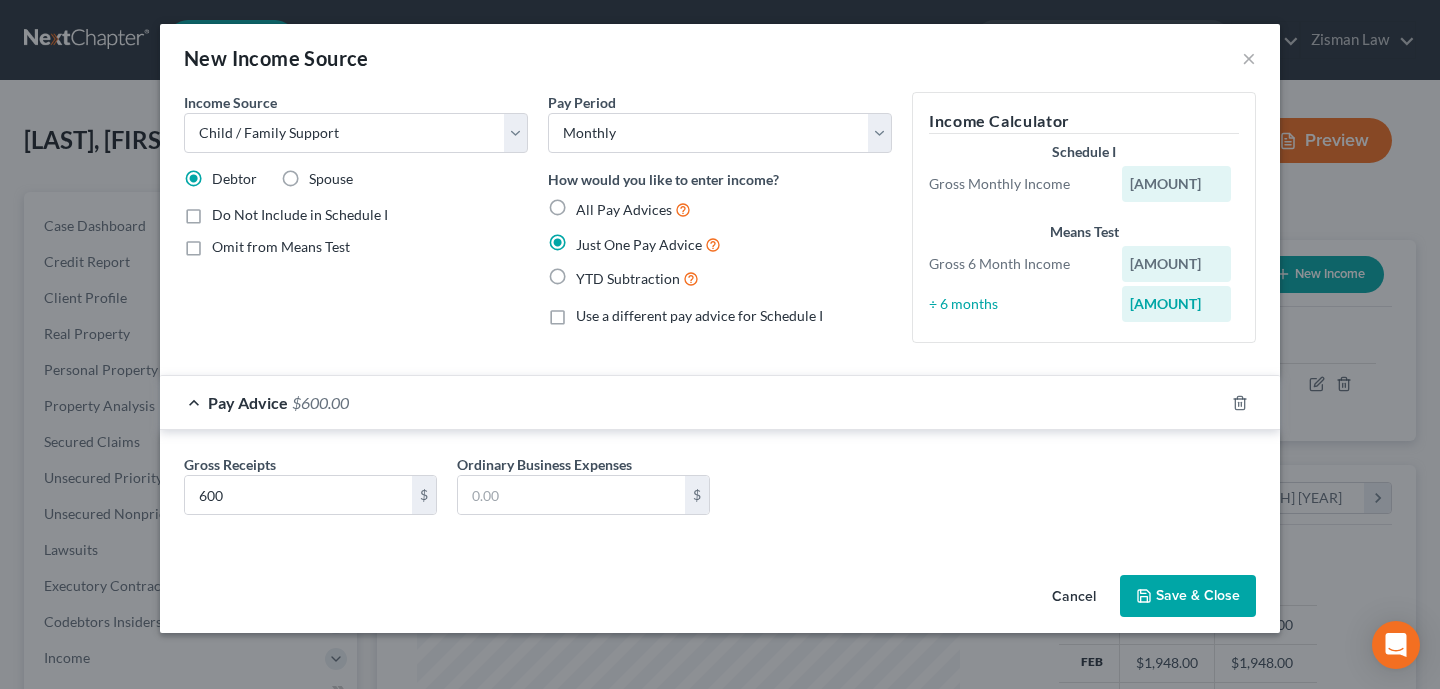 click on "Cancel Save & Close" at bounding box center [720, 600] 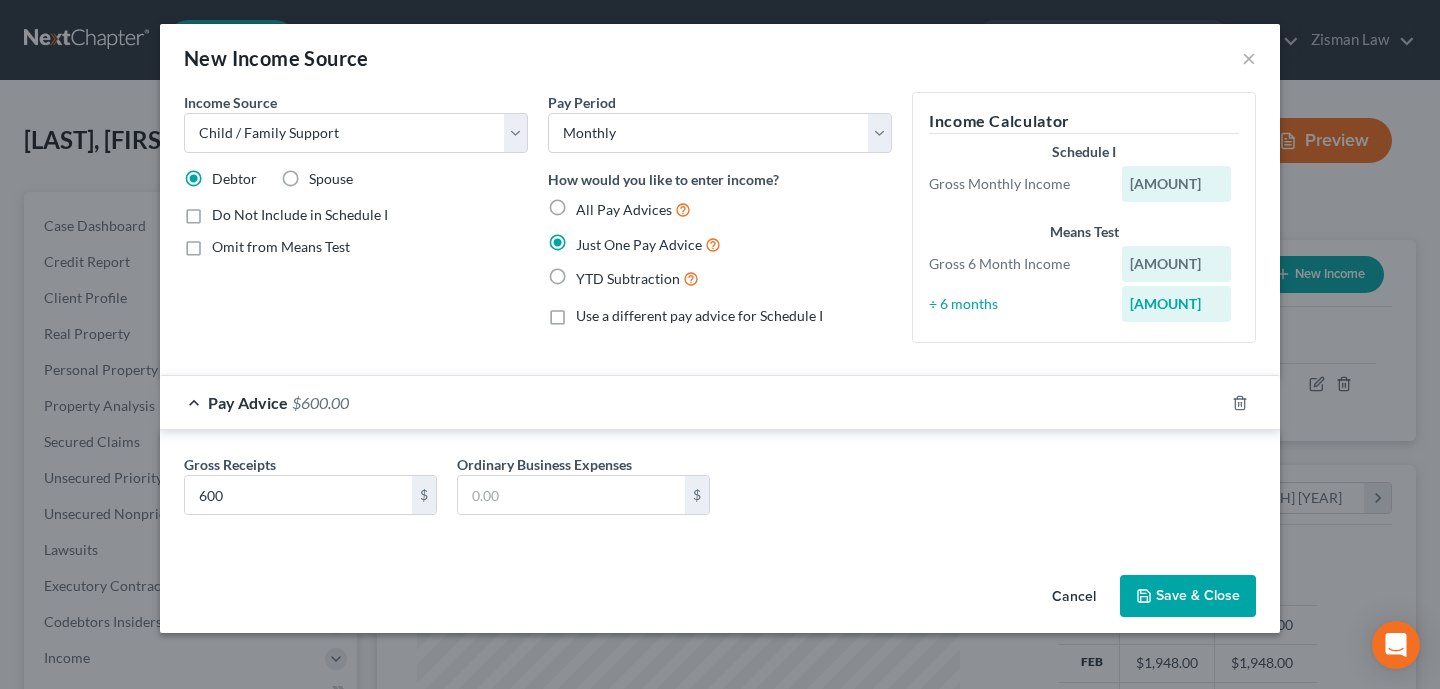 click on "Save & Close" at bounding box center (1188, 596) 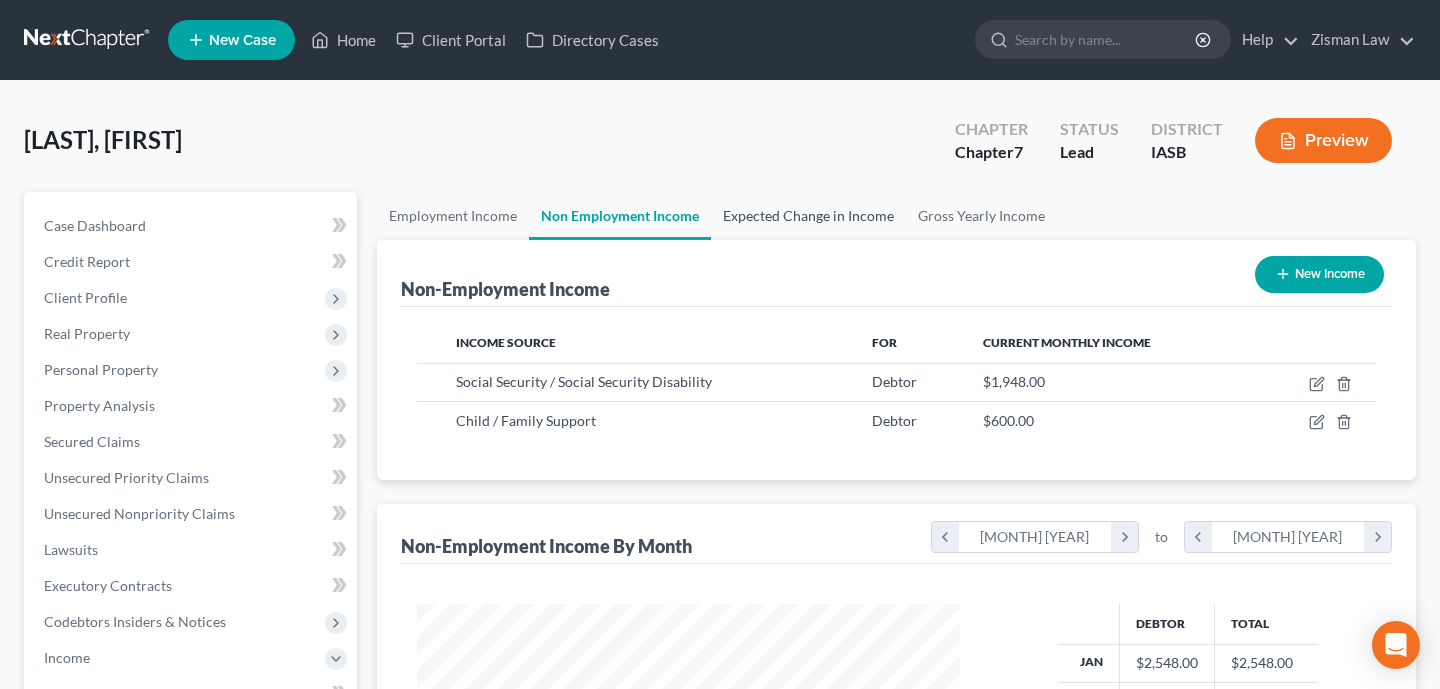 click on "Expected Change in Income" at bounding box center [808, 216] 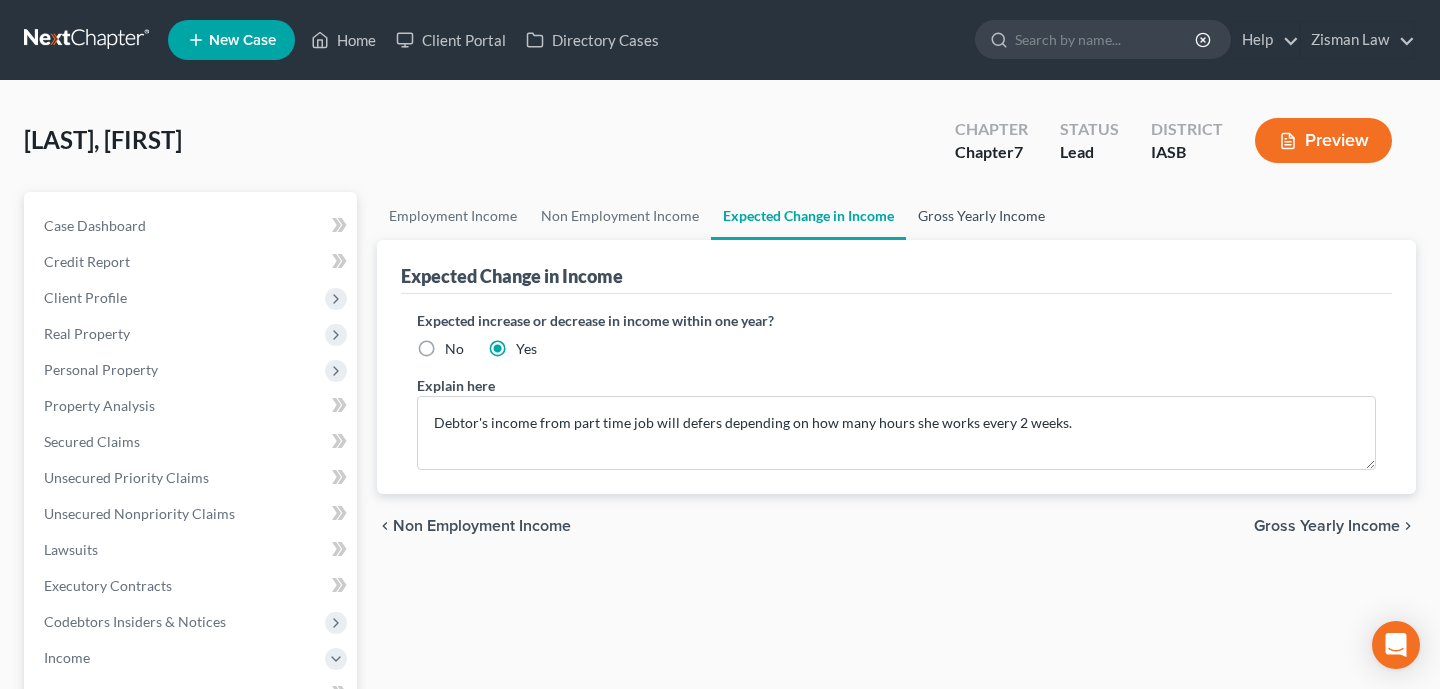 click on "Gross Yearly Income" at bounding box center [981, 216] 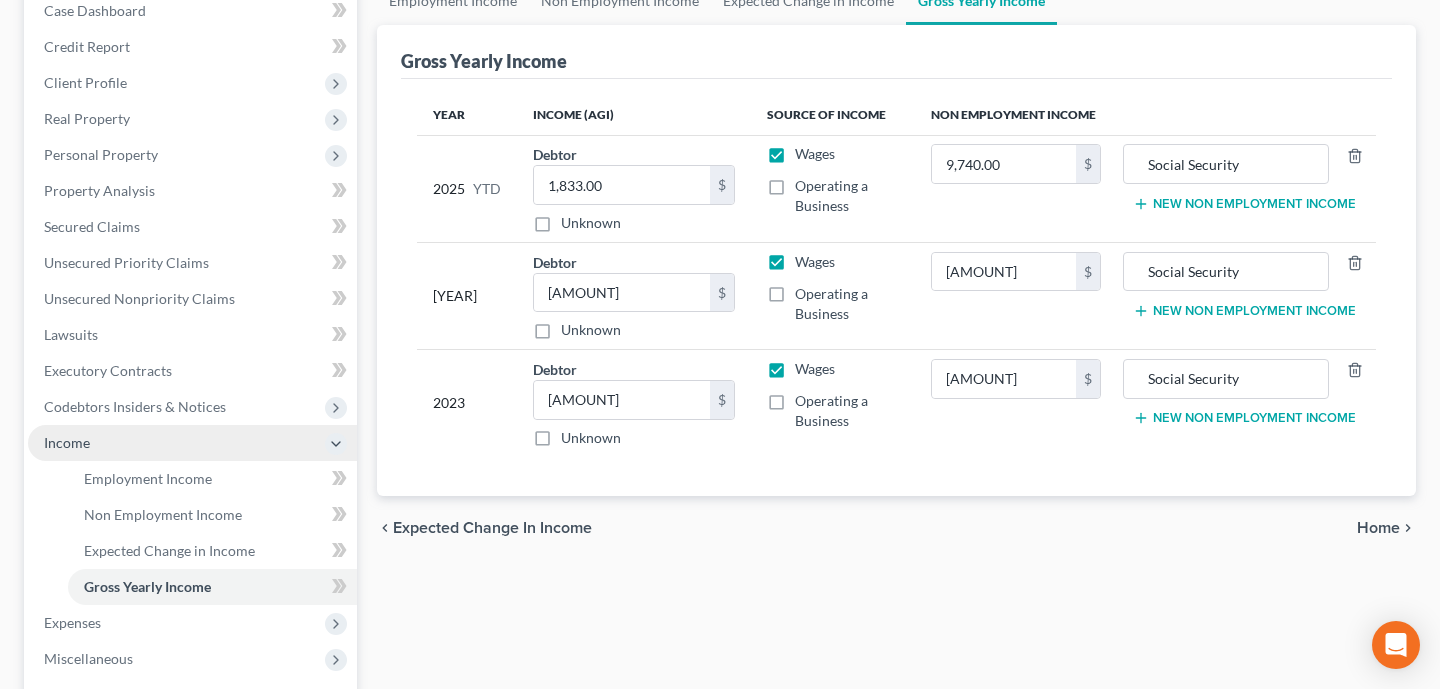 scroll, scrollTop: 234, scrollLeft: 0, axis: vertical 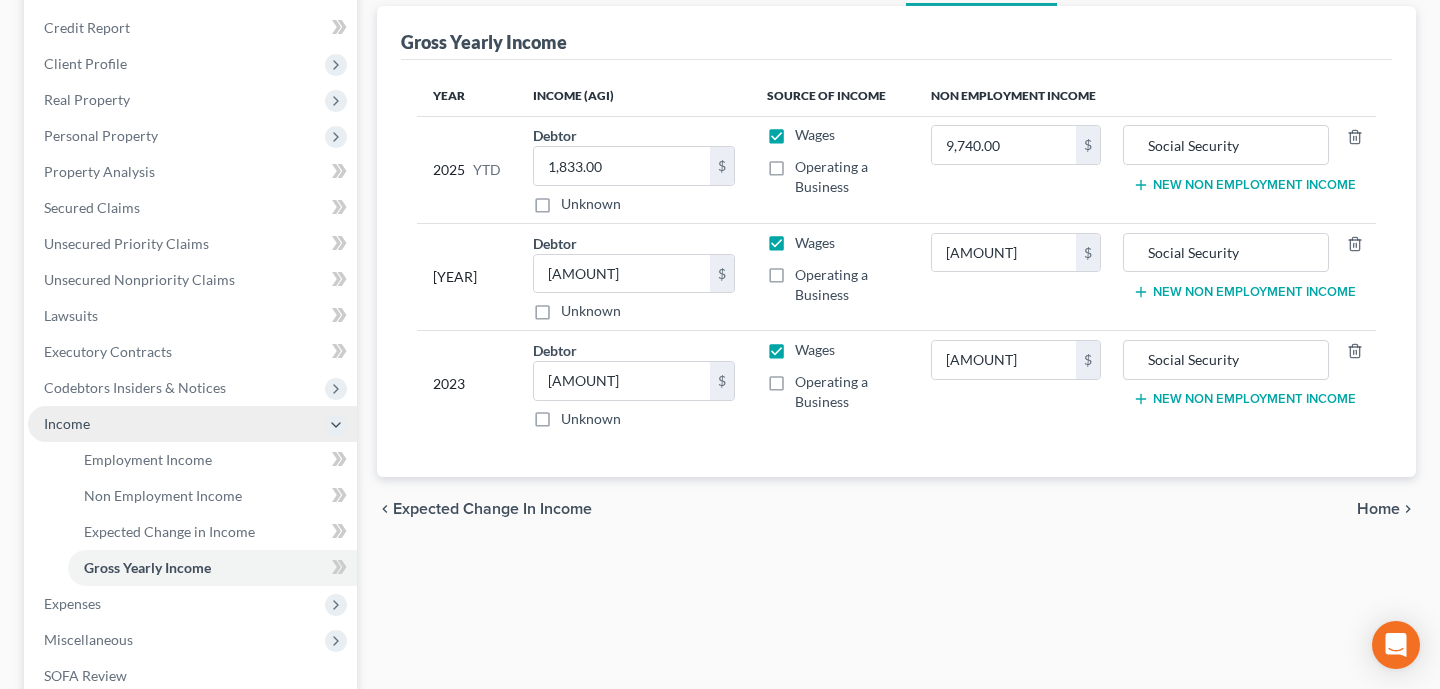 click on "Income" at bounding box center (0, 0) 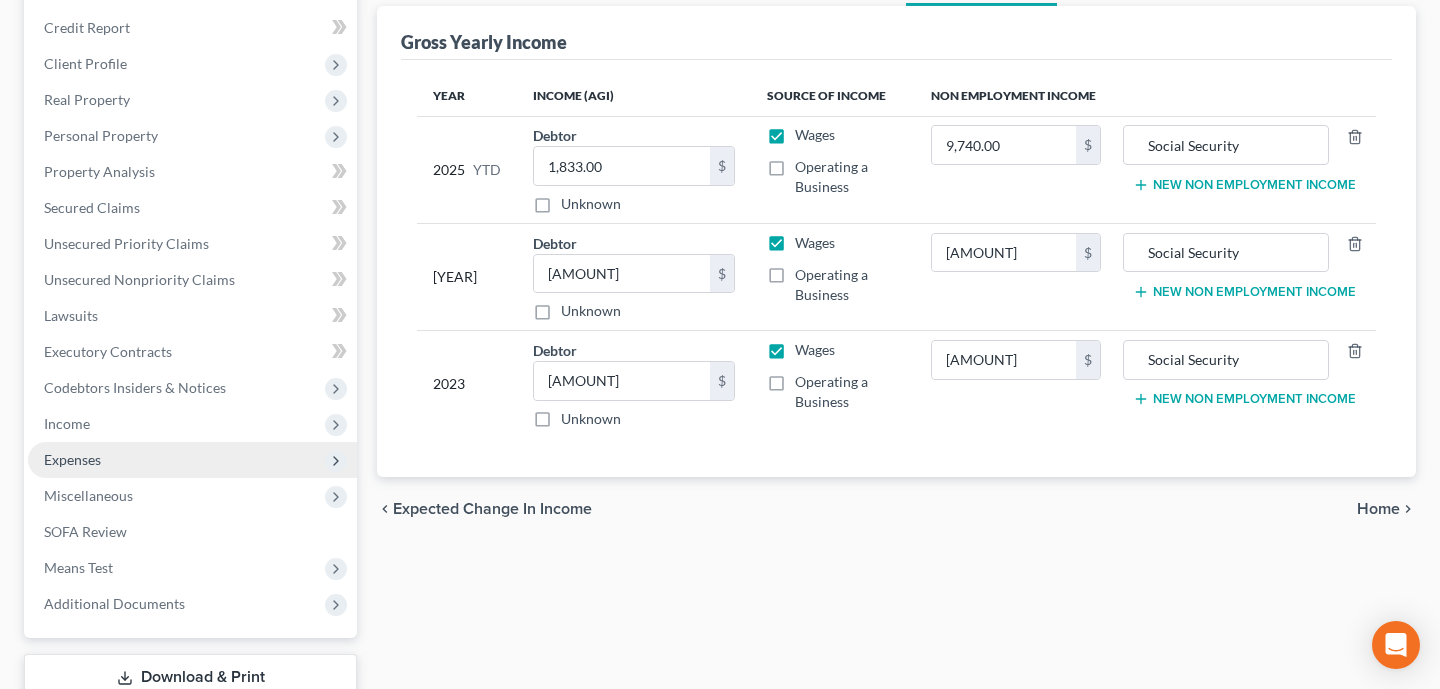 click on "Expenses" at bounding box center [0, 0] 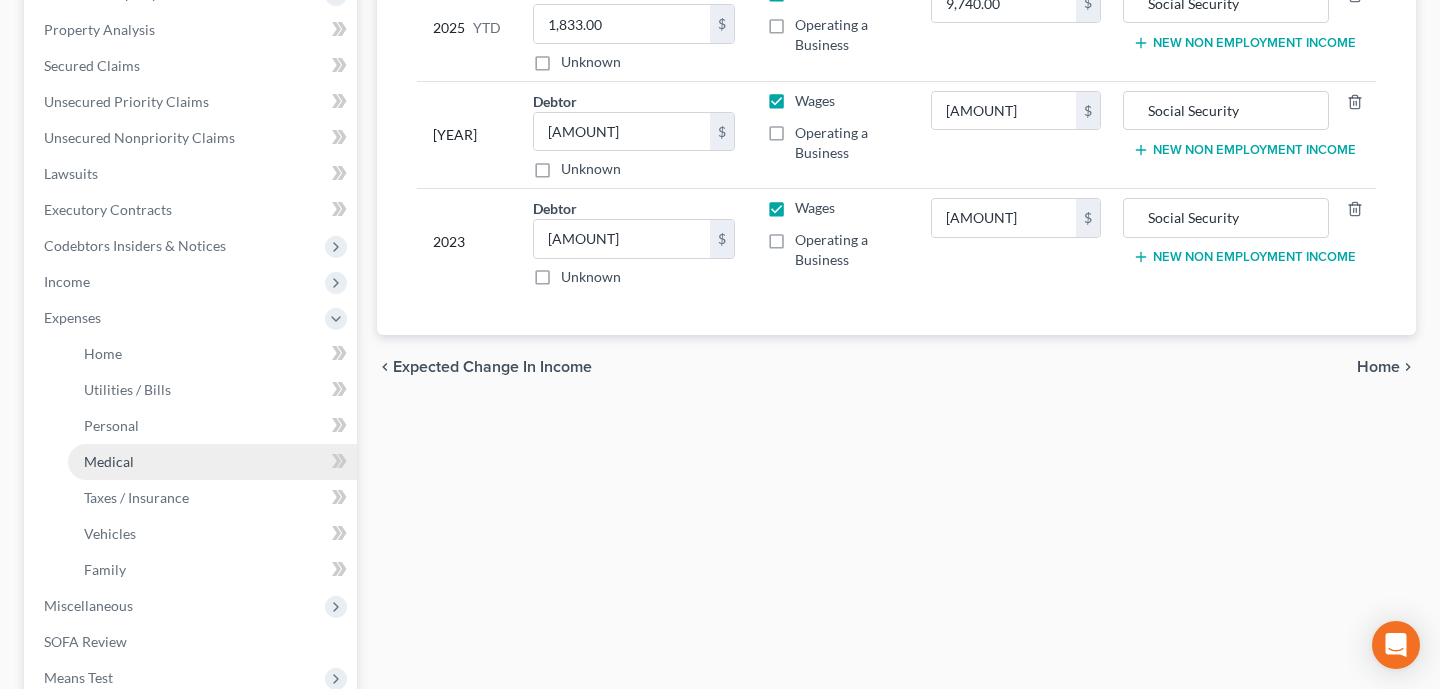 scroll, scrollTop: 441, scrollLeft: 0, axis: vertical 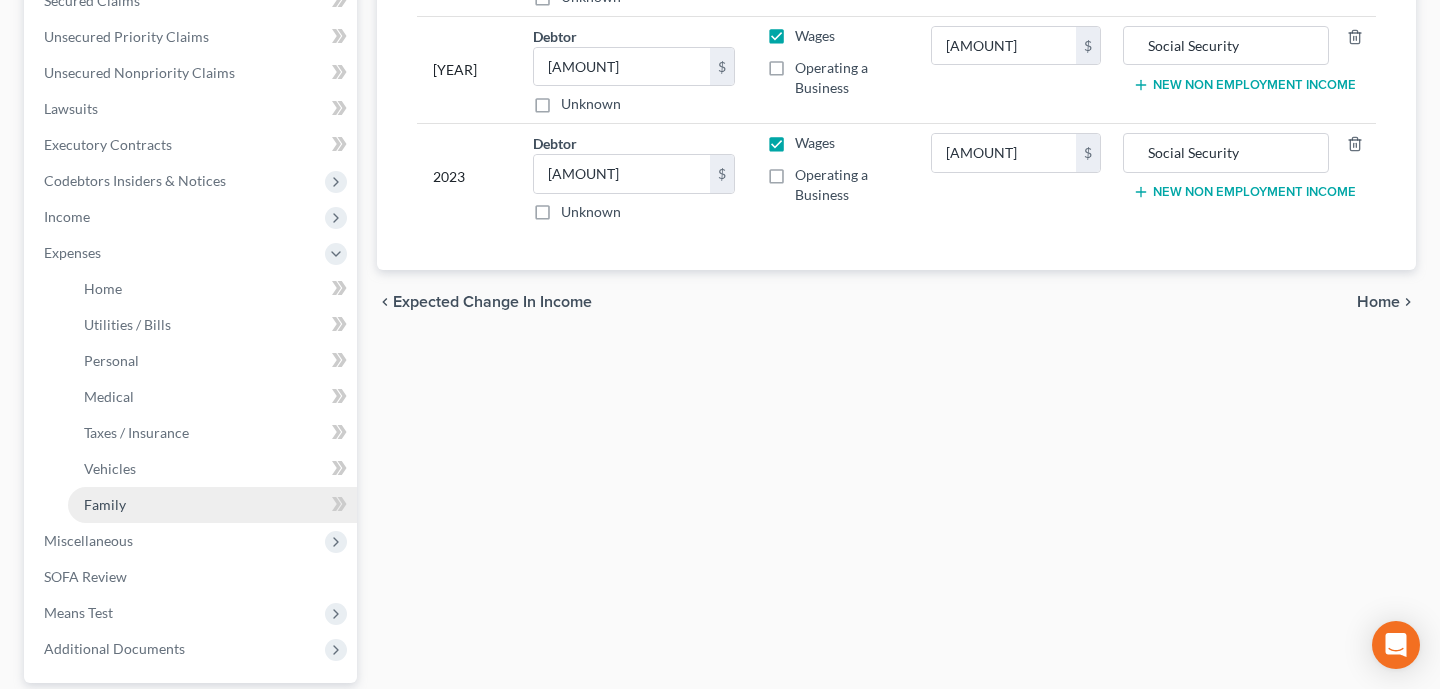 click on "Family" at bounding box center (212, 505) 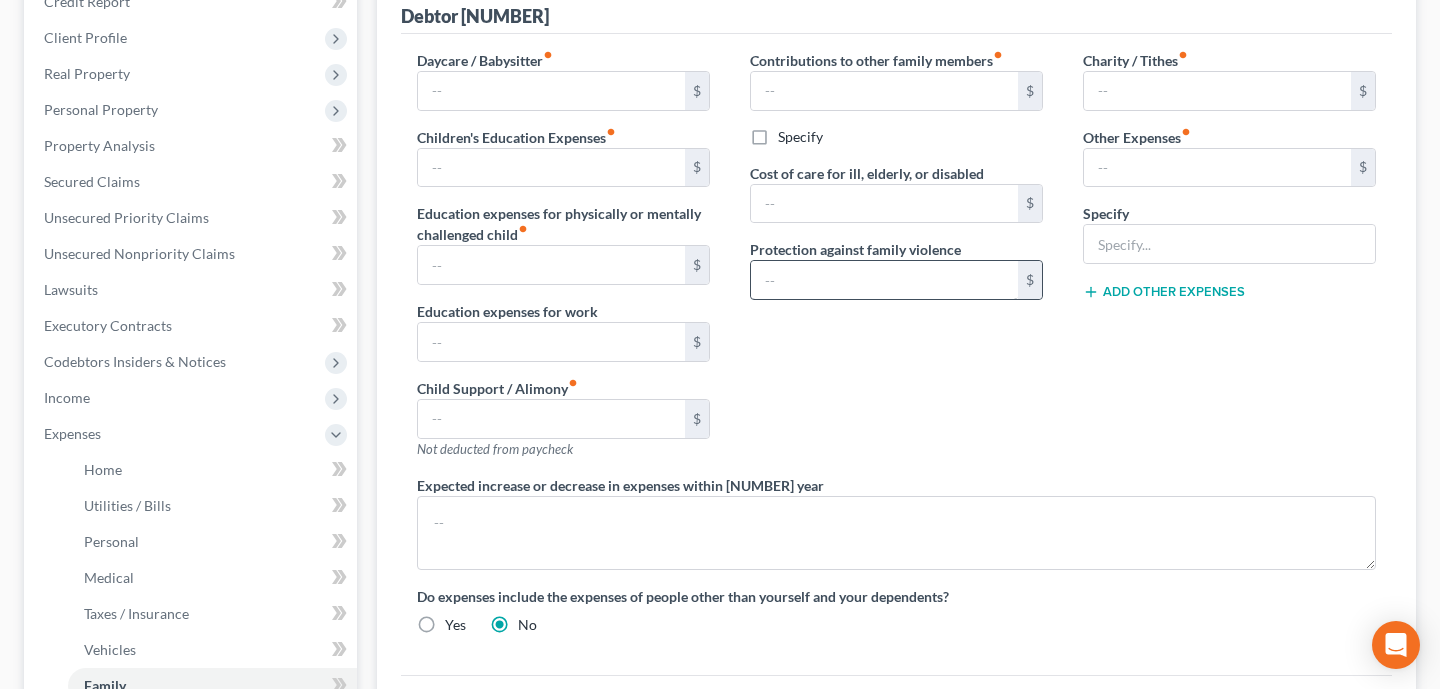scroll, scrollTop: 283, scrollLeft: 0, axis: vertical 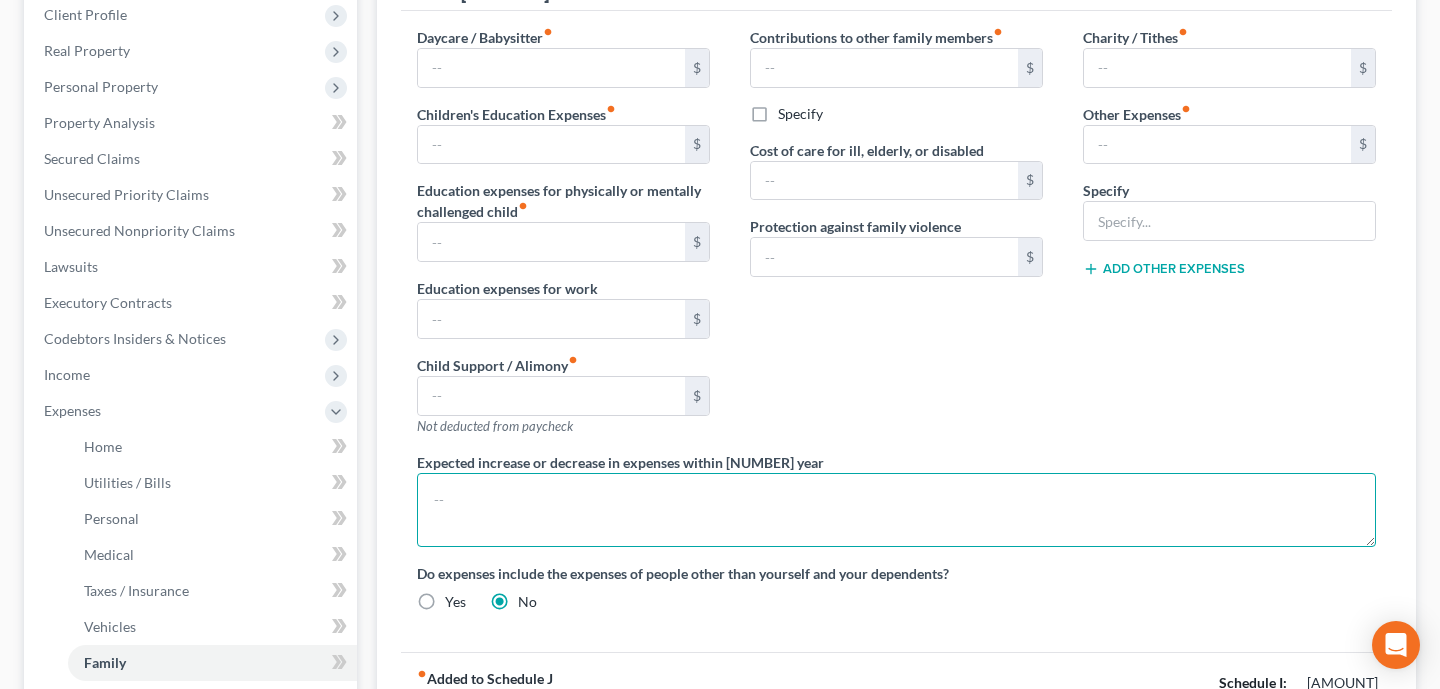 click at bounding box center (896, 510) 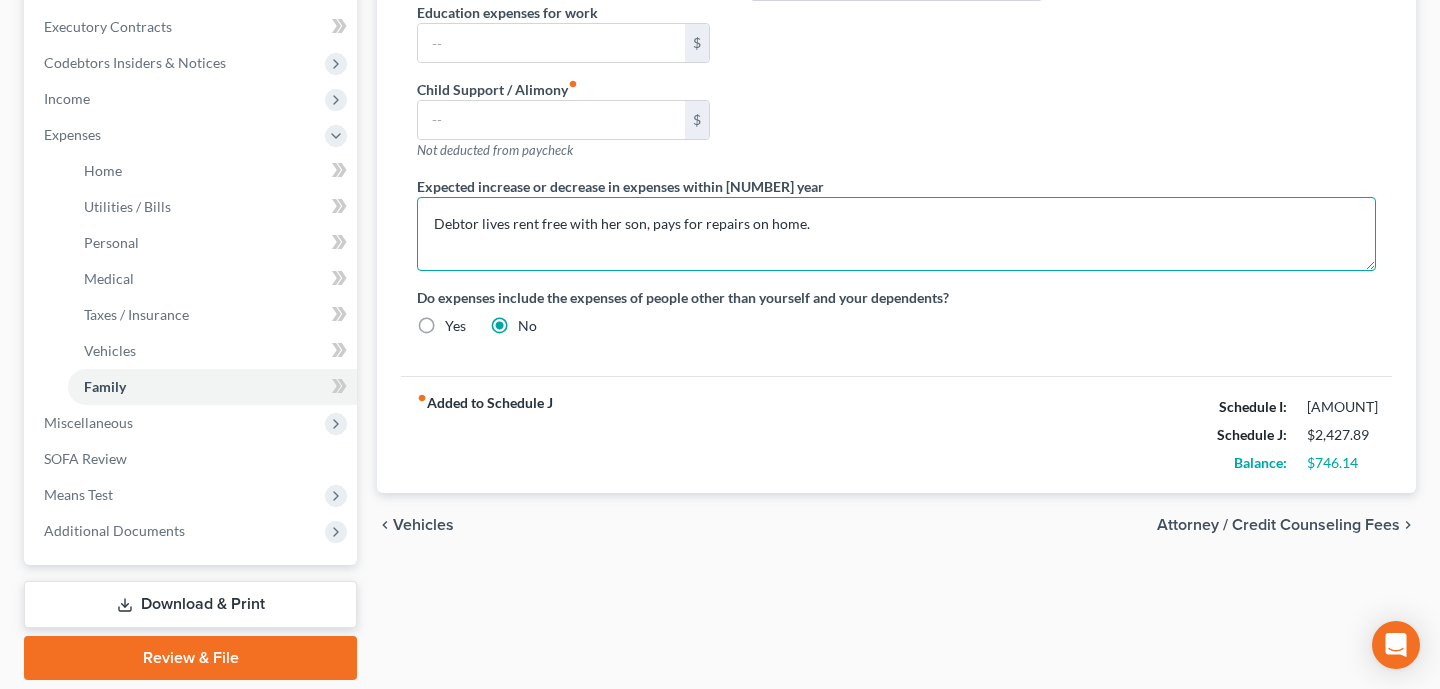 scroll, scrollTop: 565, scrollLeft: 0, axis: vertical 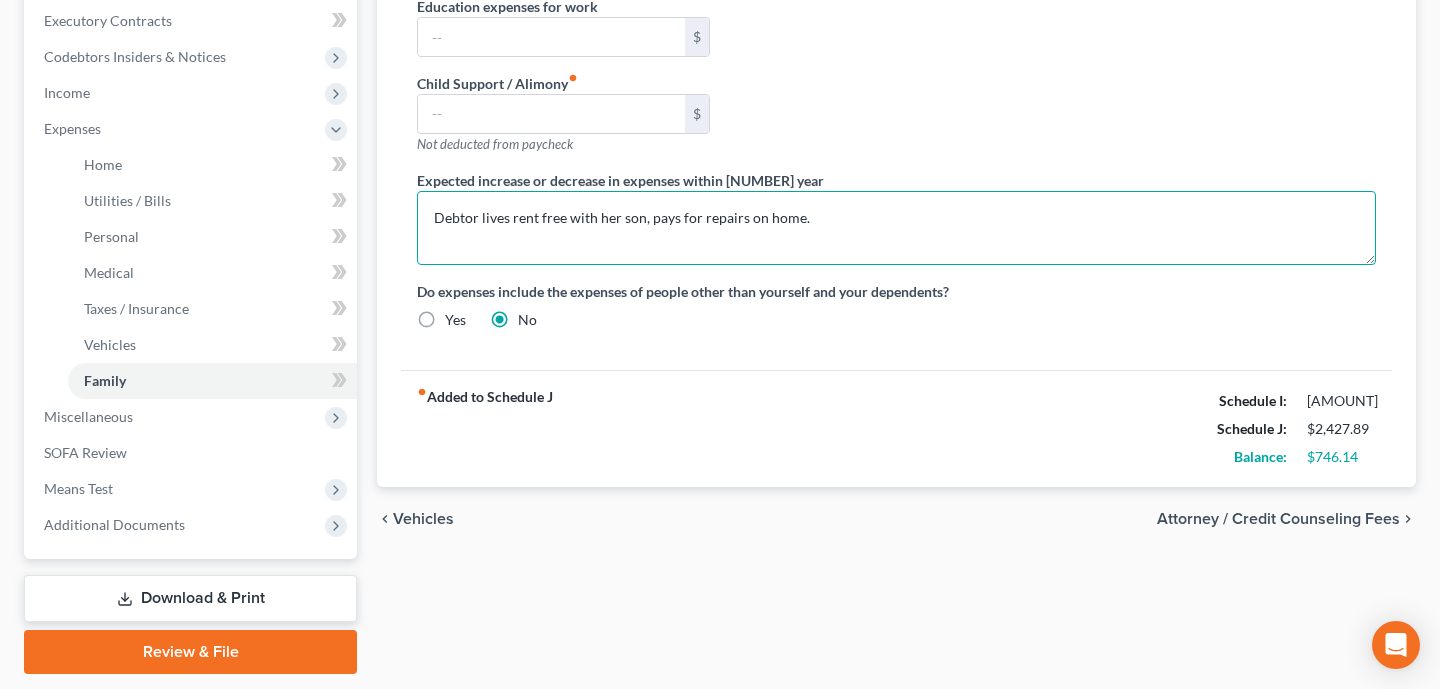 type on "Debtor lives rent free with her son, pays for repairs on home." 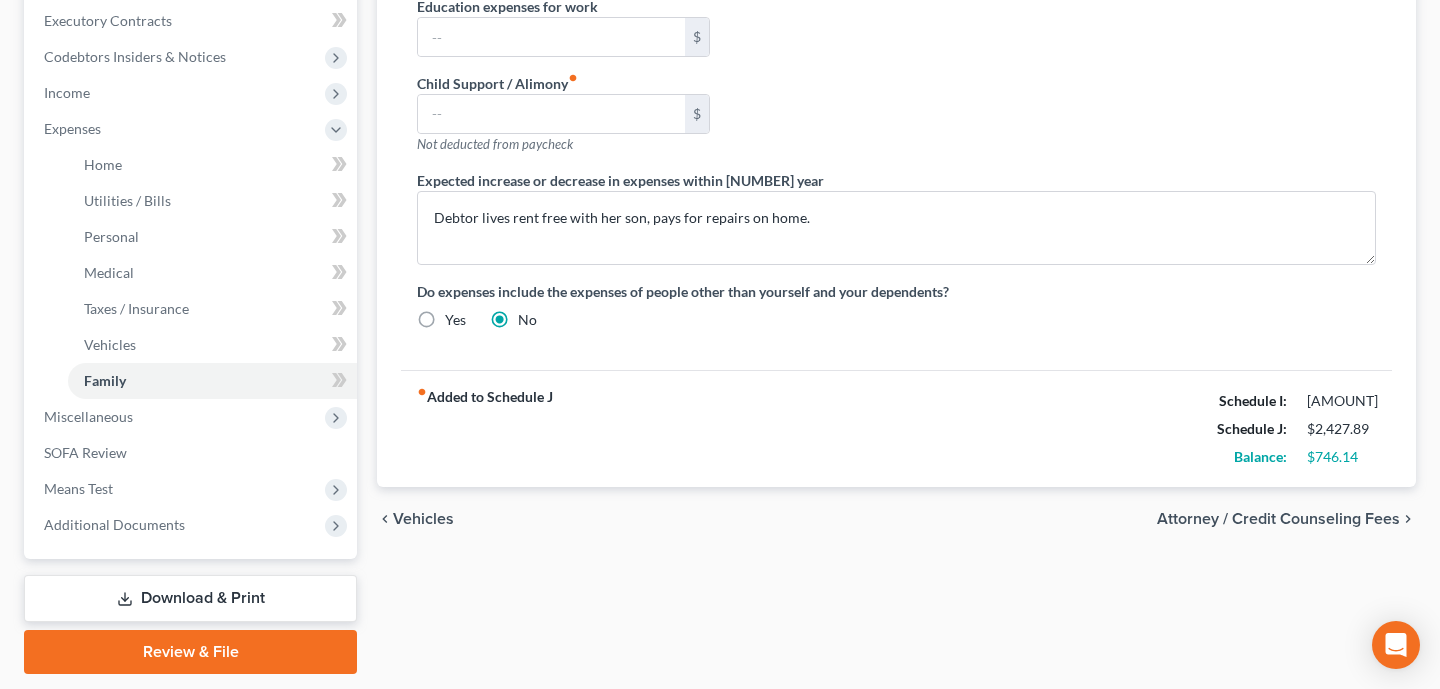 click on "Home
Utilities / Bills
Personal
Medical
Taxes / Insurance
Vehicles
Family
Debtor 1 Daycare / Babysitter  fiber_manual_record $ Children's Education Expenses  fiber_manual_record $ Education expenses for physically or mentally challenged child  fiber_manual_record $ Education expenses for work $ Child Support / Alimony  fiber_manual_record $ Not deducted from paycheck Contributions to other family members  fiber_manual_record $ Specify Cost of care for ill, elderly, or disabled $ Protection against family violence $ Charity / Tithes  fiber_manual_record $ Other Expenses  fiber_manual_record $ Specify Add Other Expenses Expected increase or decrease in expenses within one year Debtor lives rent free with her son, pays for repairs on home. Do expenses include the expenses of people other than yourself and your dependents? Yes No fiber_manual_record  Added to Schedule J Schedule I: $[NUMBER] Schedule J: $[NUMBER] Balance: $[NUMBER]" at bounding box center (896, 150) 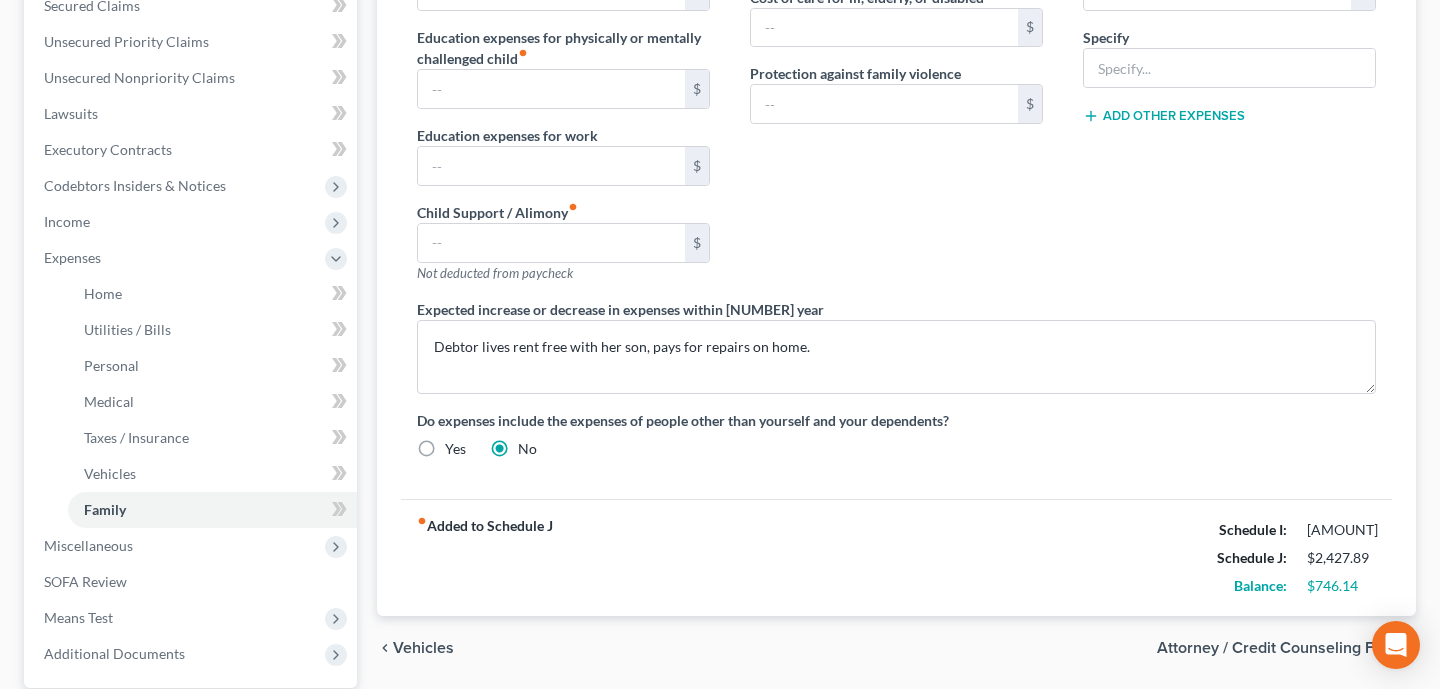 scroll, scrollTop: 377, scrollLeft: 0, axis: vertical 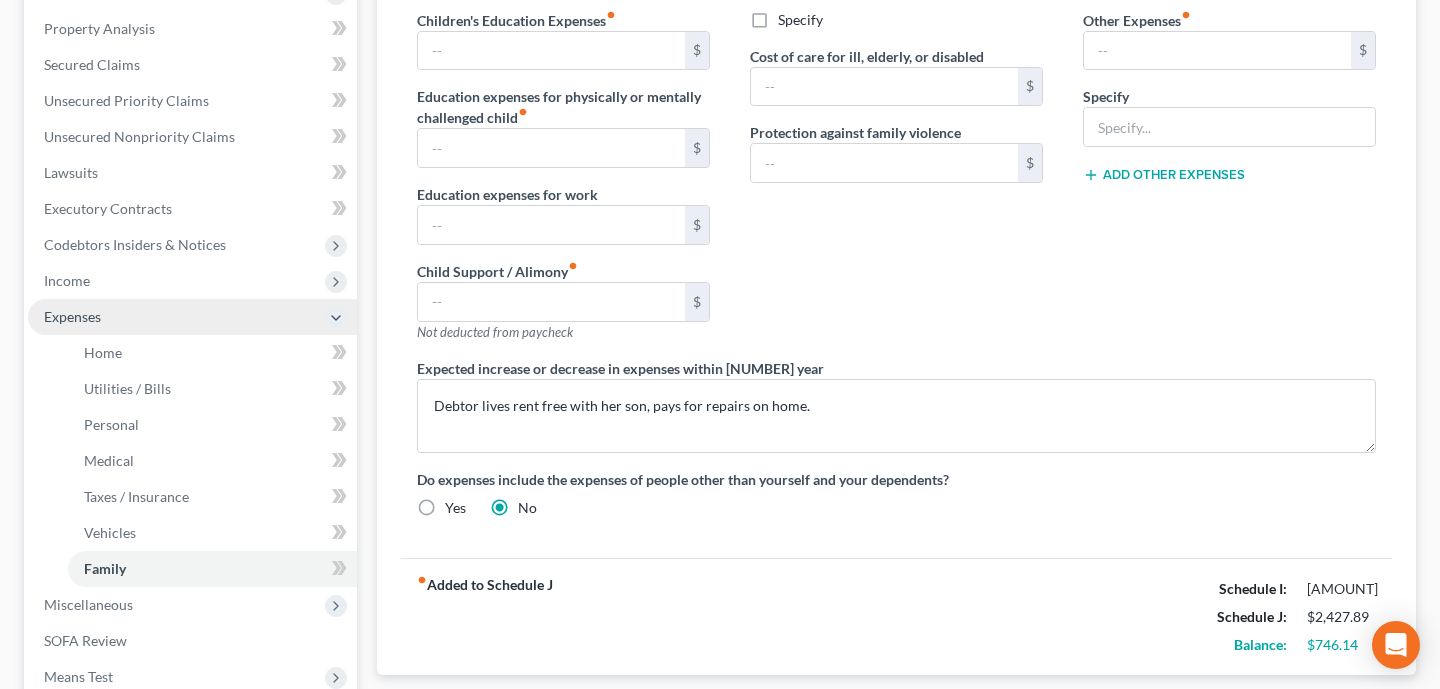 click on "Expenses" at bounding box center (0, 0) 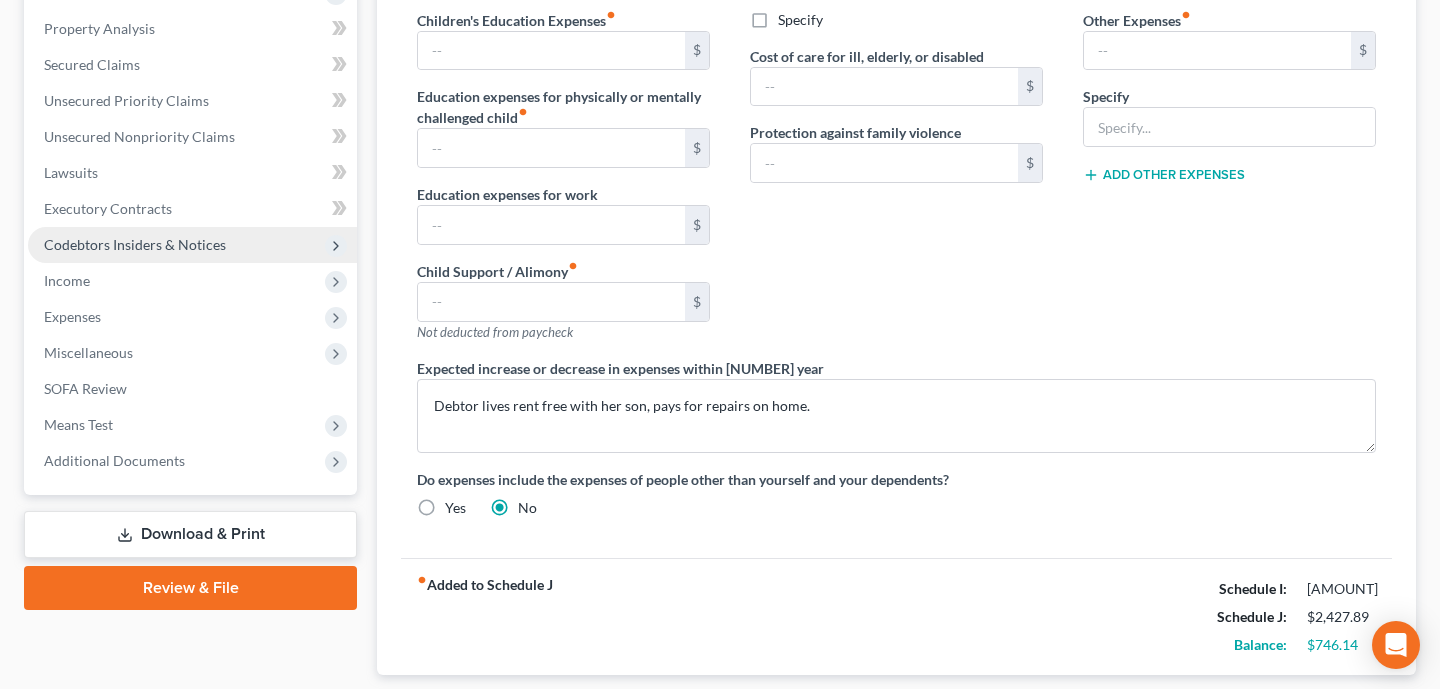 click on "Codebtors Insiders & Notices" at bounding box center [0, 0] 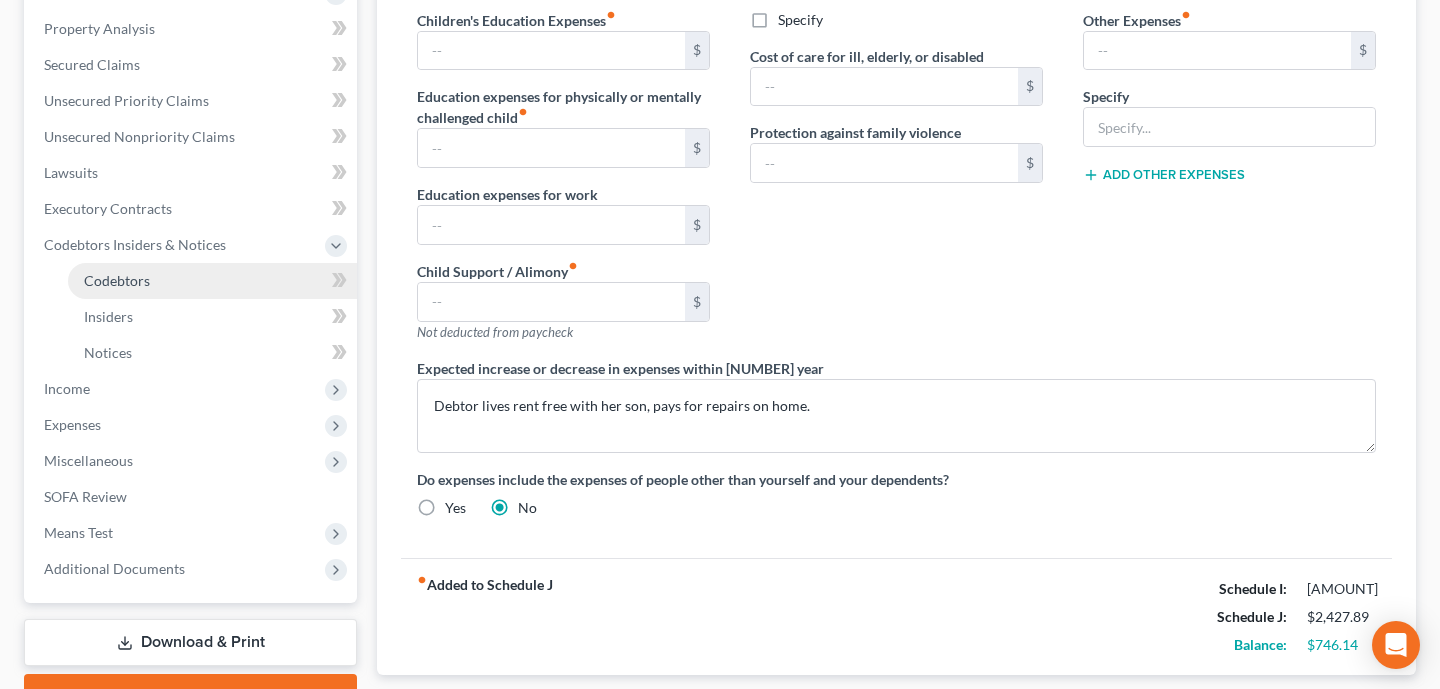 click on "Codebtors" at bounding box center [212, 281] 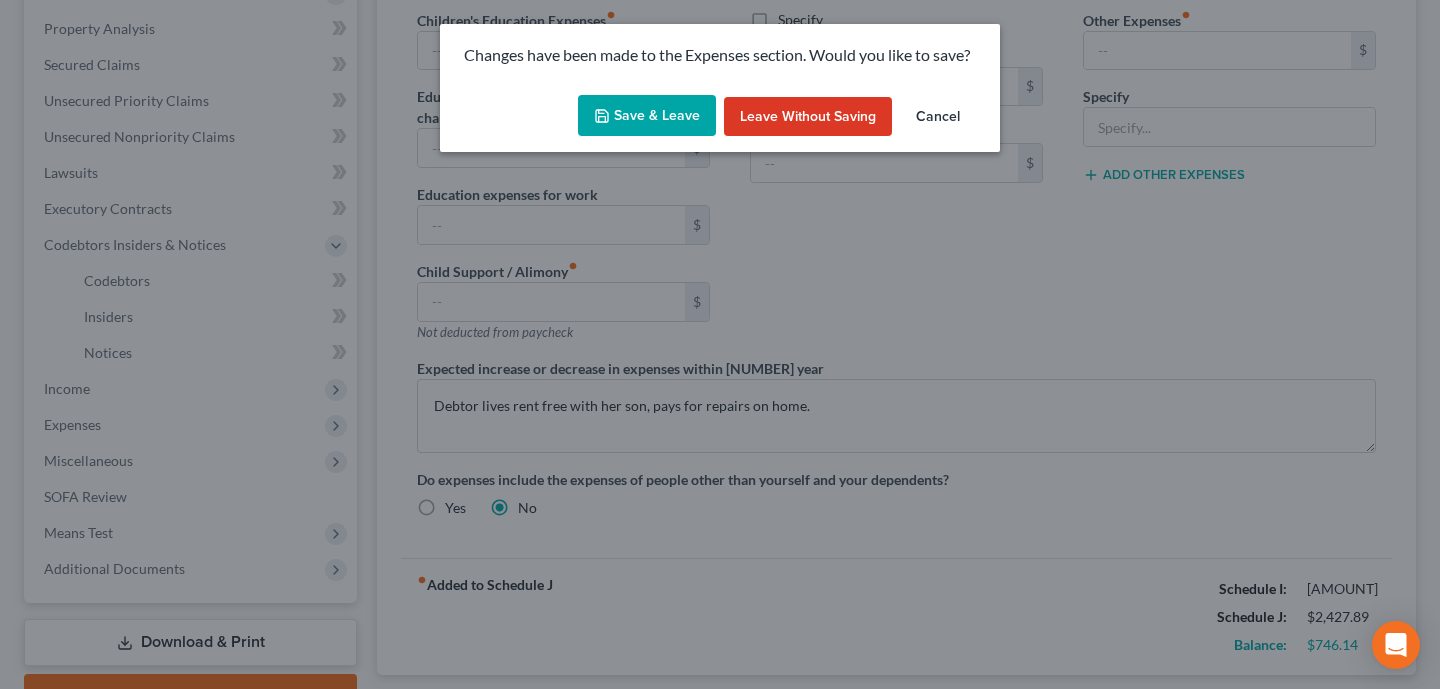 click on "Save & Leave" at bounding box center [647, 116] 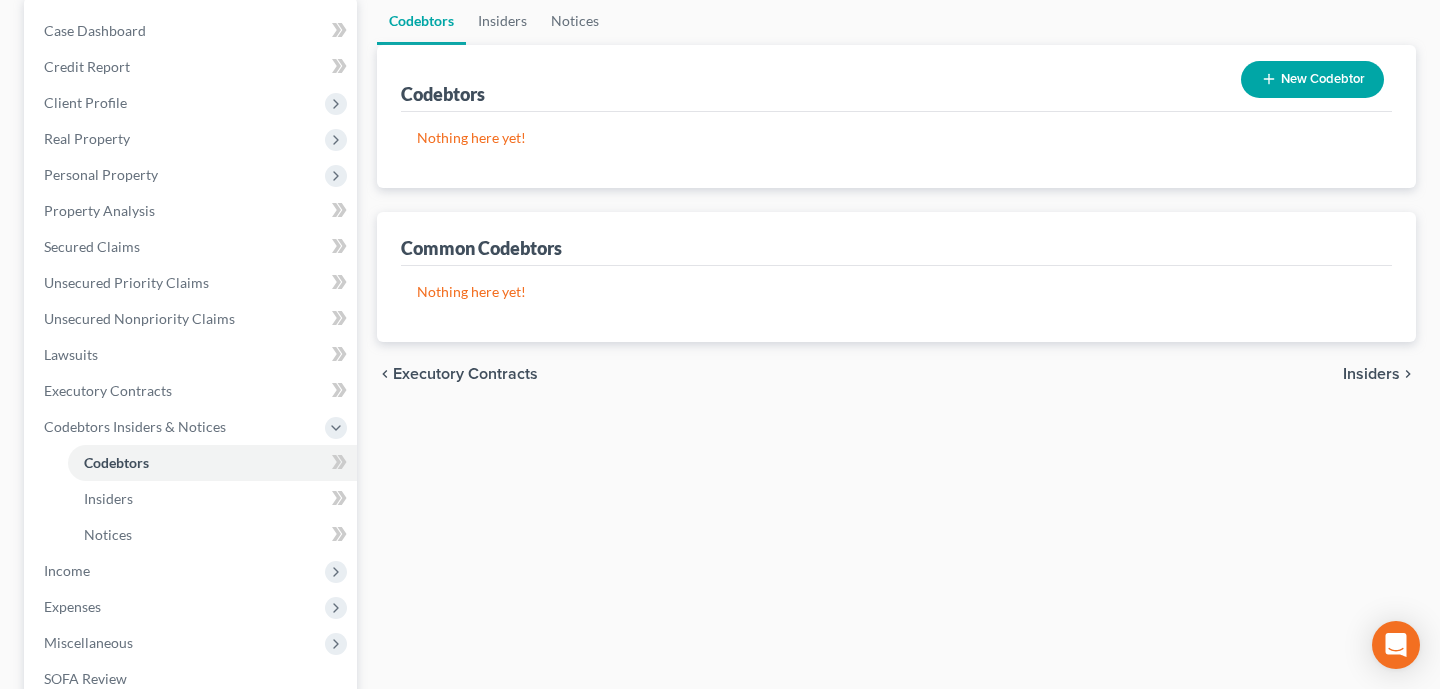 scroll, scrollTop: 203, scrollLeft: 0, axis: vertical 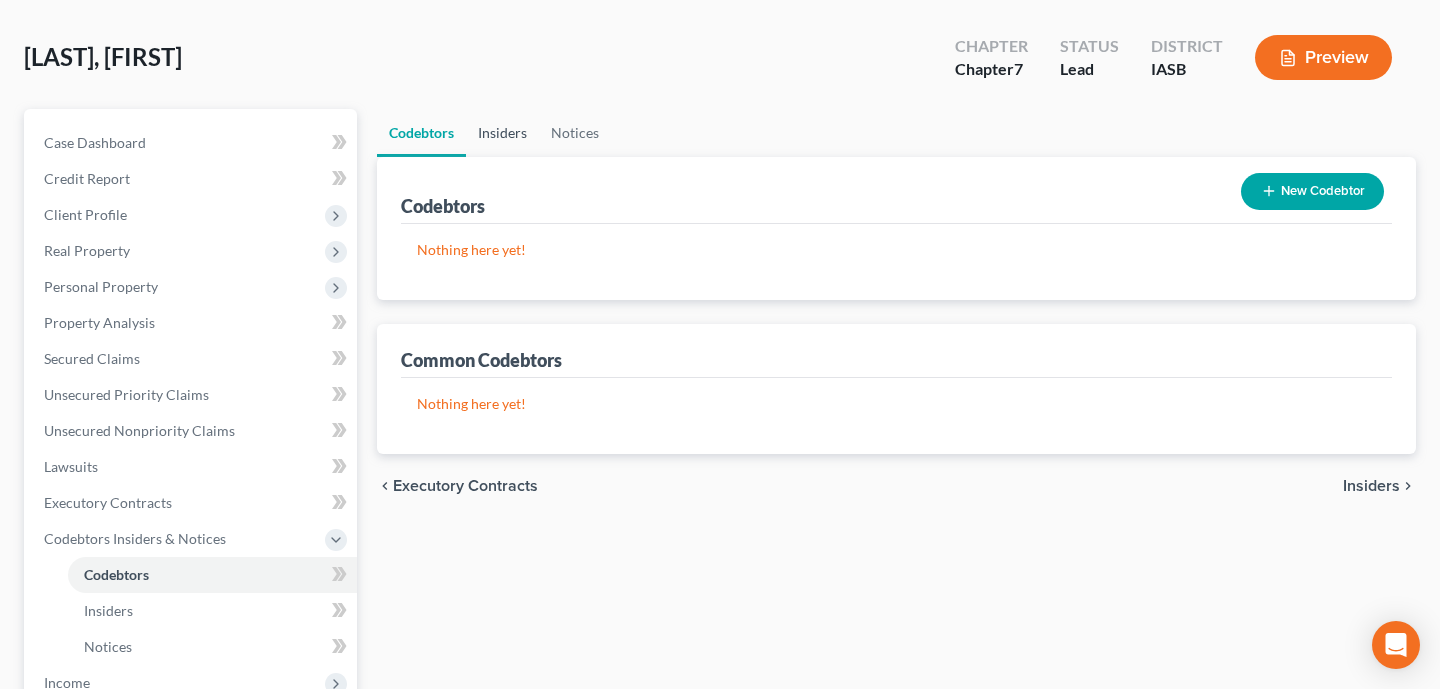 click on "Insiders" at bounding box center (502, 133) 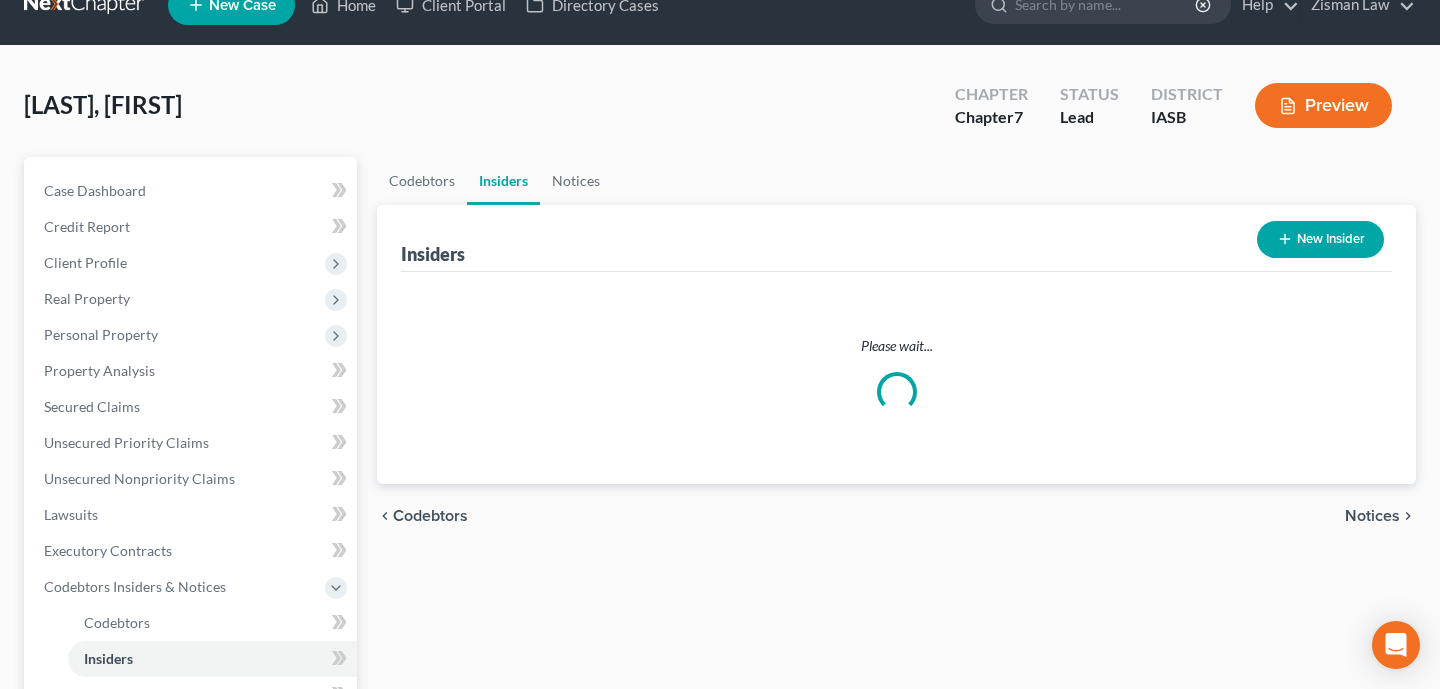scroll, scrollTop: 0, scrollLeft: 0, axis: both 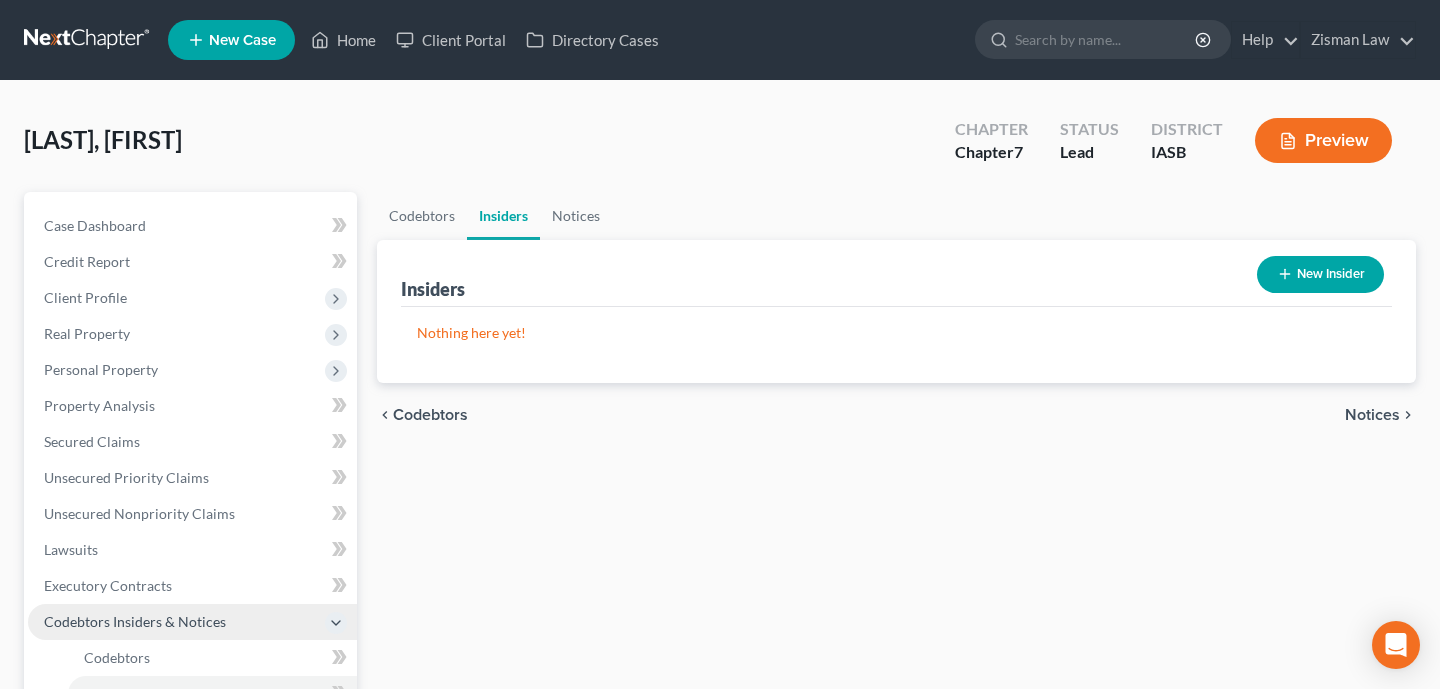 click on "Codebtors Insiders & Notices" at bounding box center [0, 0] 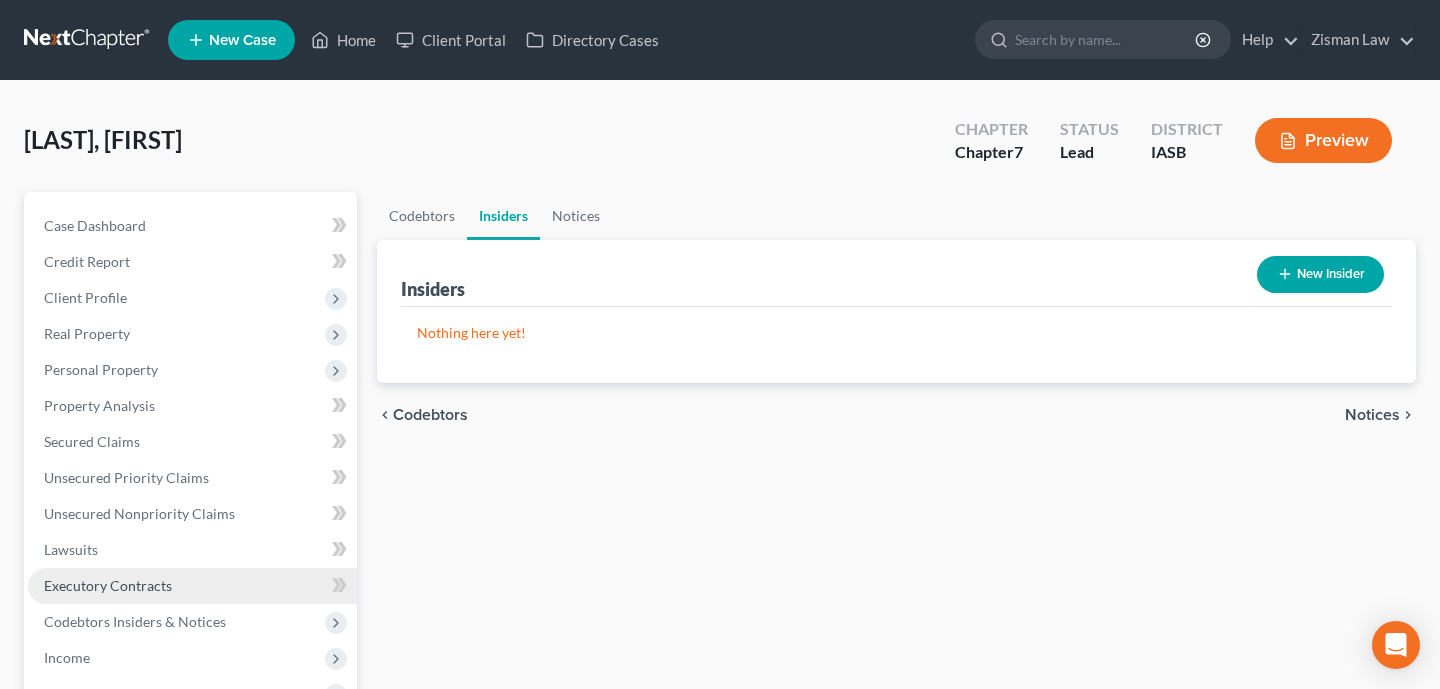 click on "Executory Contracts" at bounding box center [192, 586] 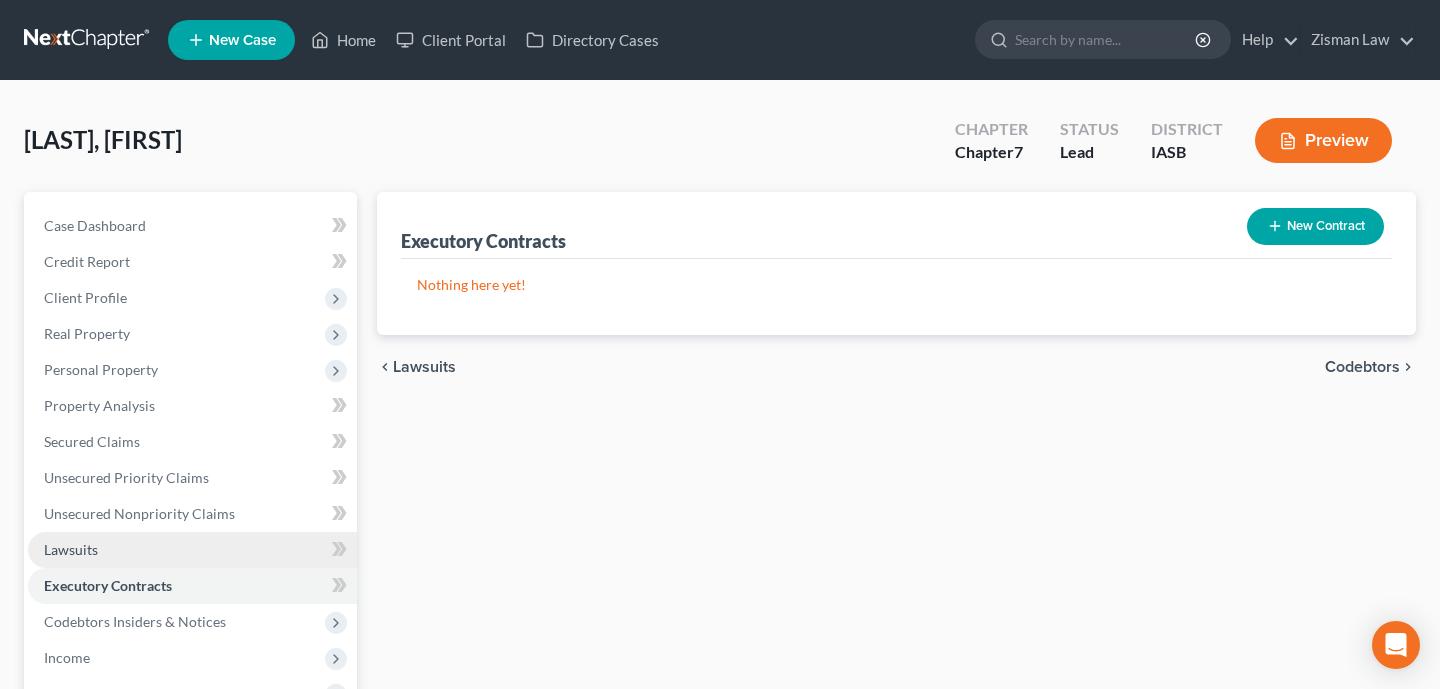 click on "Lawsuits" at bounding box center (192, 550) 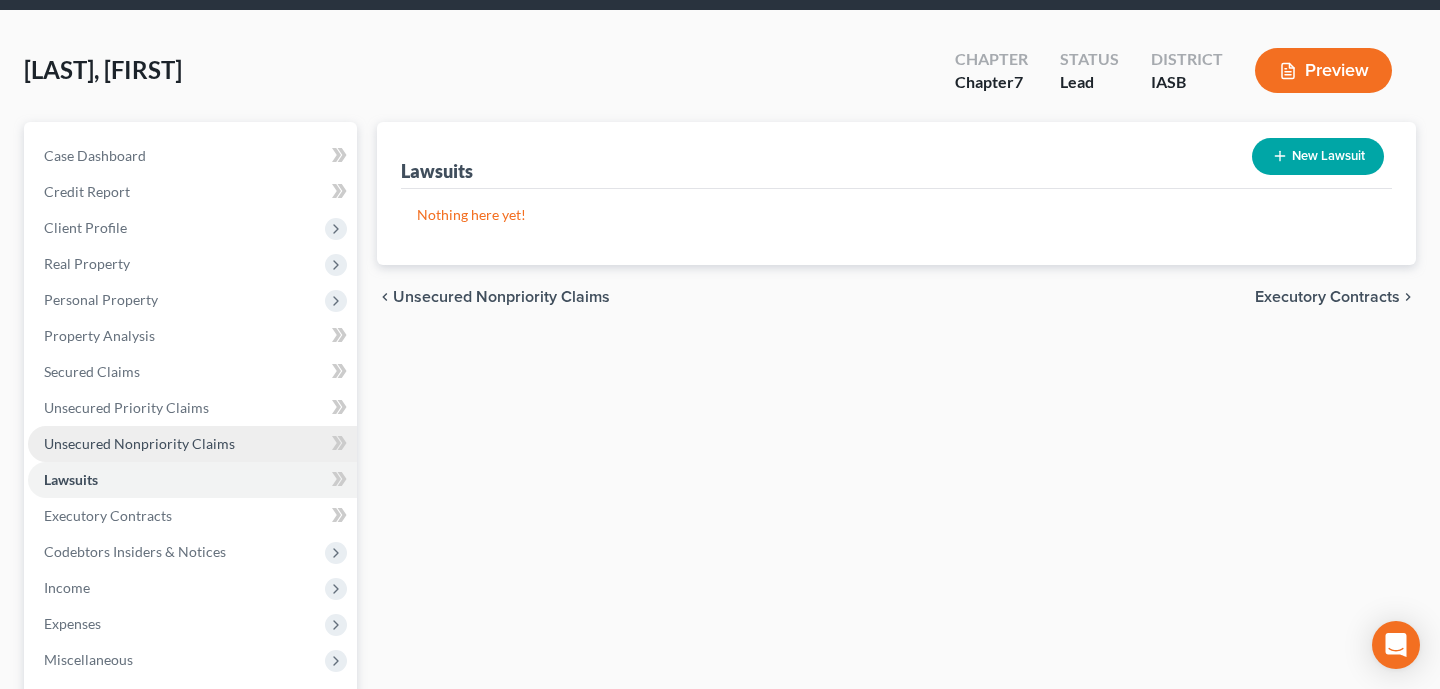 scroll, scrollTop: 95, scrollLeft: 0, axis: vertical 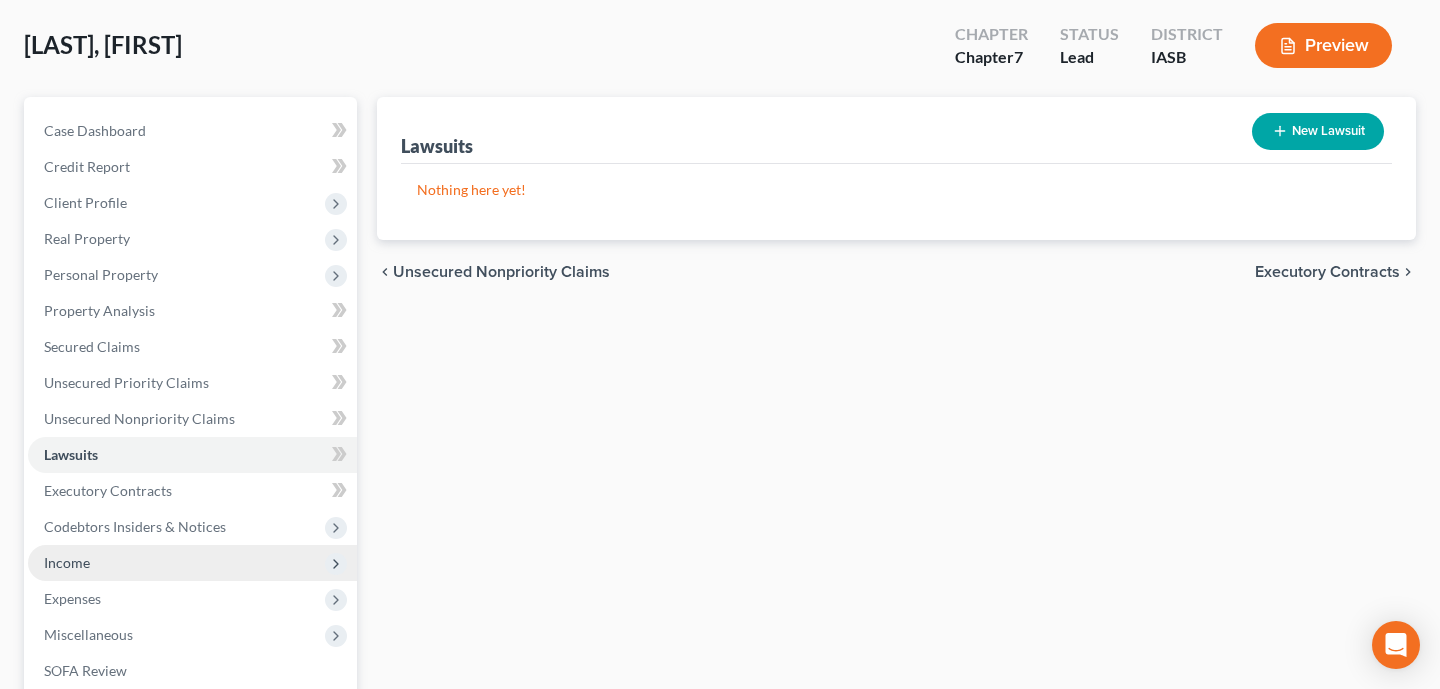 click on "Income" at bounding box center [0, 0] 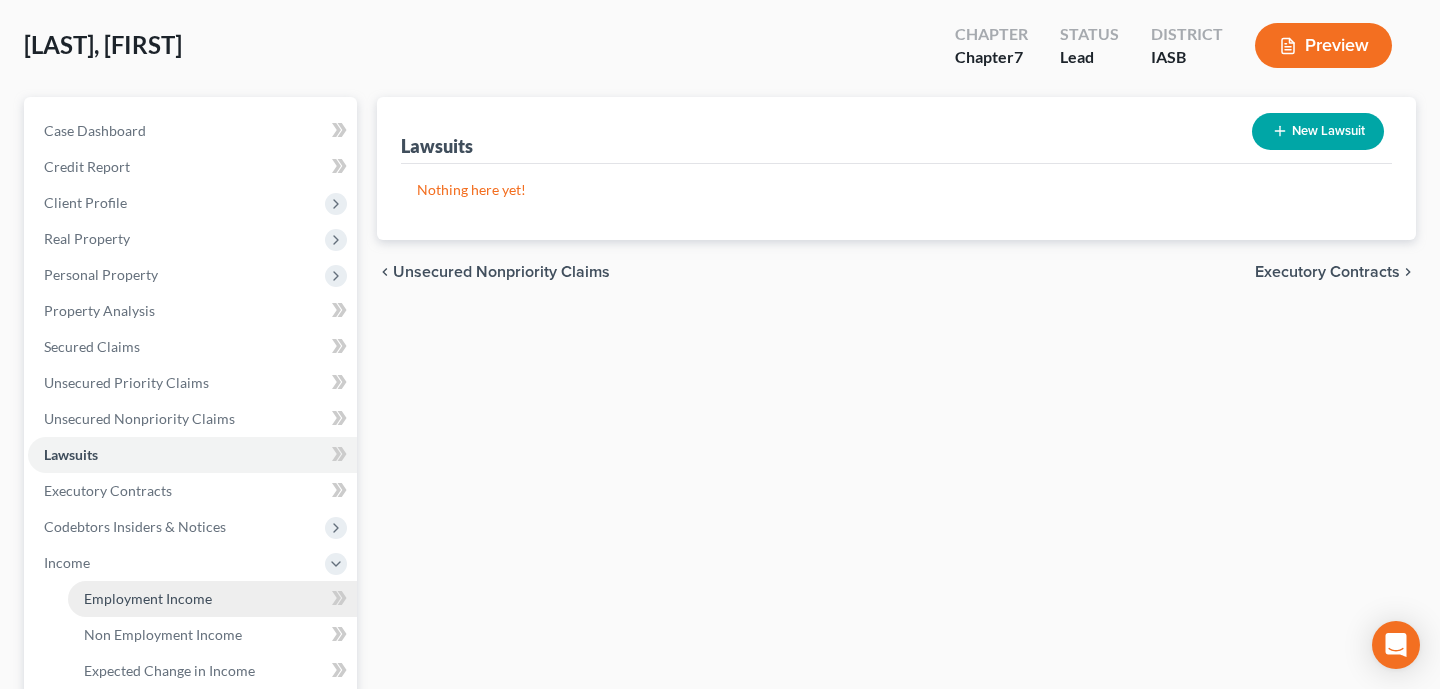 click on "Employment Income" at bounding box center [212, 599] 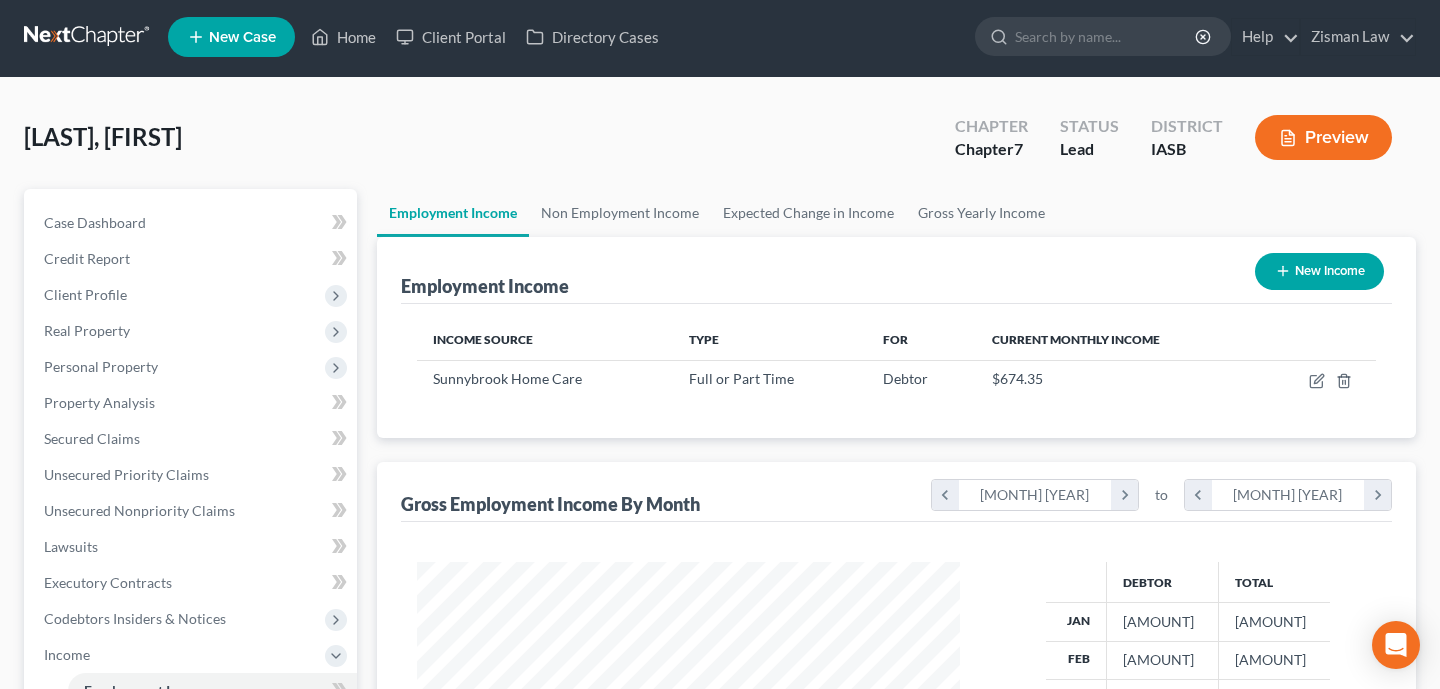 scroll, scrollTop: 0, scrollLeft: 0, axis: both 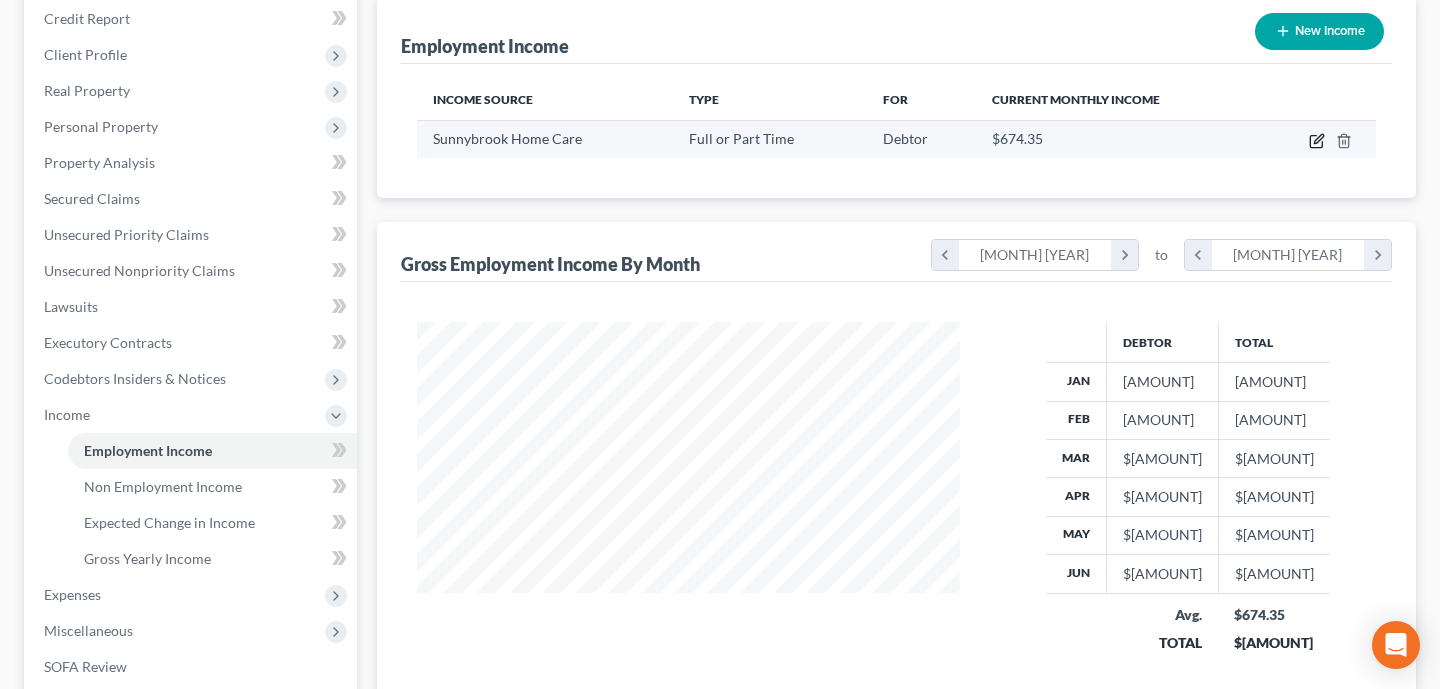 click at bounding box center (1318, 138) 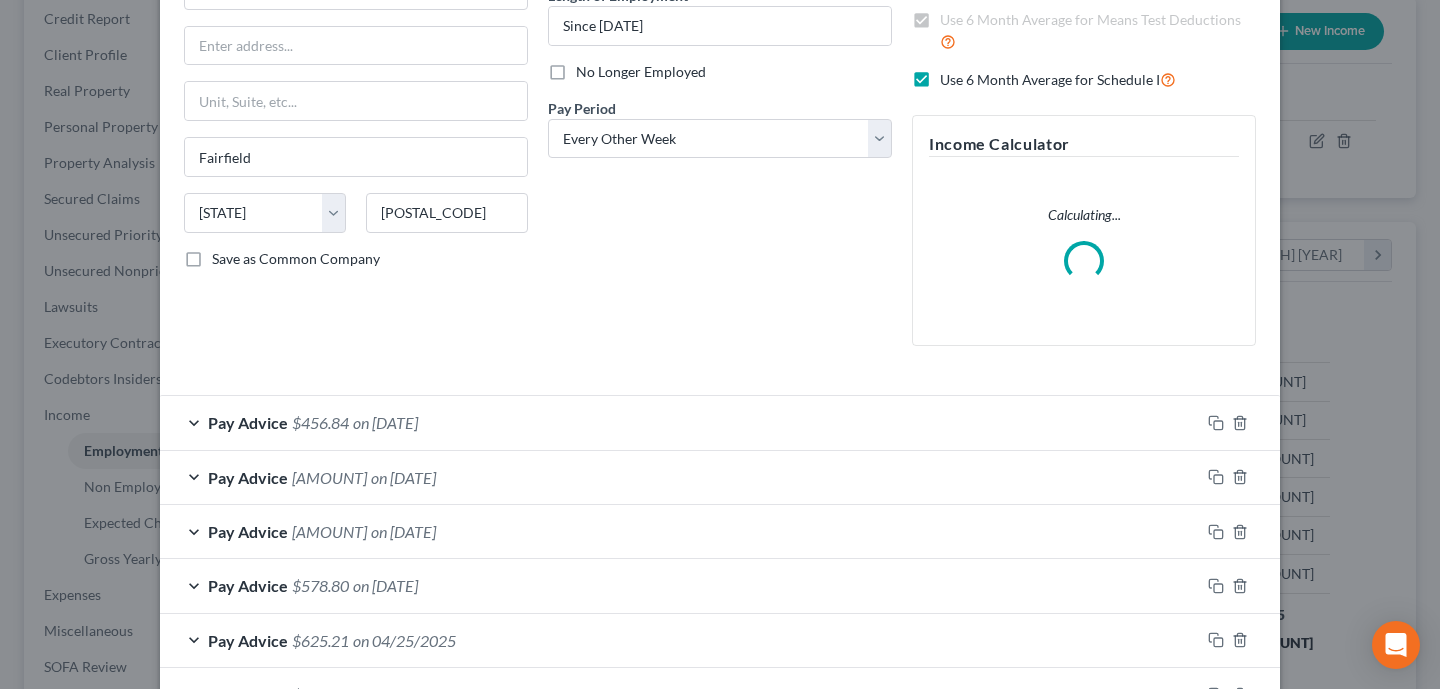 scroll, scrollTop: 0, scrollLeft: 0, axis: both 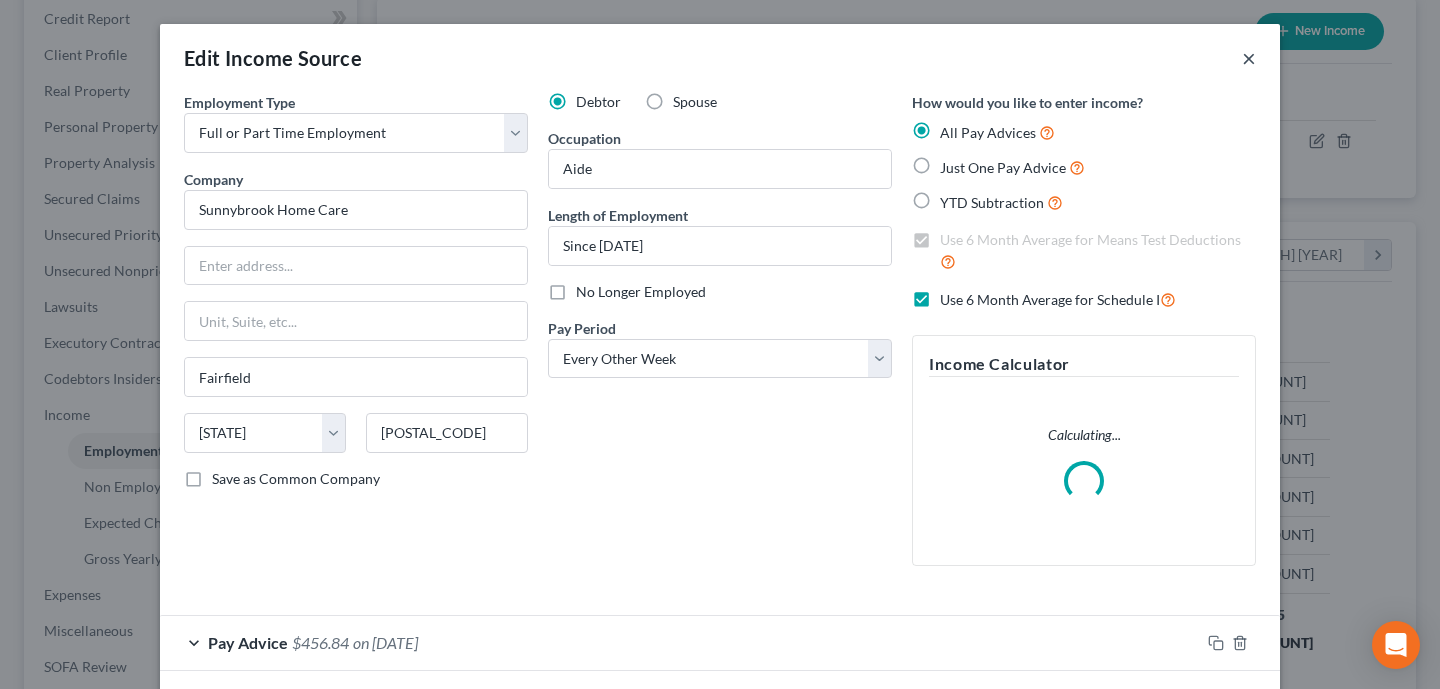 click on "×" at bounding box center [1249, 58] 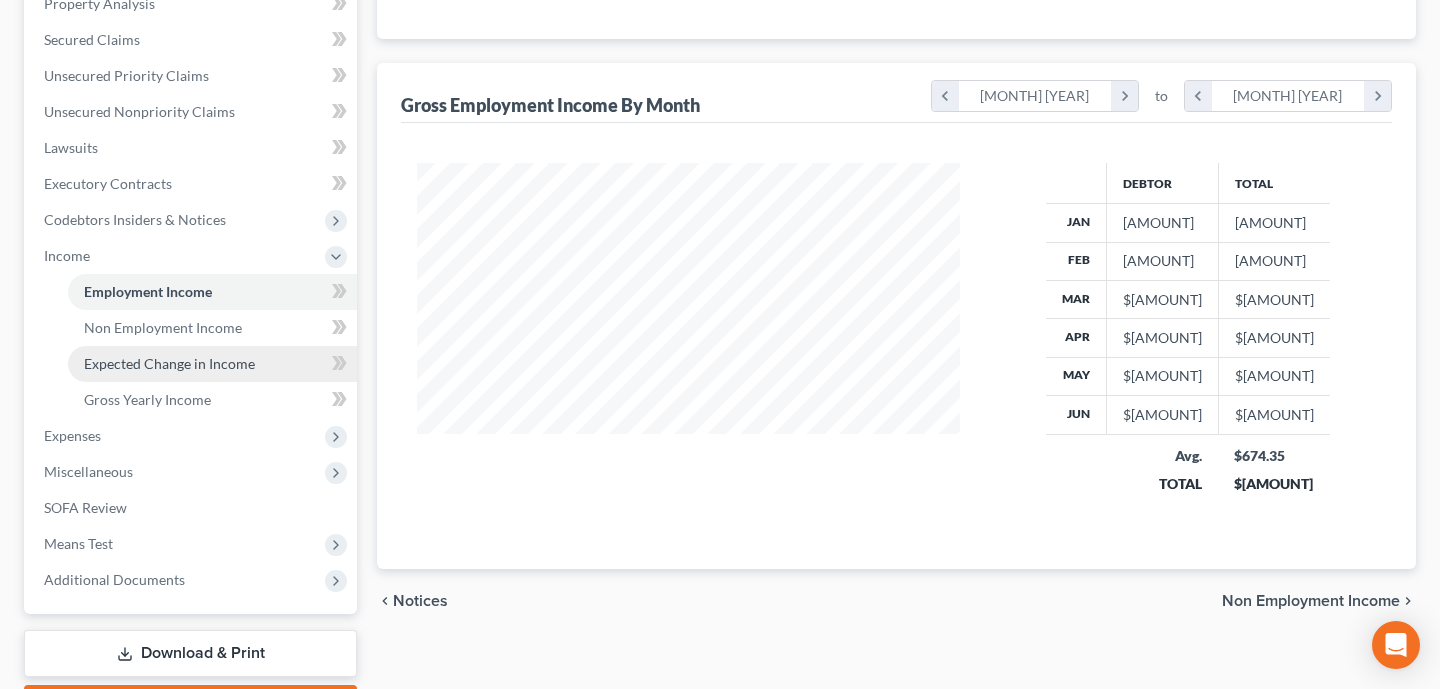 scroll, scrollTop: 438, scrollLeft: 0, axis: vertical 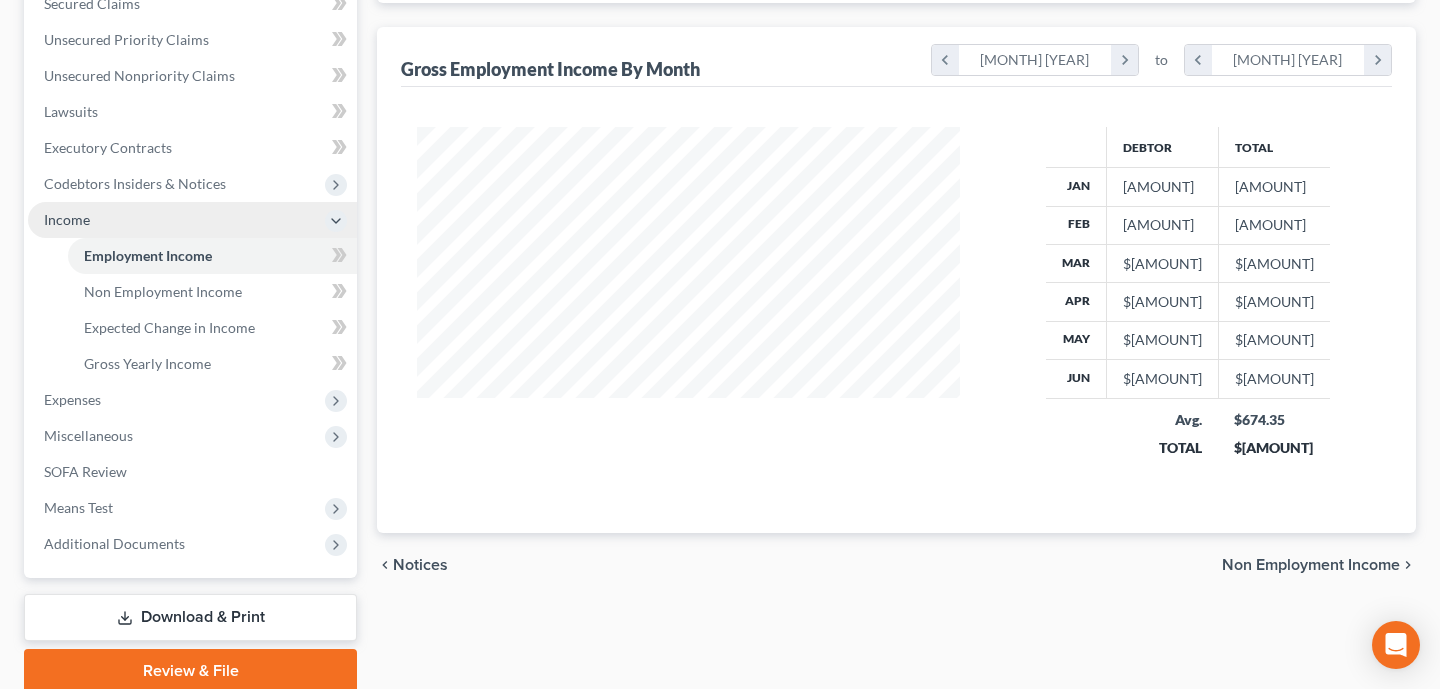 click on "Income" at bounding box center [0, 0] 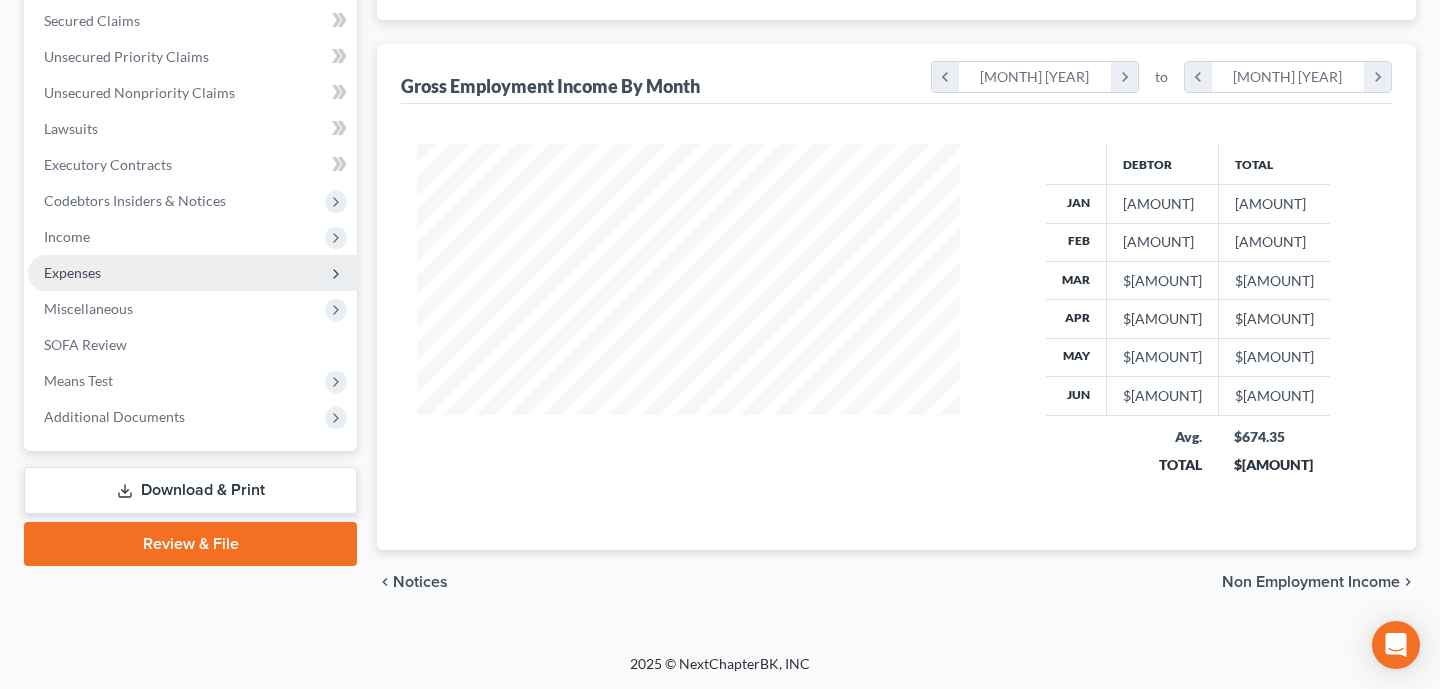 click on "Expenses" at bounding box center [0, 0] 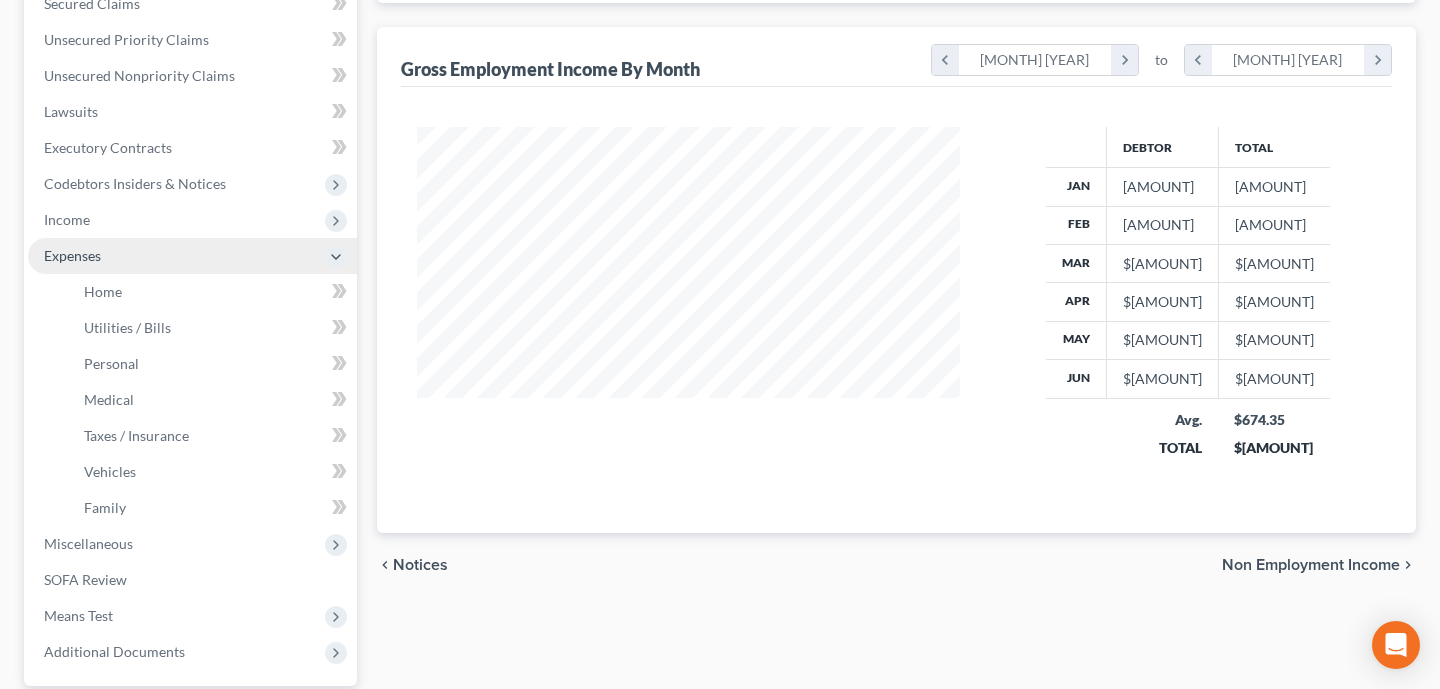click on "Expenses" at bounding box center (0, 0) 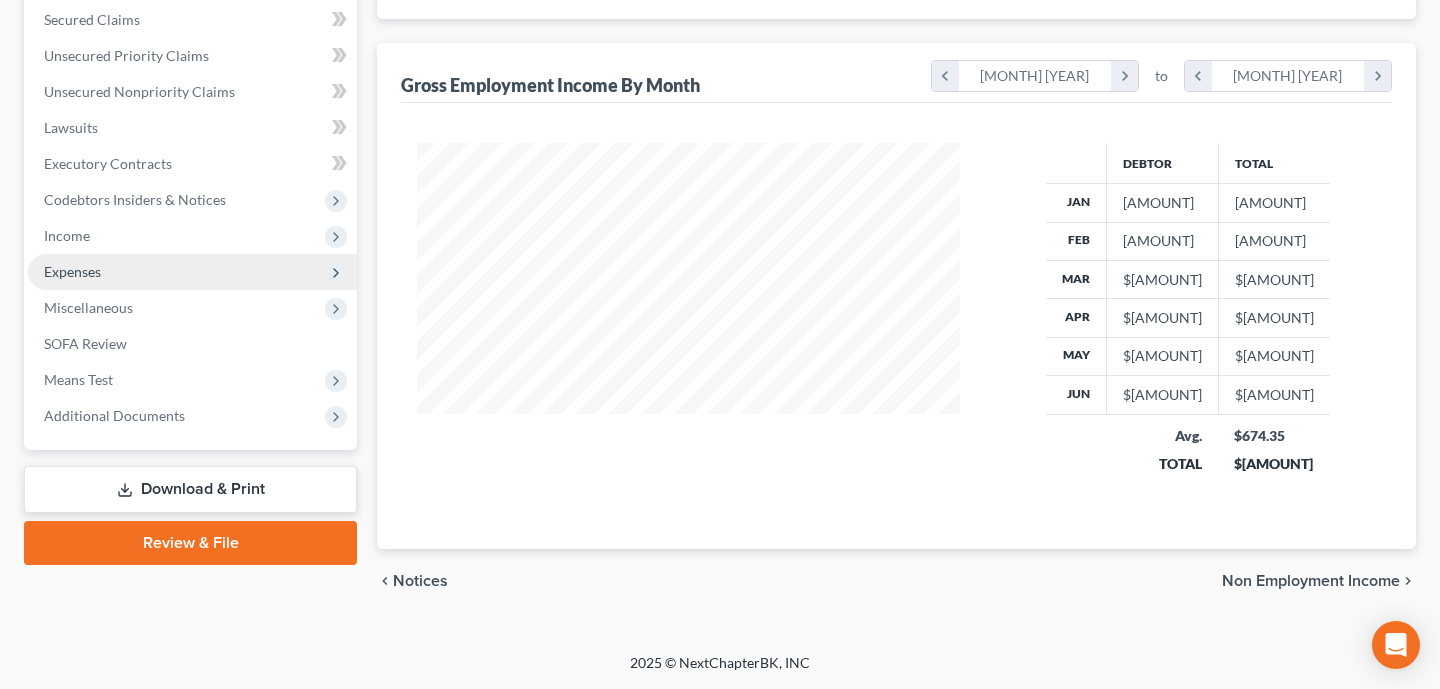 scroll, scrollTop: 421, scrollLeft: 0, axis: vertical 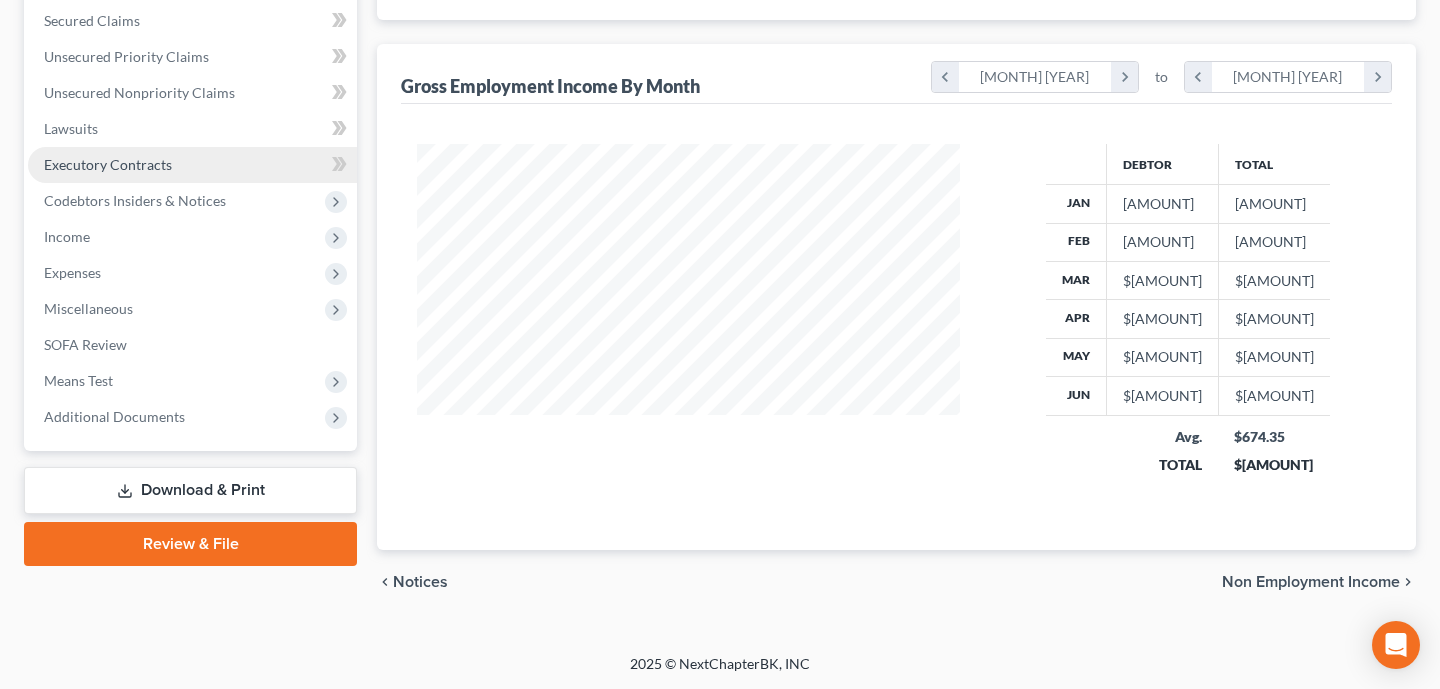 click on "Executory Contracts" at bounding box center [192, 165] 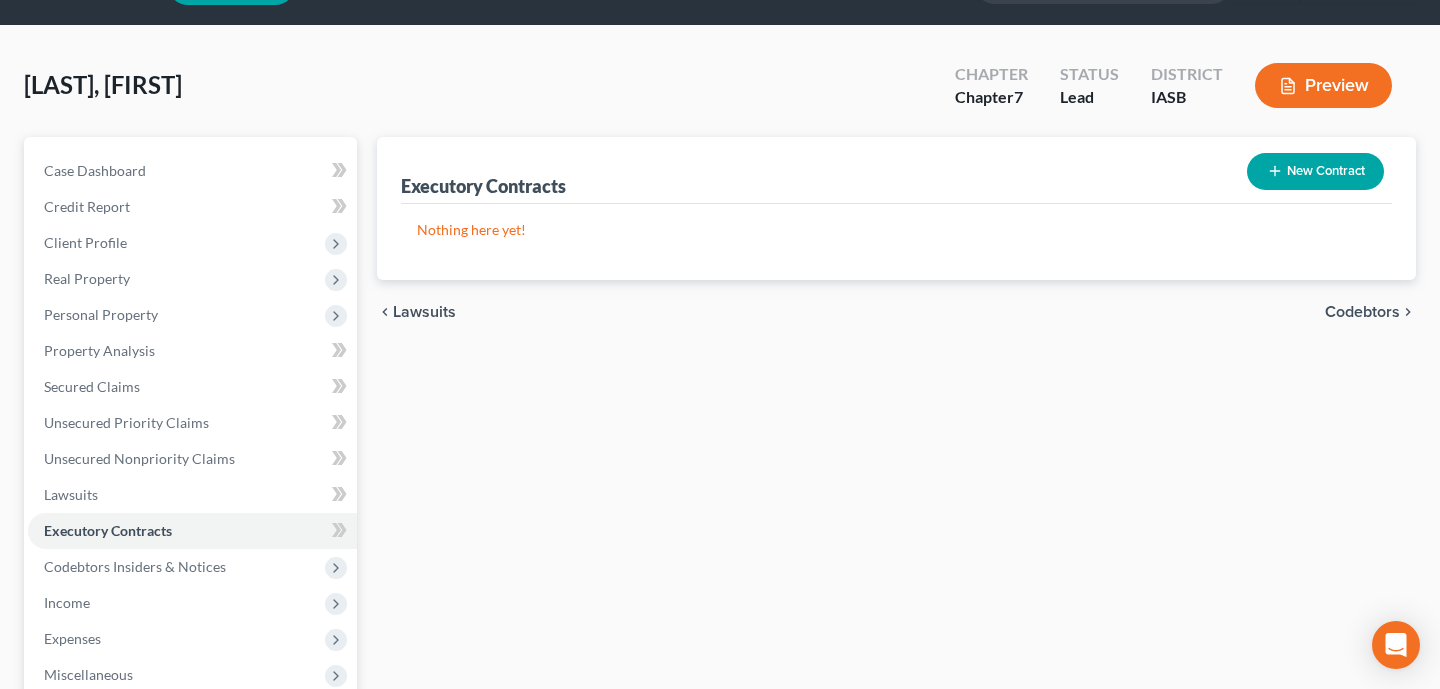 scroll, scrollTop: 0, scrollLeft: 0, axis: both 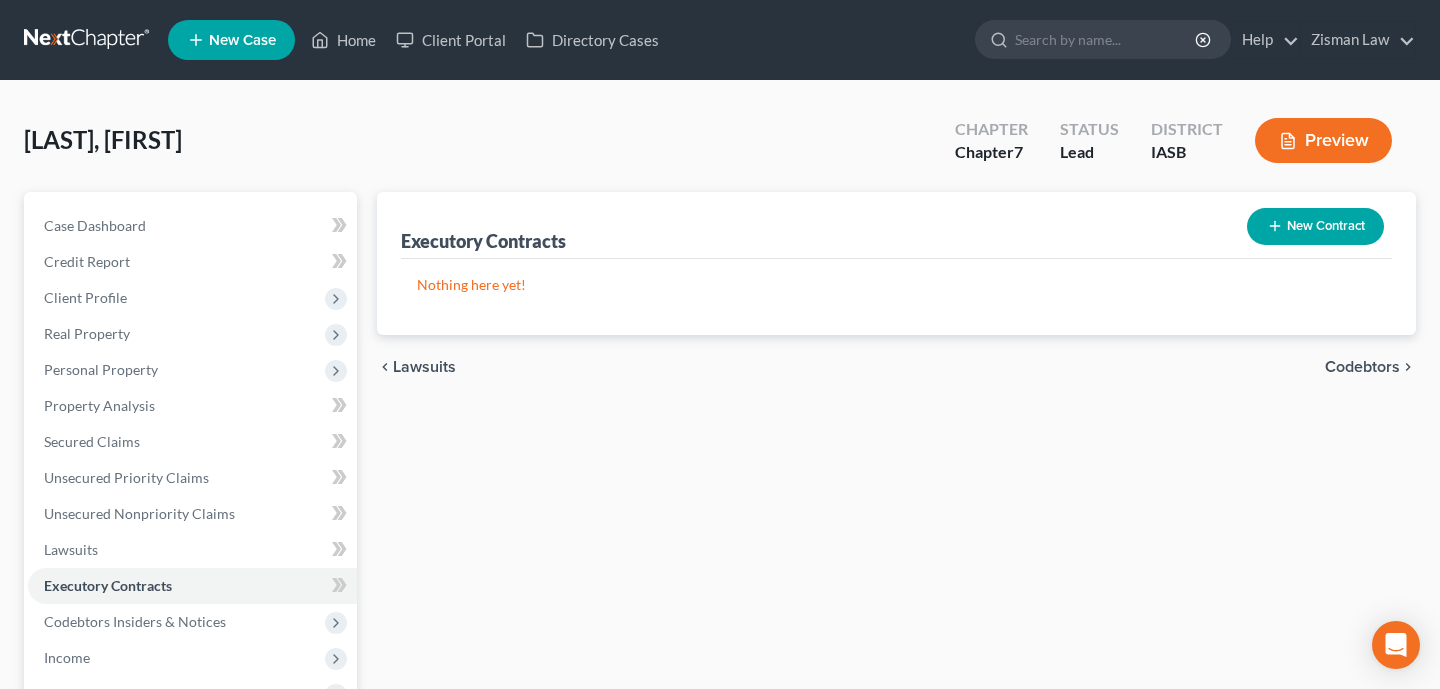 click on "New Contract" at bounding box center [1315, 226] 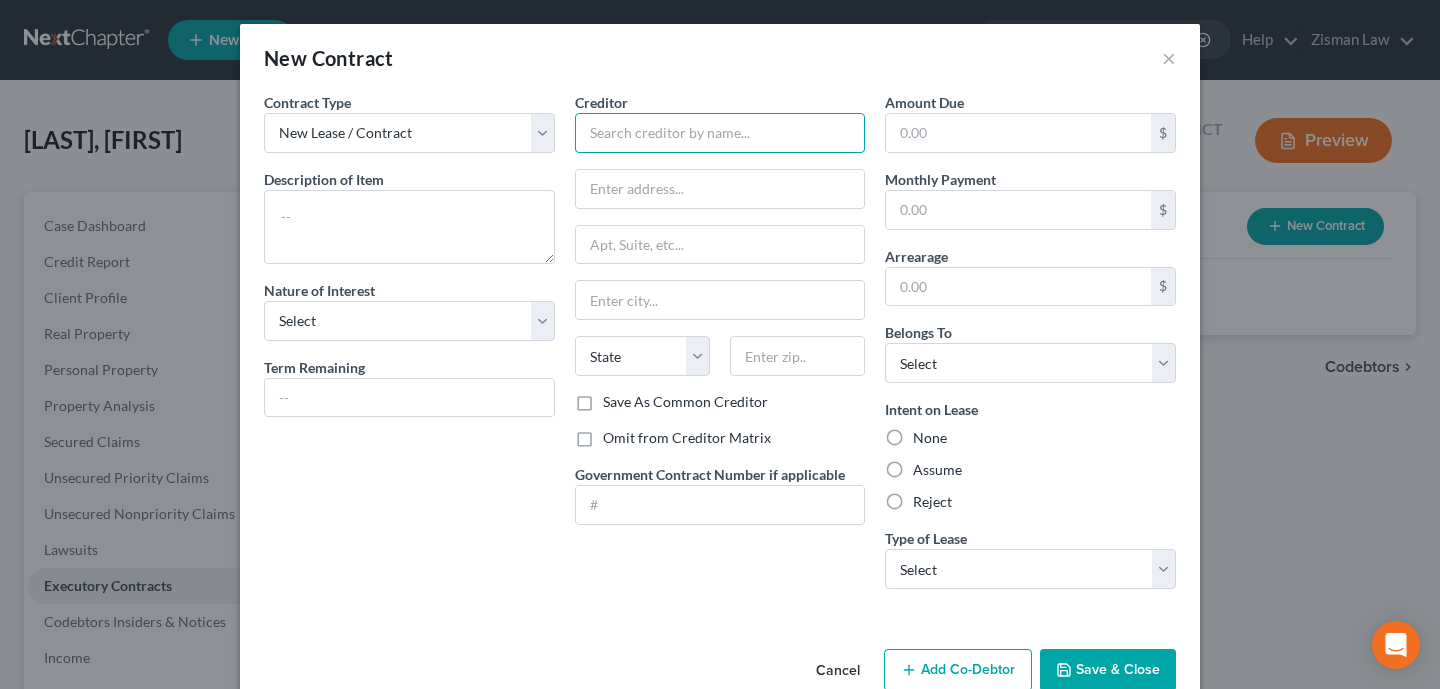 click at bounding box center (720, 133) 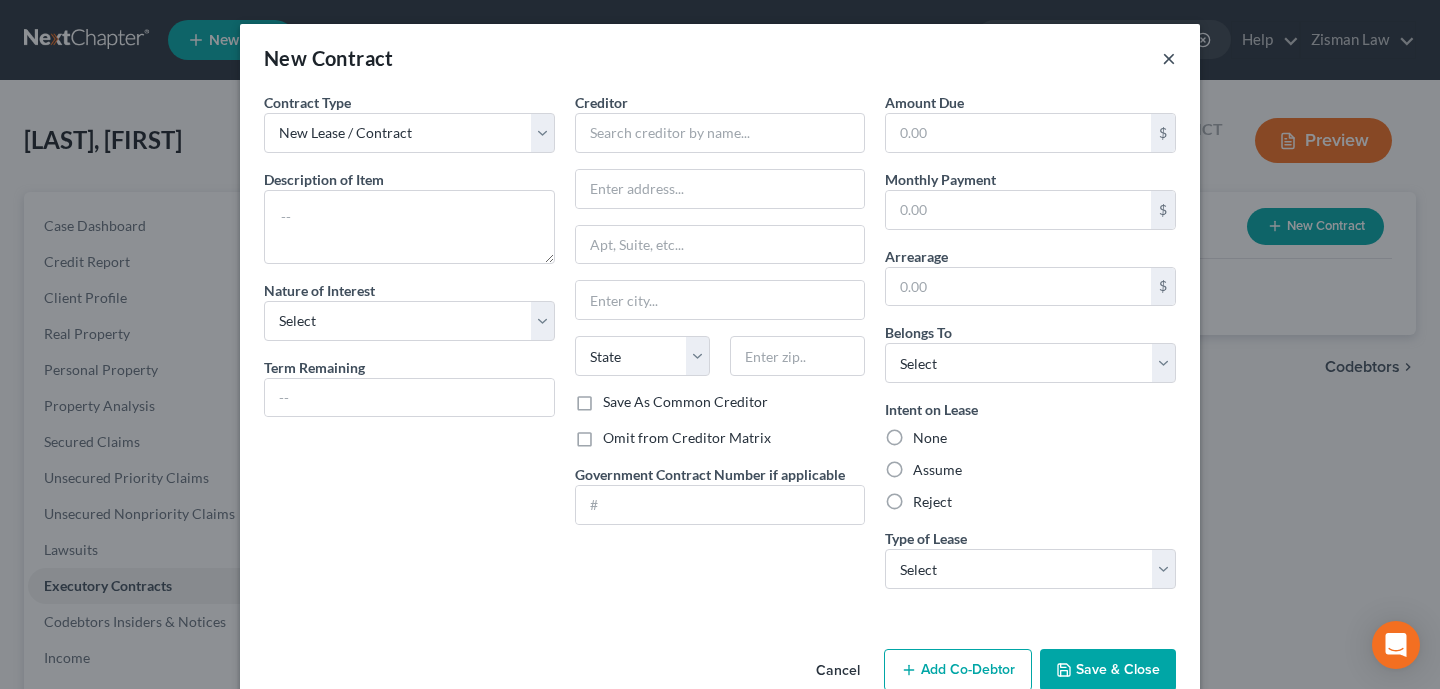 click on "×" at bounding box center (1169, 58) 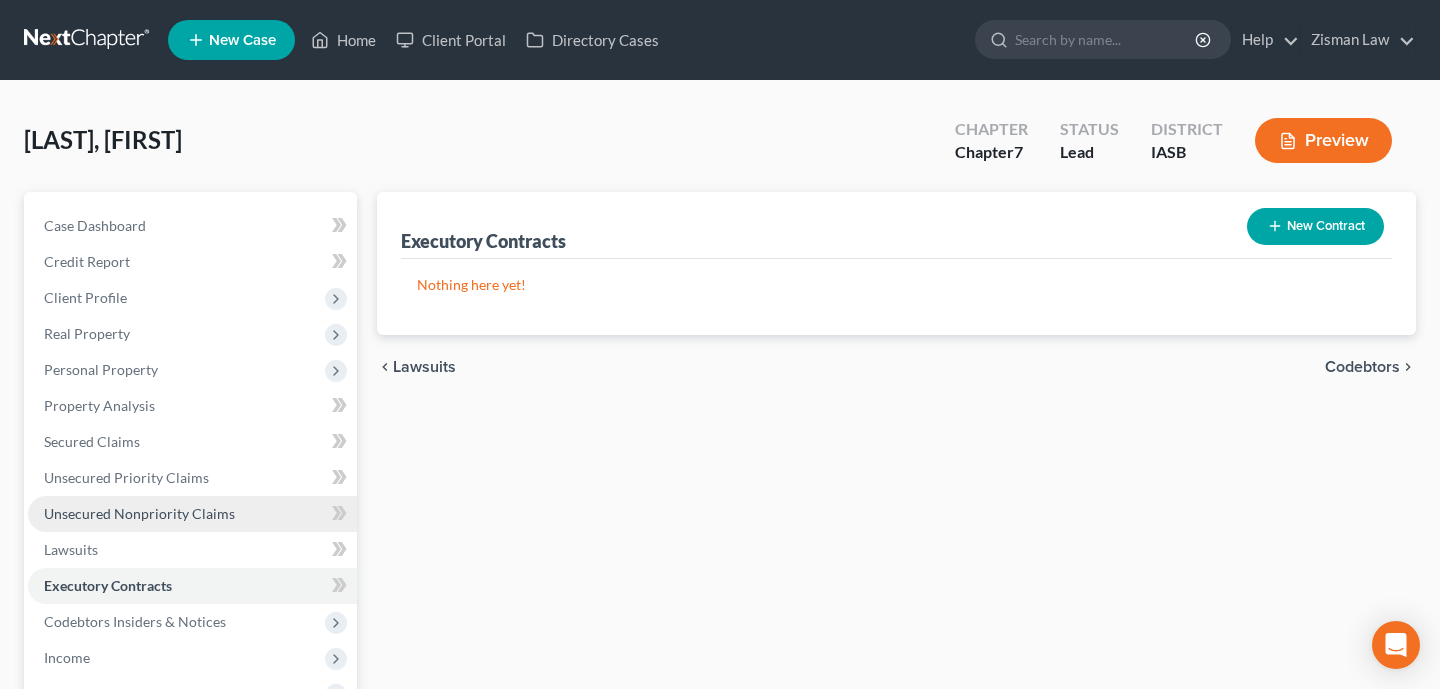 click on "Unsecured Nonpriority Claims" at bounding box center (192, 514) 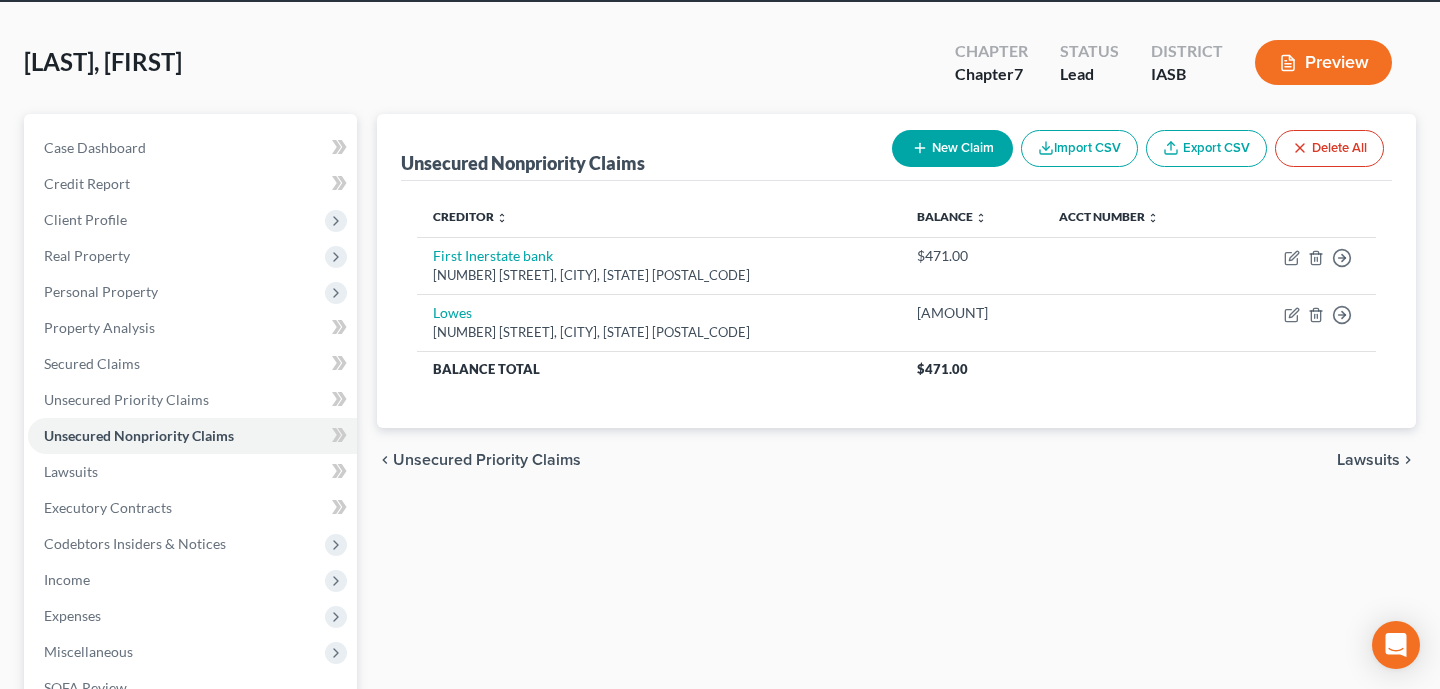 scroll, scrollTop: 82, scrollLeft: 0, axis: vertical 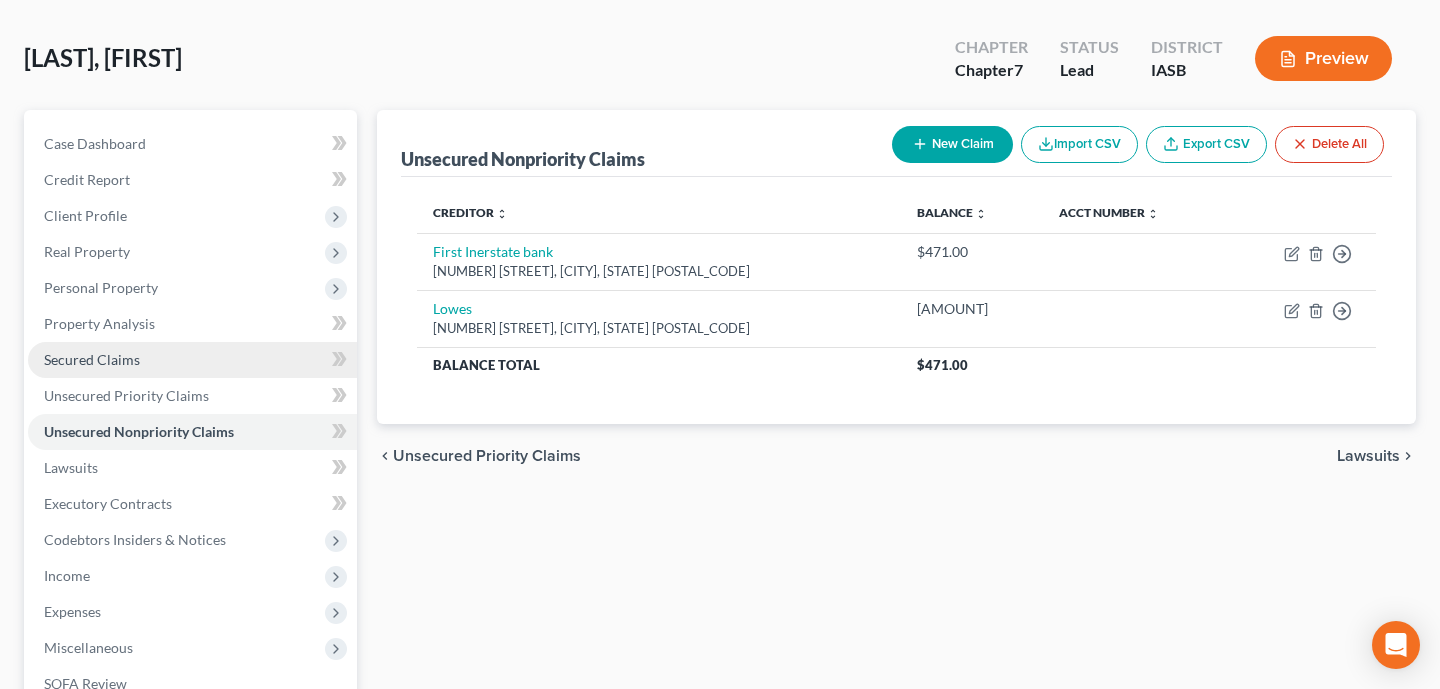 click on "Secured Claims" at bounding box center (192, 360) 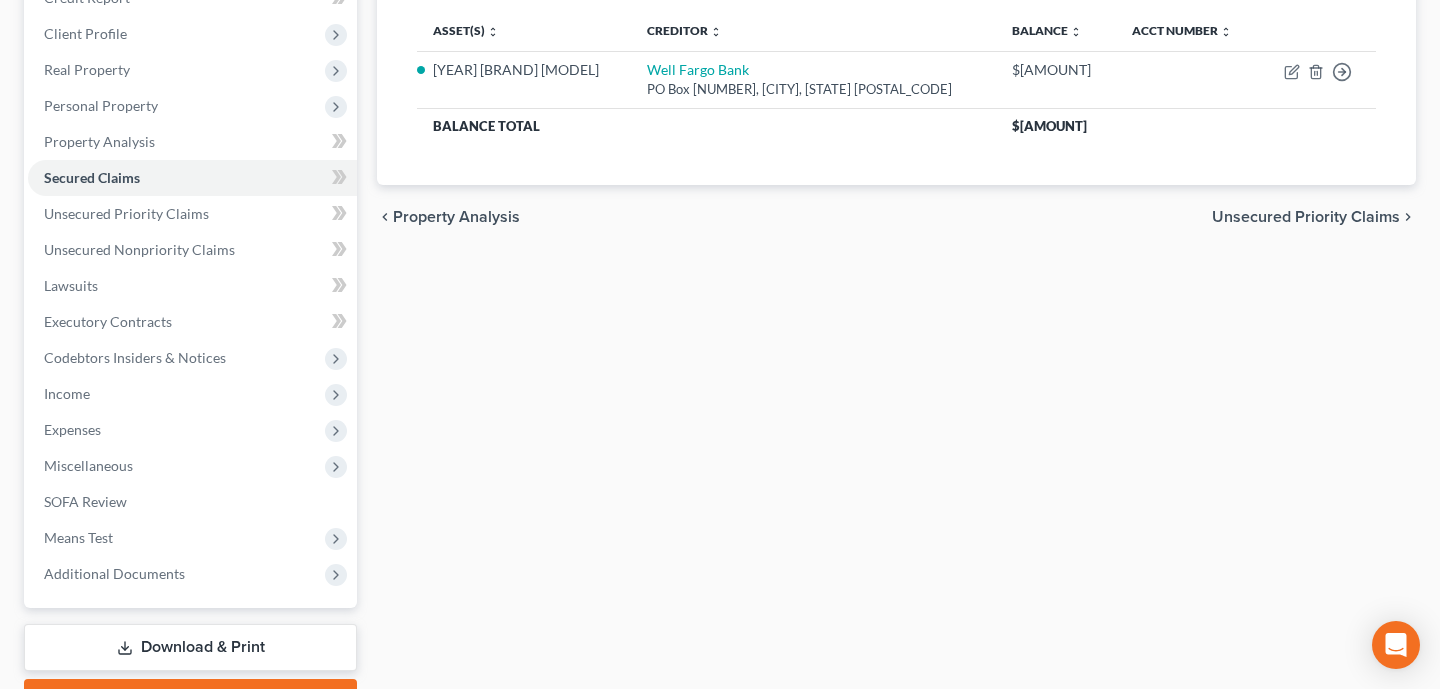 scroll, scrollTop: 285, scrollLeft: 0, axis: vertical 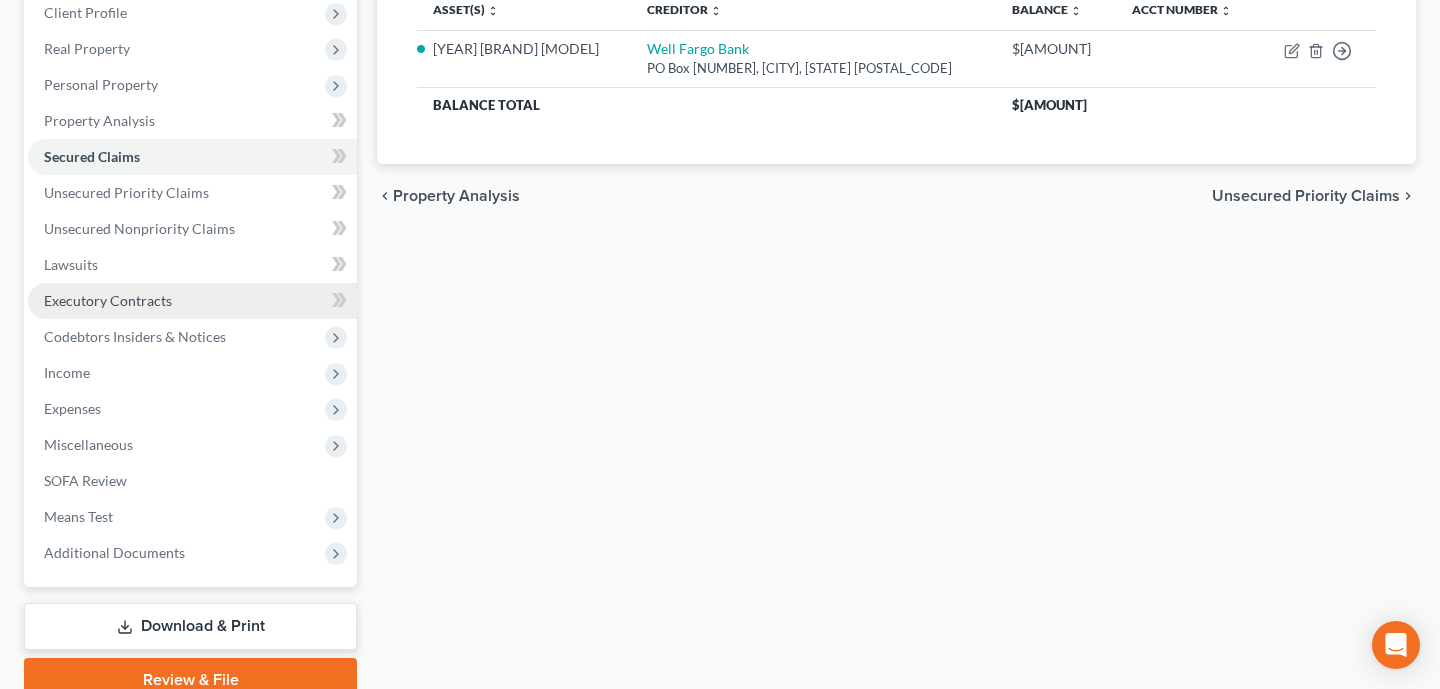 click on "Executory Contracts" at bounding box center [192, 301] 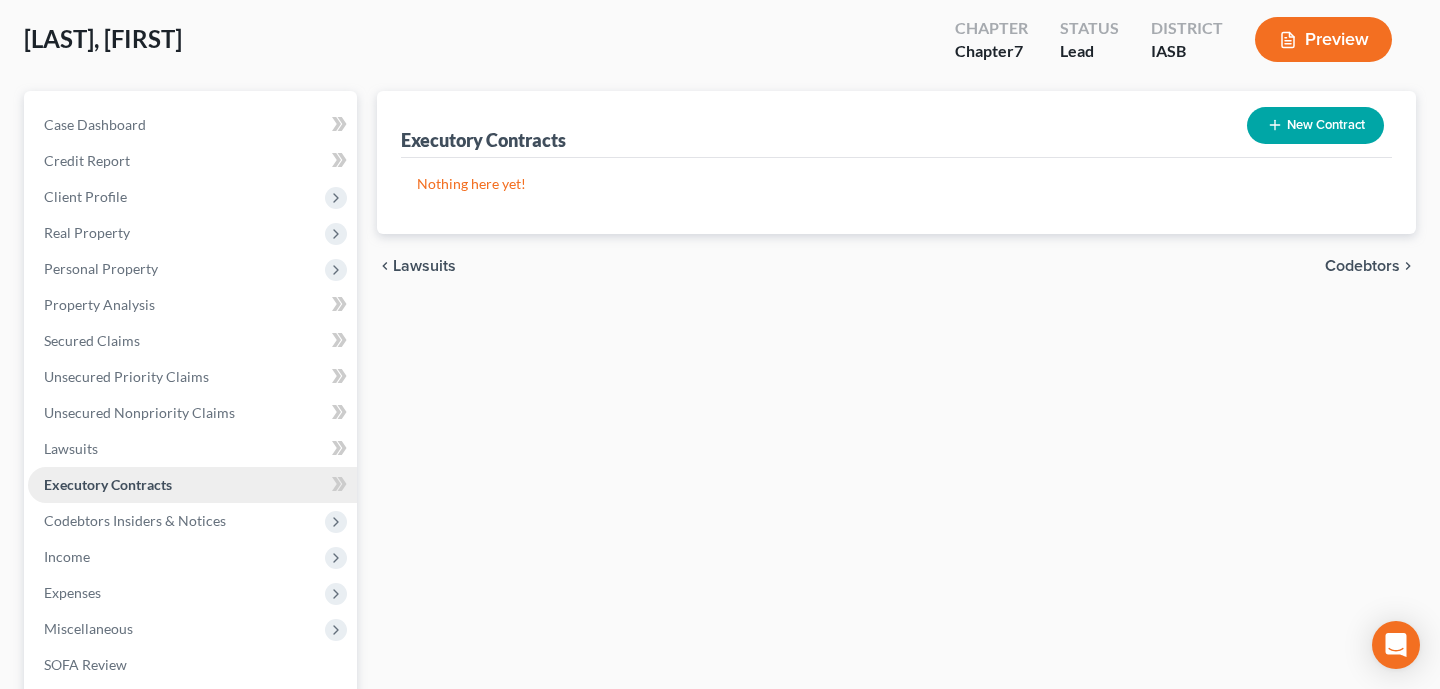 scroll, scrollTop: 0, scrollLeft: 0, axis: both 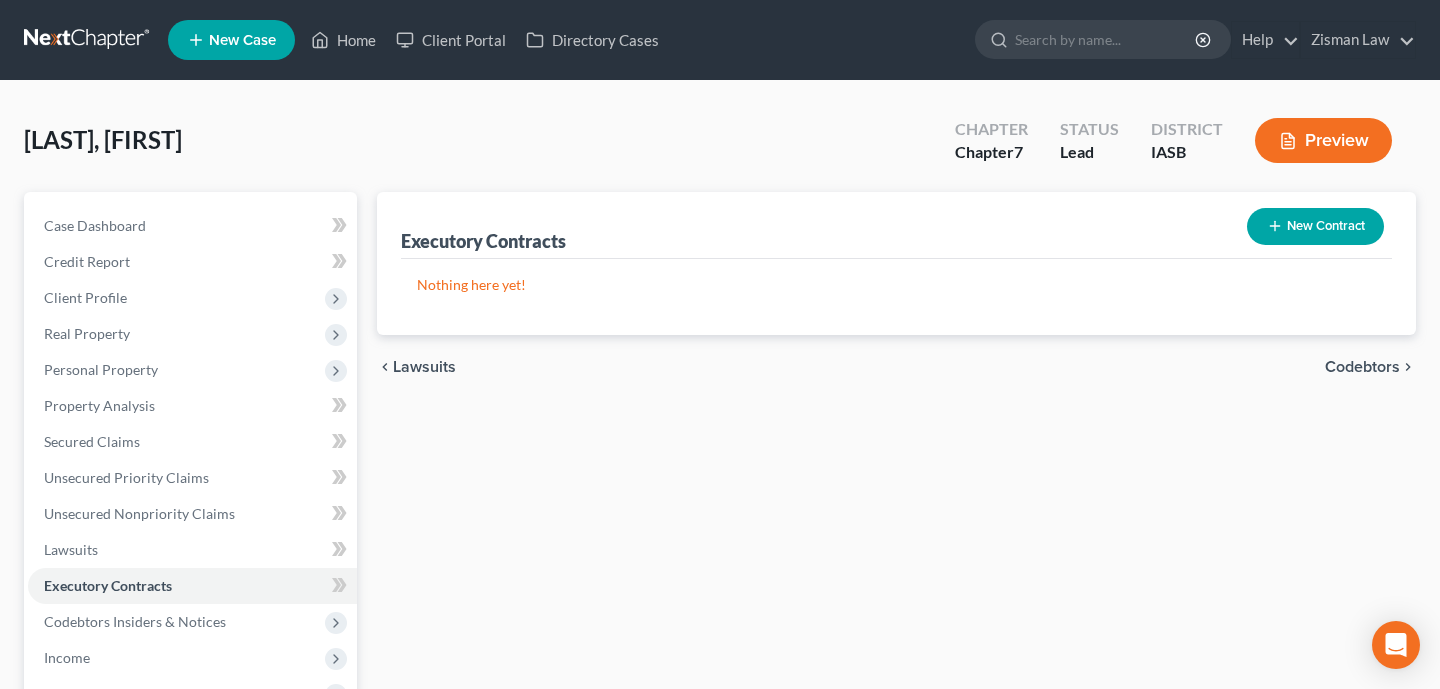 click on "New Contract" at bounding box center [1315, 226] 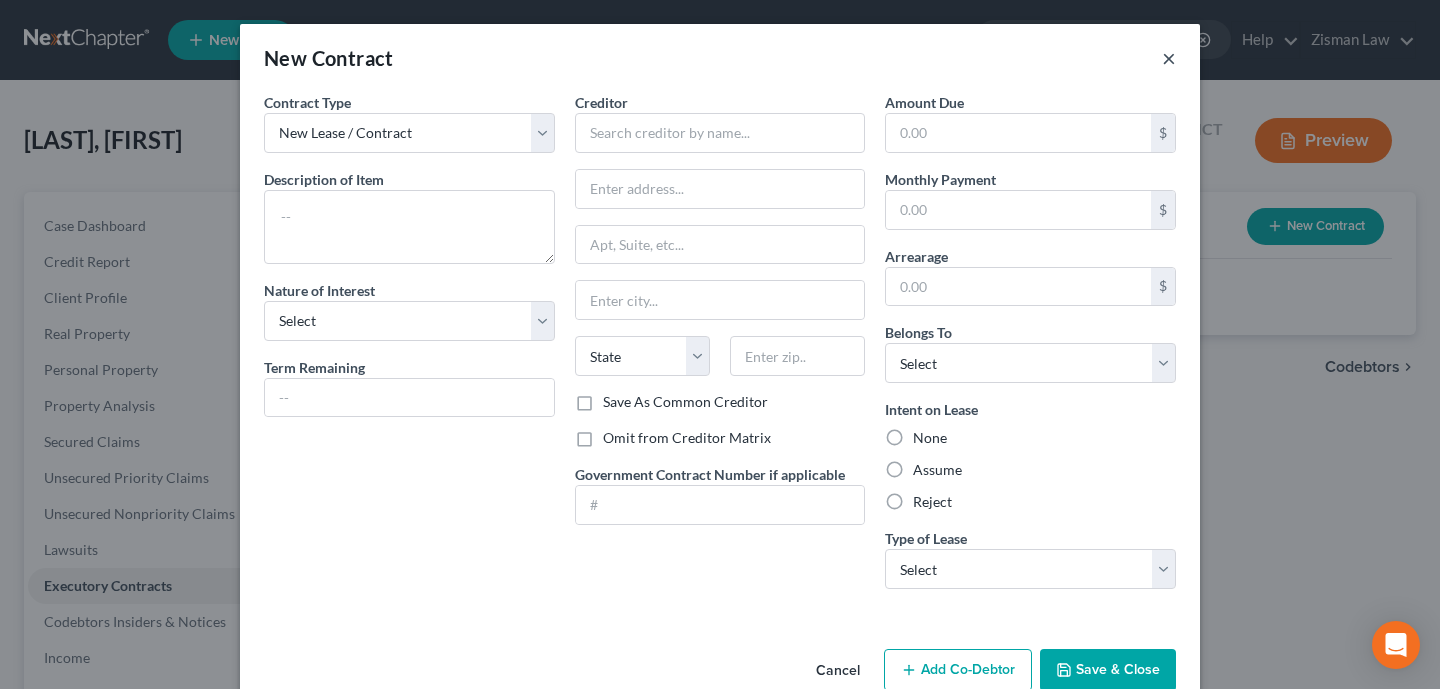 click on "×" at bounding box center [1169, 58] 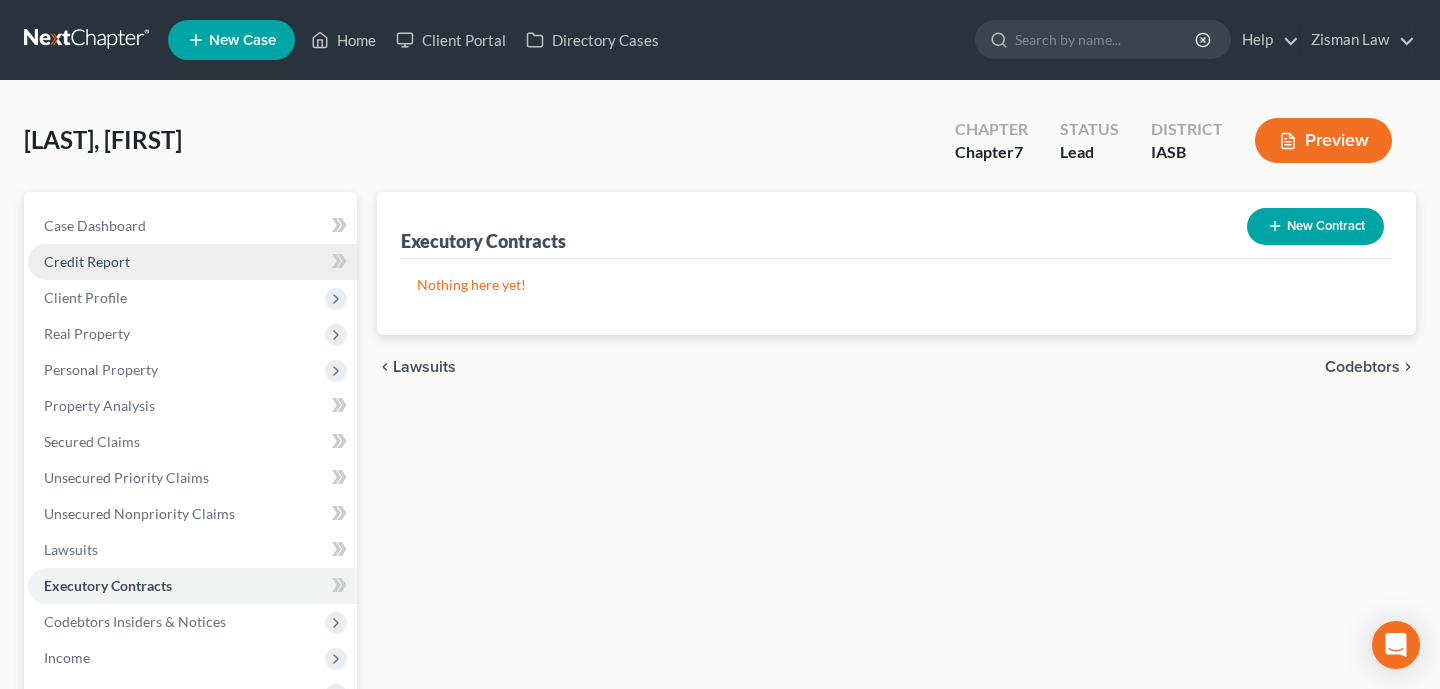 click on "Credit Report" at bounding box center [192, 262] 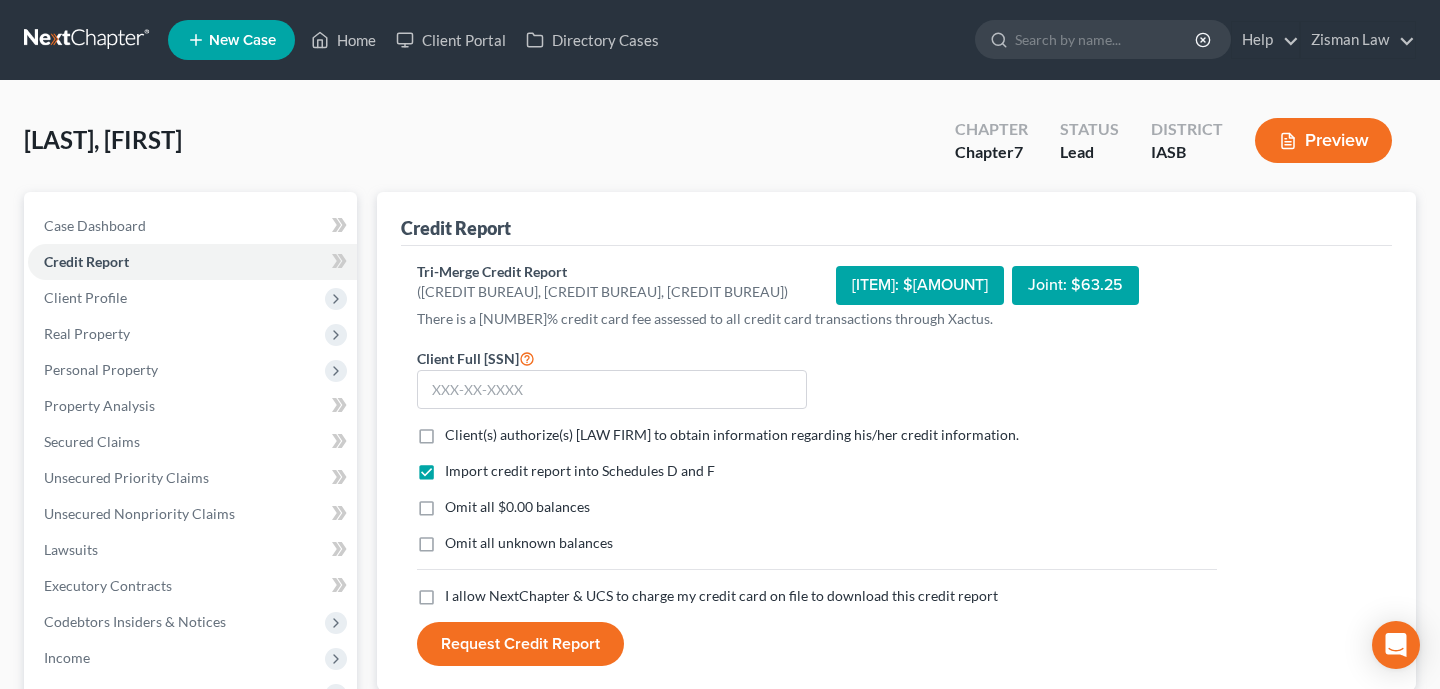 click on "Client(s) authorize(s) [LAW FIRM] to obtain information regarding his/her credit information.
*" at bounding box center (732, 435) 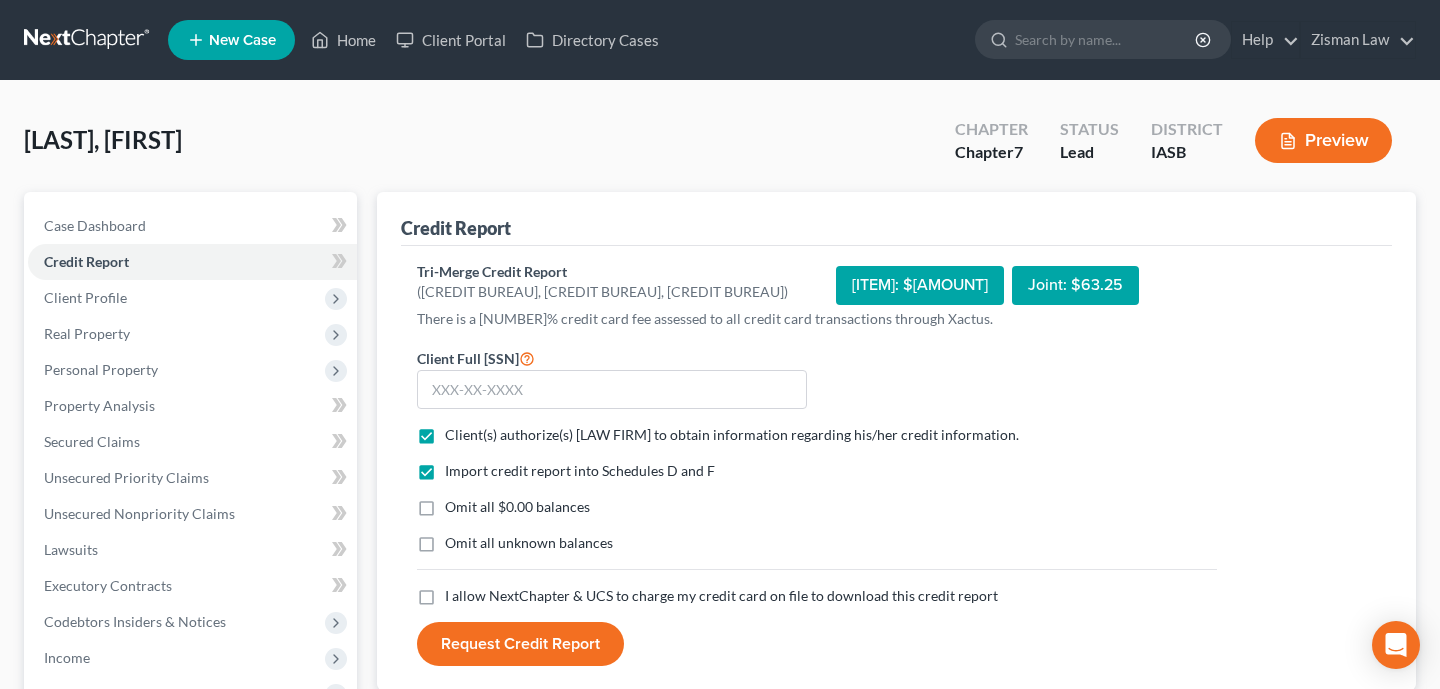 click on "Omit all $0.00 balances" at bounding box center (517, 507) 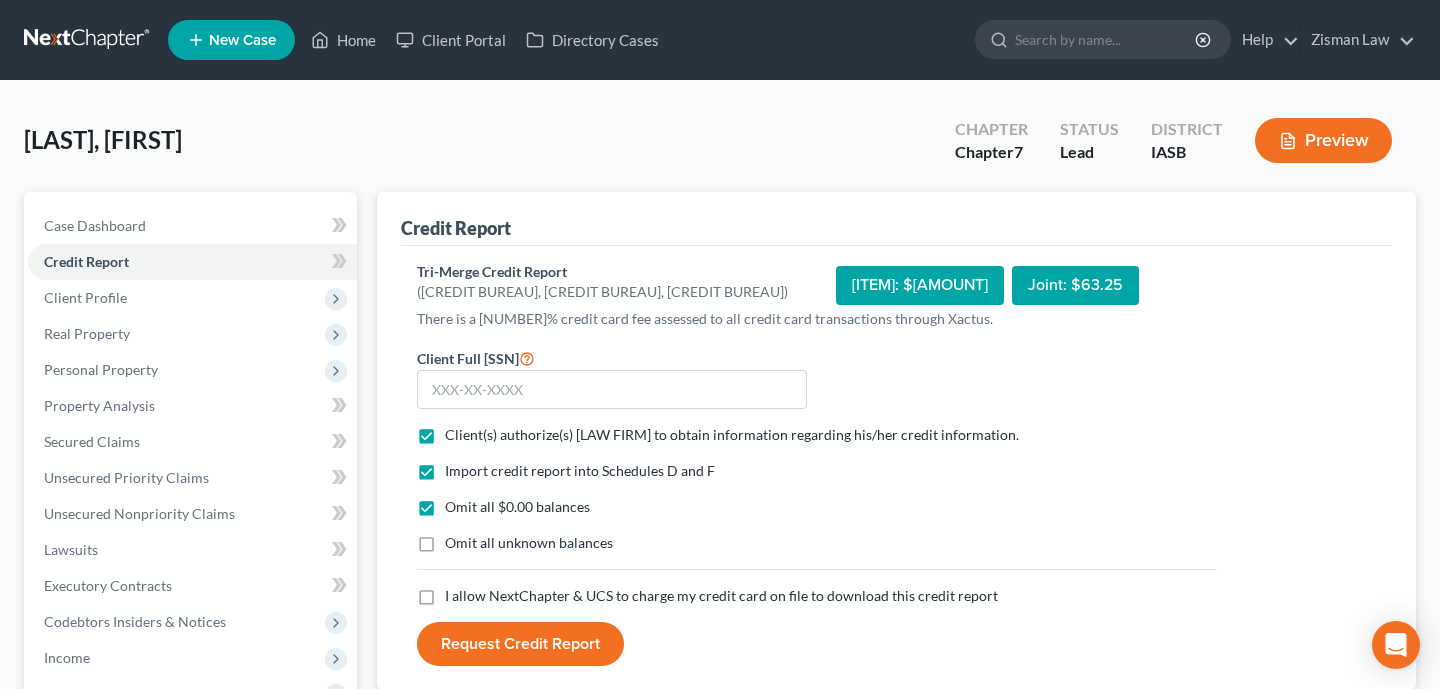 click on "I allow NextChapter & UCS to charge my credit card on file to download this credit report
*" at bounding box center [721, 596] 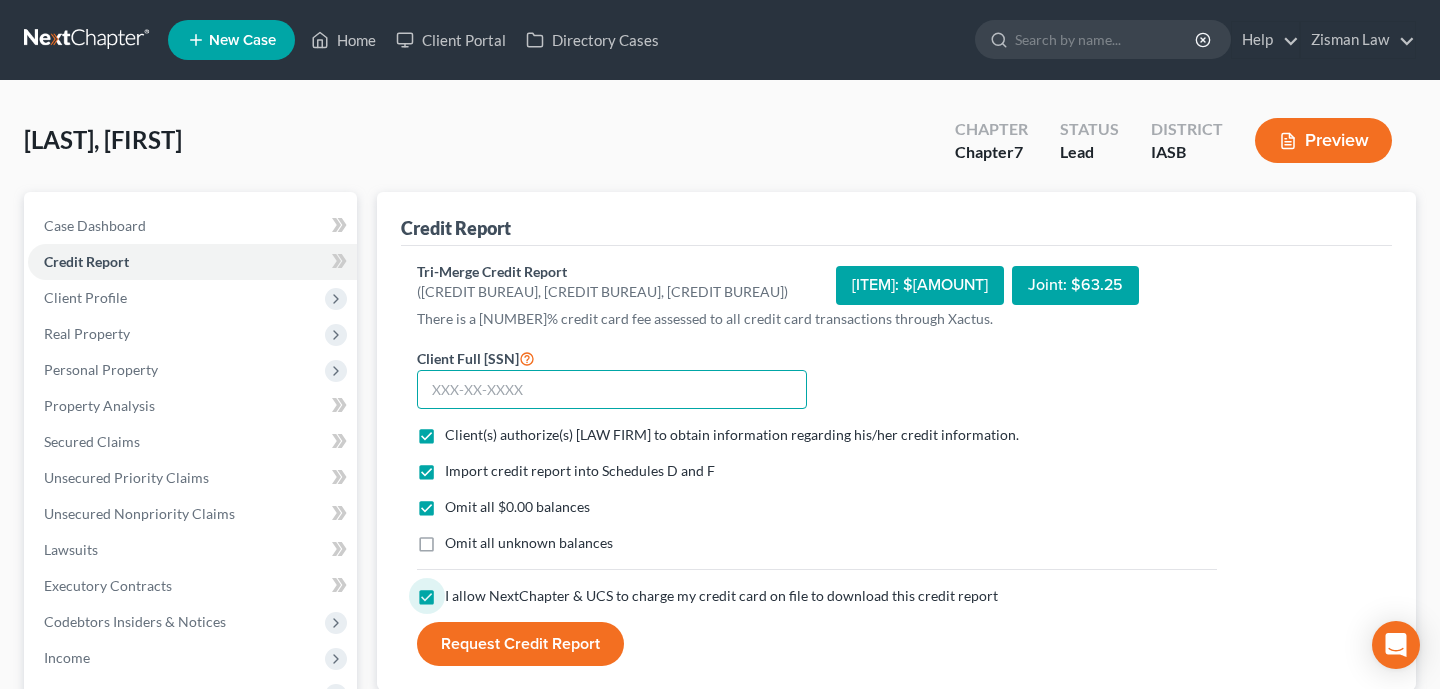 click at bounding box center [612, 390] 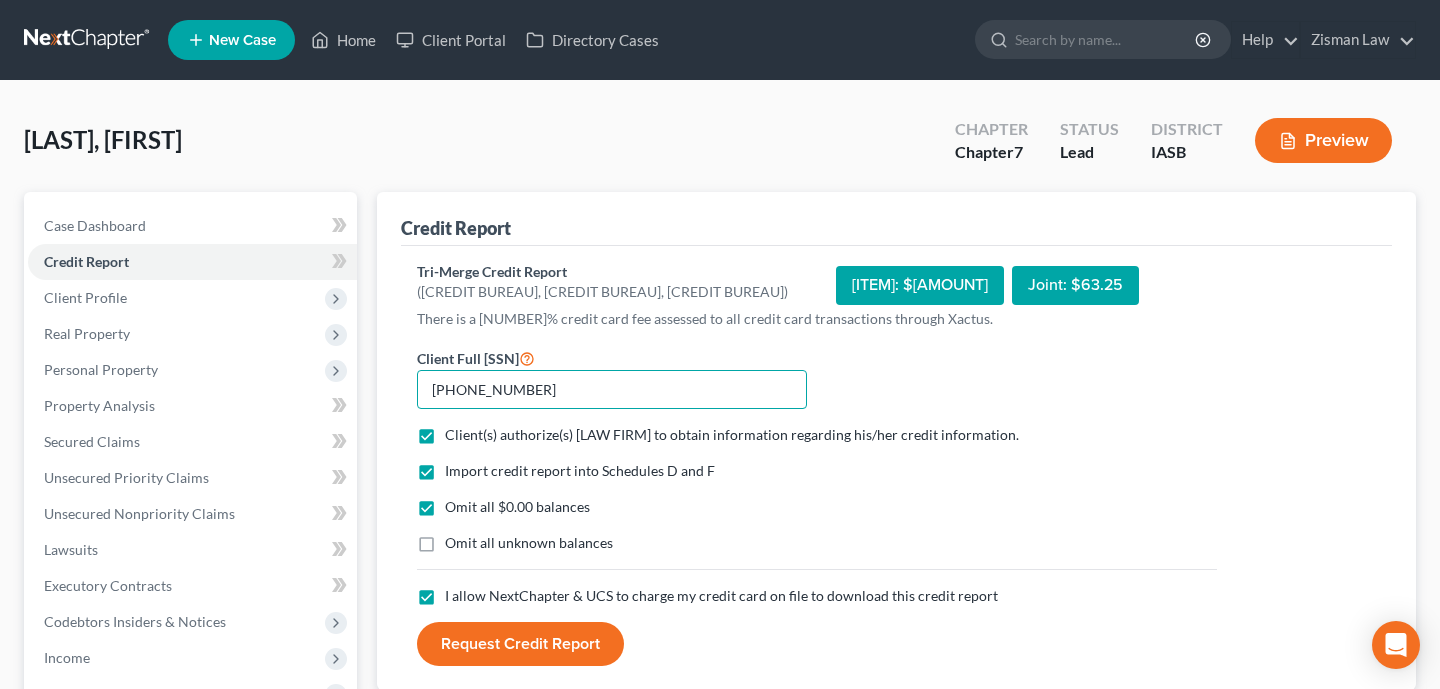 type on "[PHONE_NUMBER]" 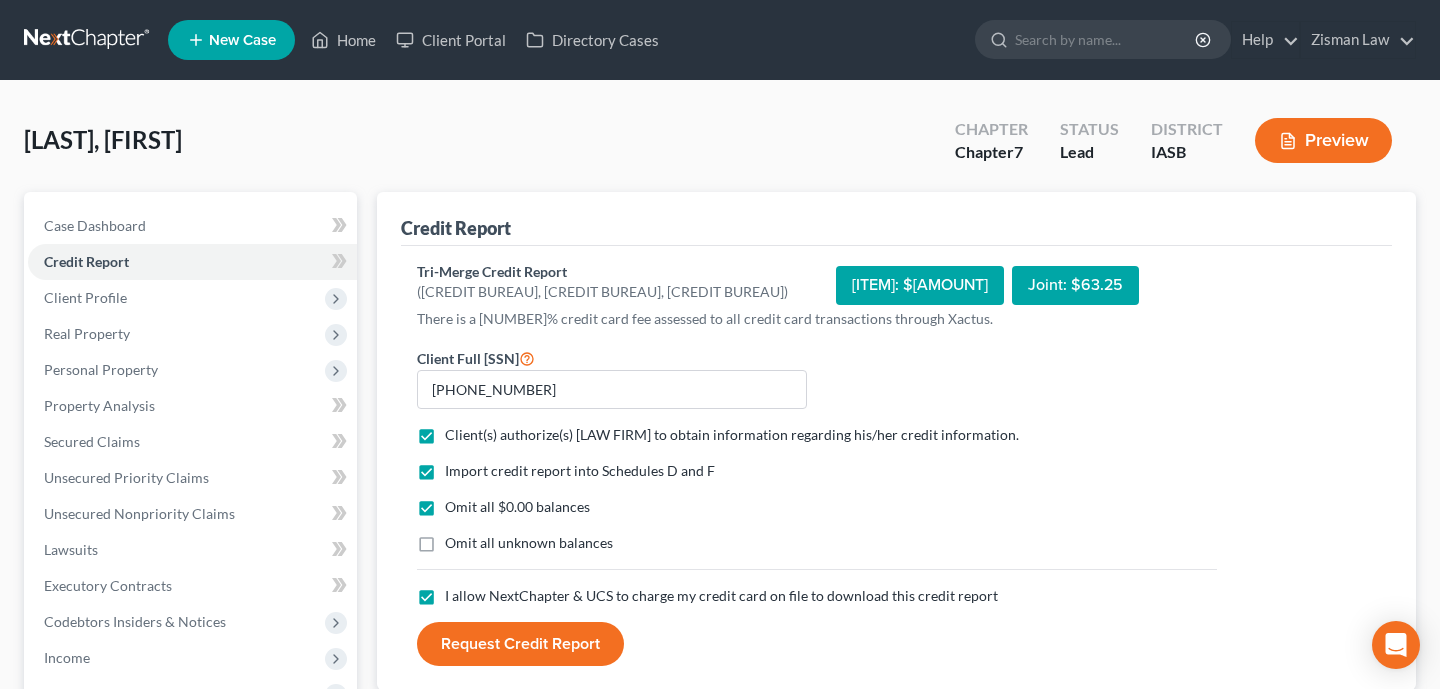 click on "Request Credit Report" at bounding box center [520, 644] 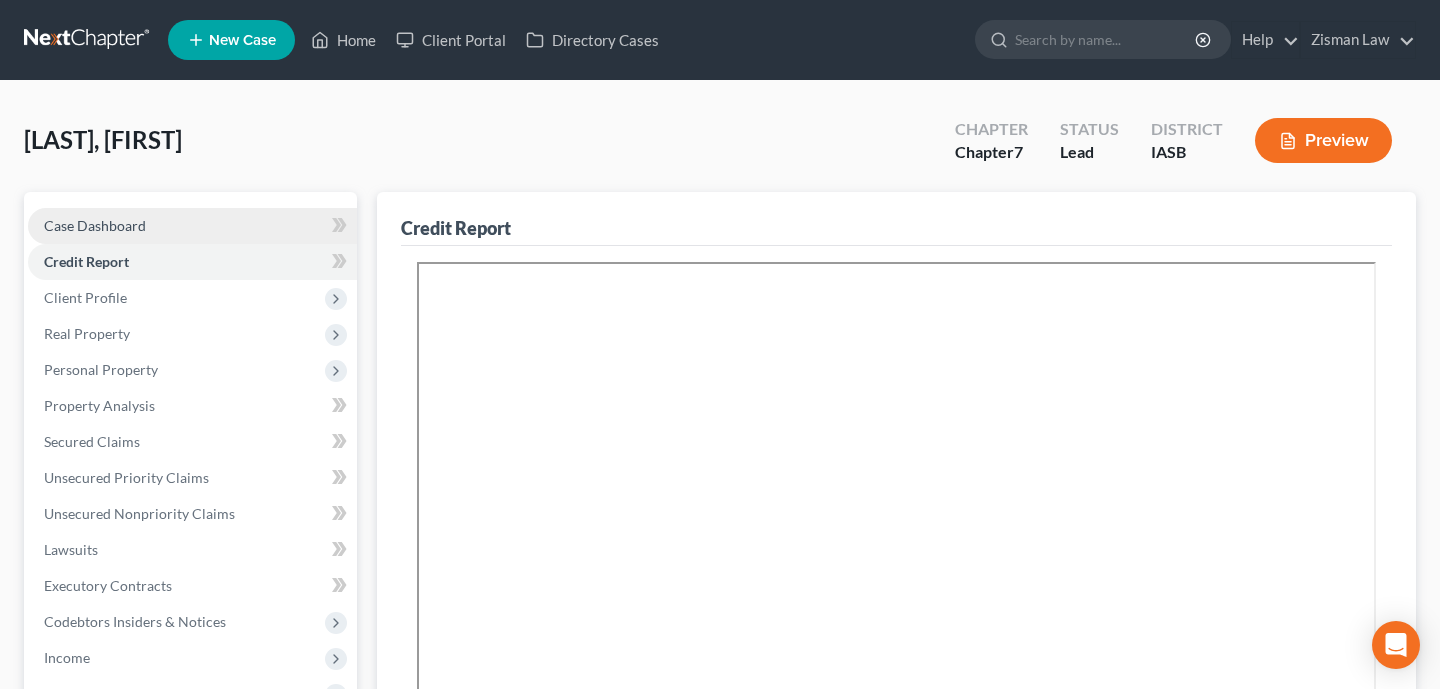 click on "Case Dashboard" at bounding box center (192, 226) 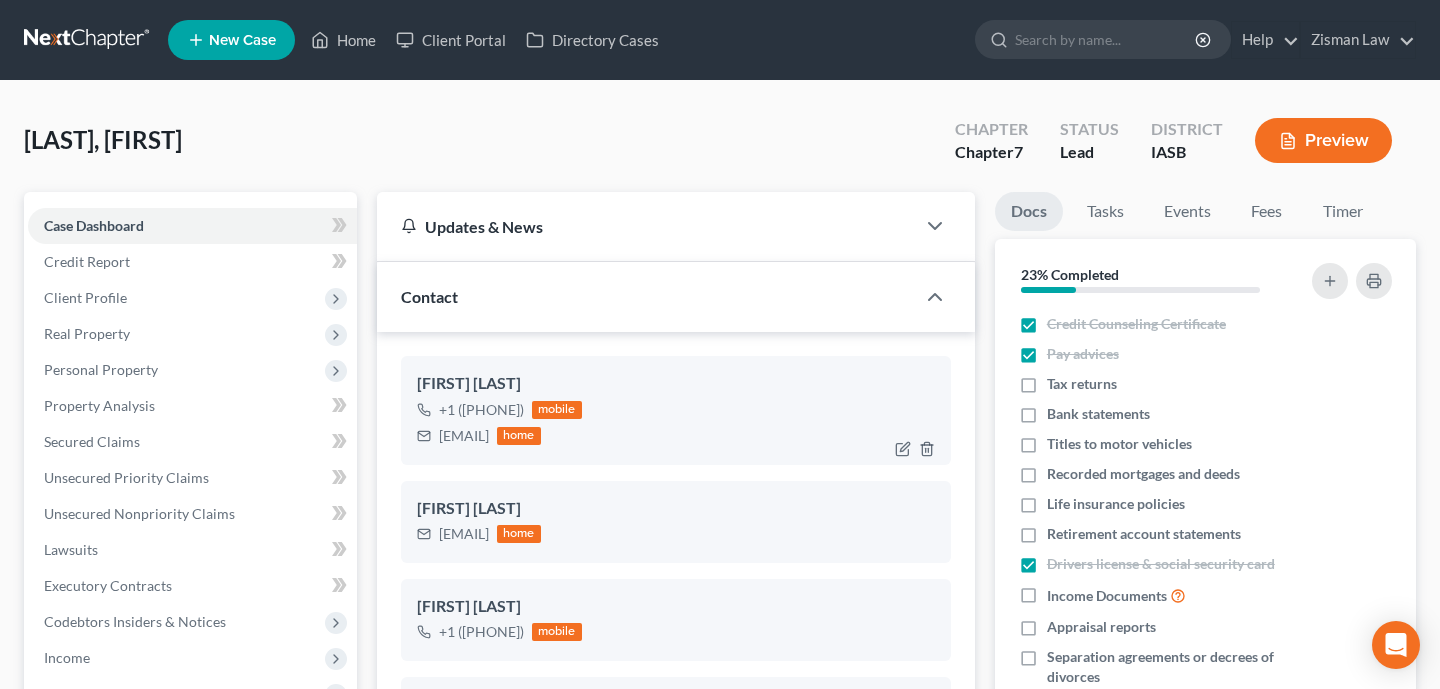 scroll, scrollTop: 1399, scrollLeft: 0, axis: vertical 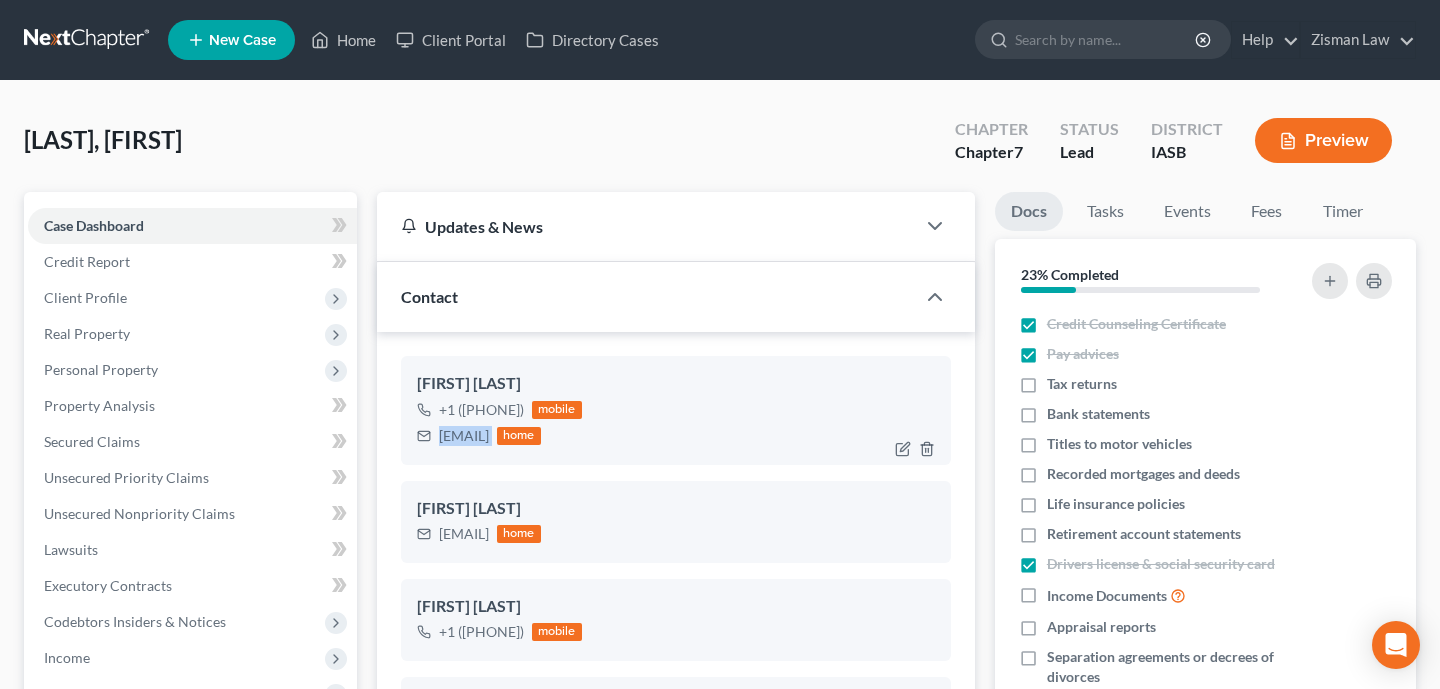 drag, startPoint x: 620, startPoint y: 436, endPoint x: 452, endPoint y: 443, distance: 168.14577 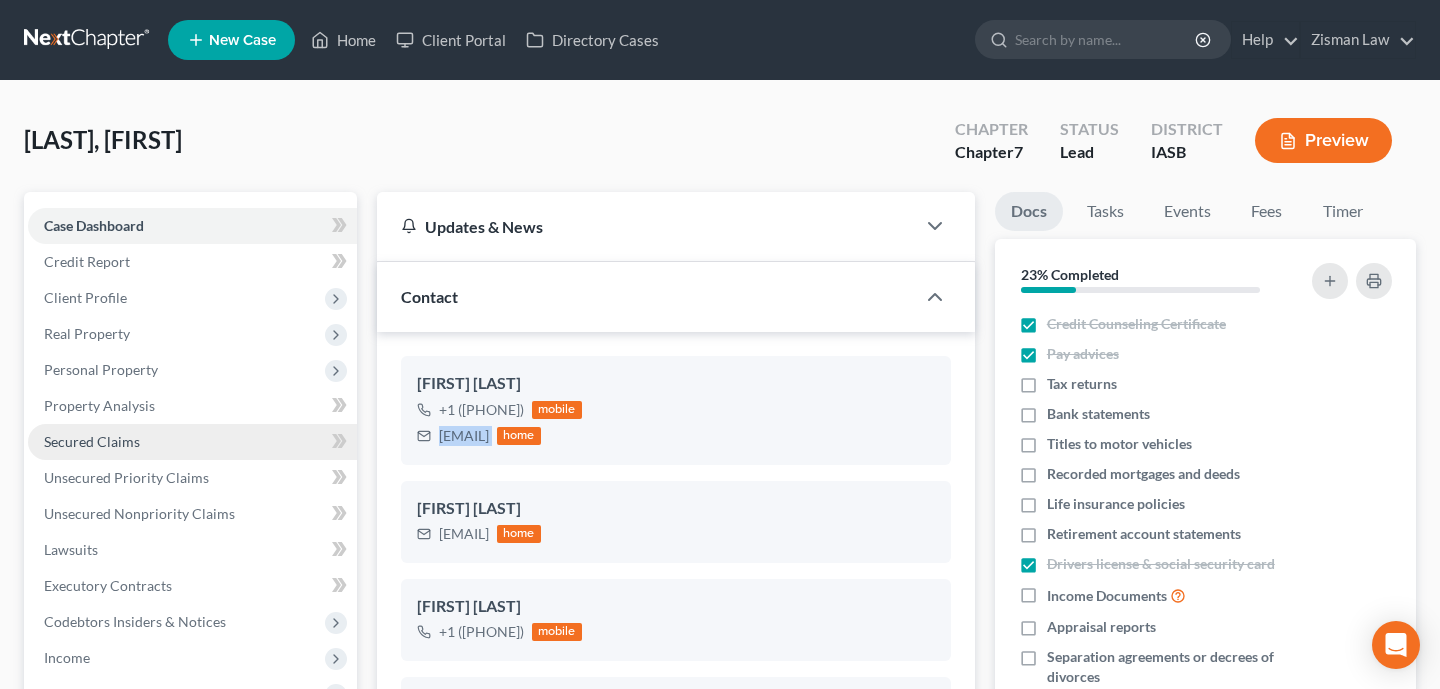 click on "Secured Claims" at bounding box center (192, 442) 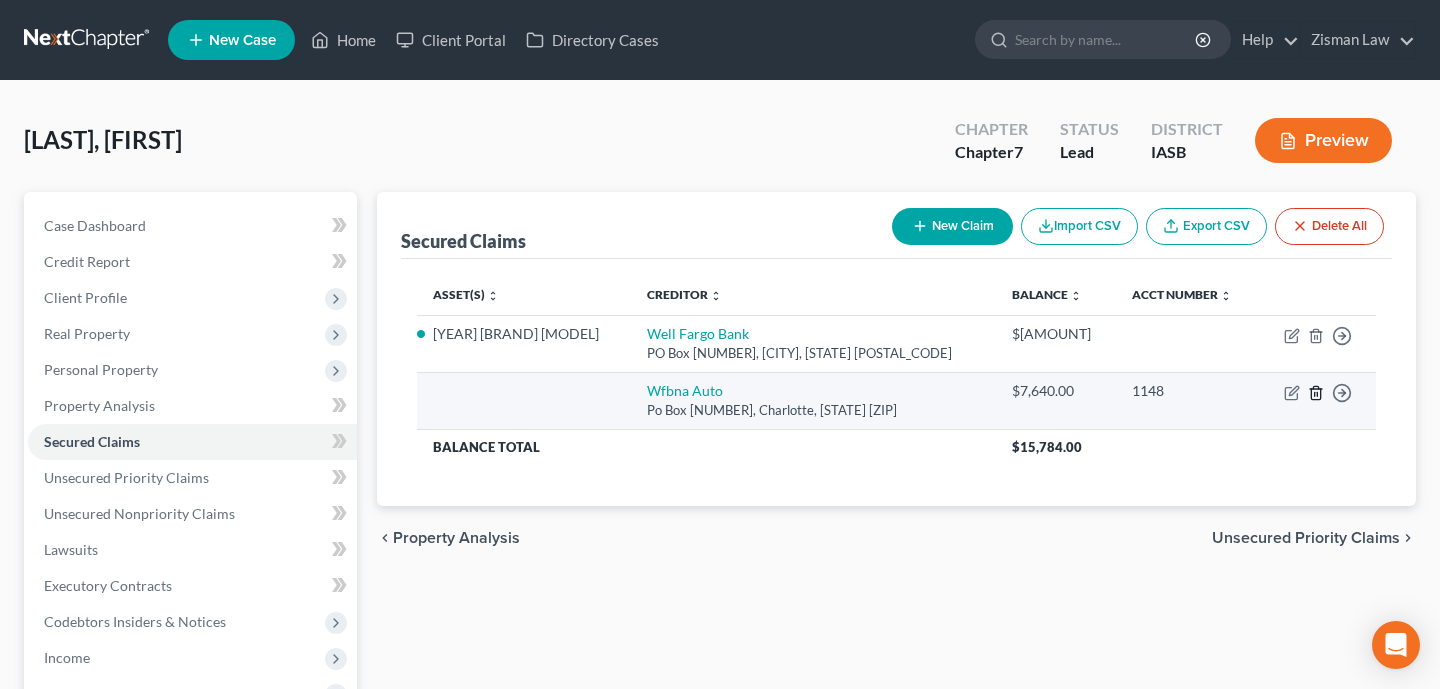 click at bounding box center (1316, 336) 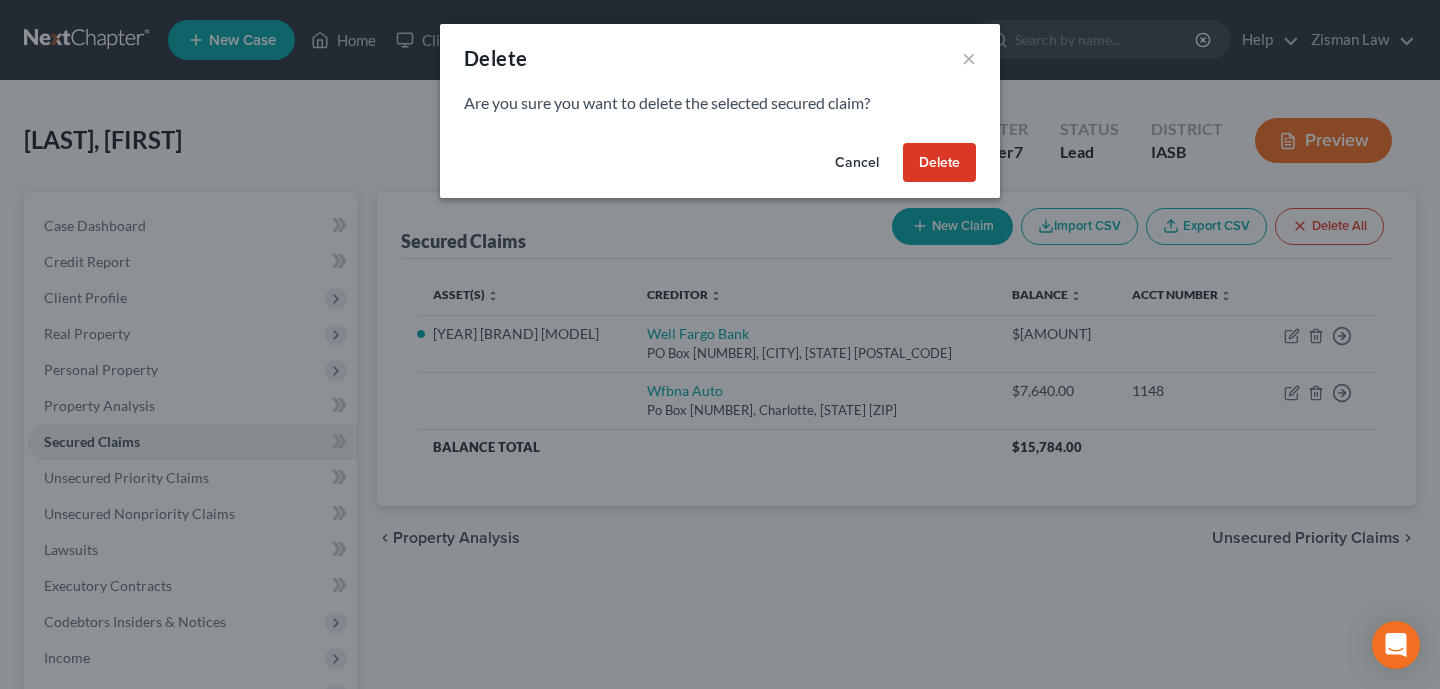 click on "Delete" at bounding box center (939, 163) 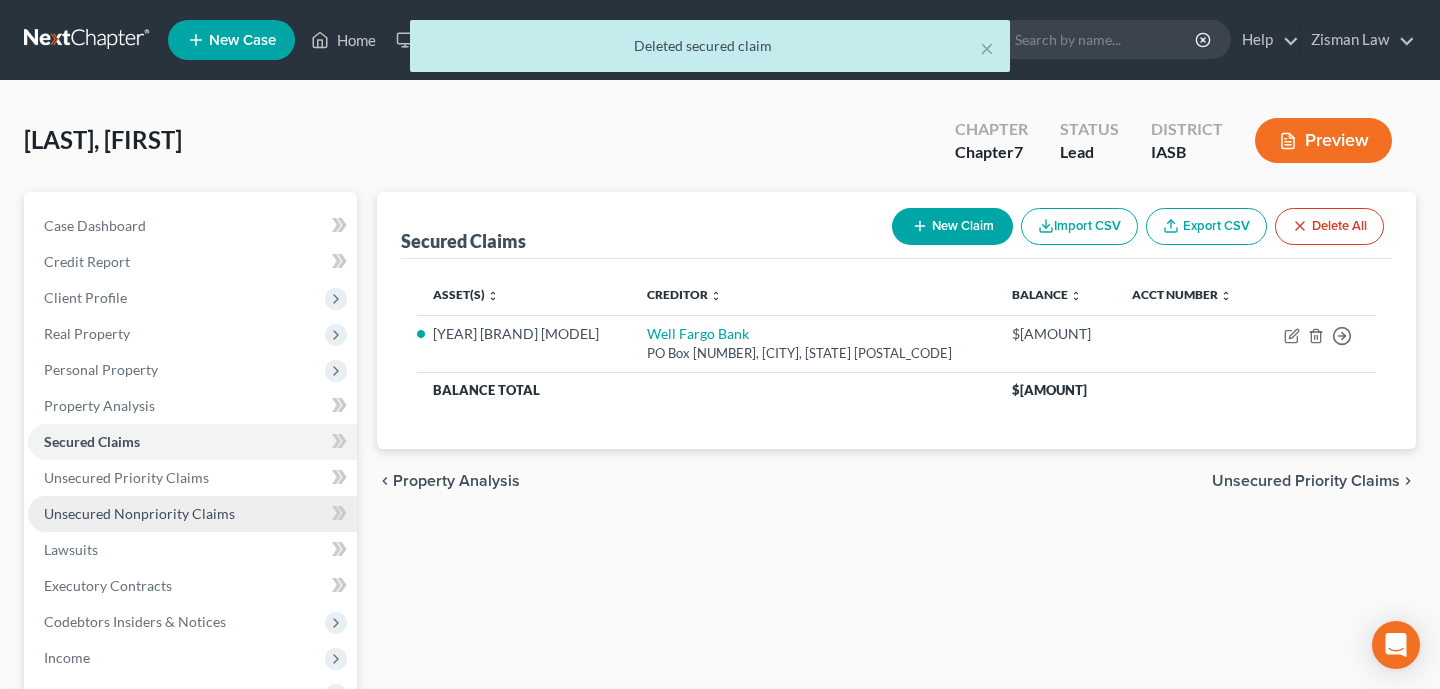 click on "Unsecured Nonpriority Claims" at bounding box center [139, 513] 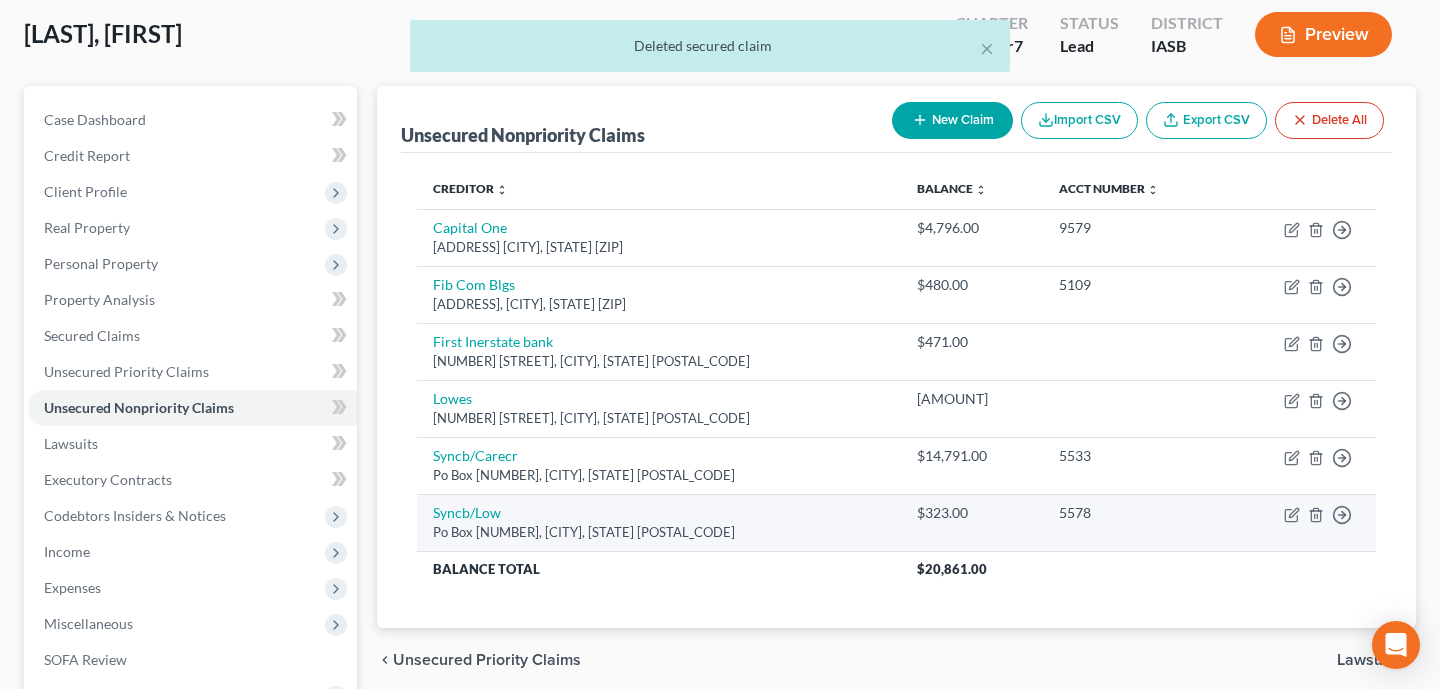 scroll, scrollTop: 56, scrollLeft: 0, axis: vertical 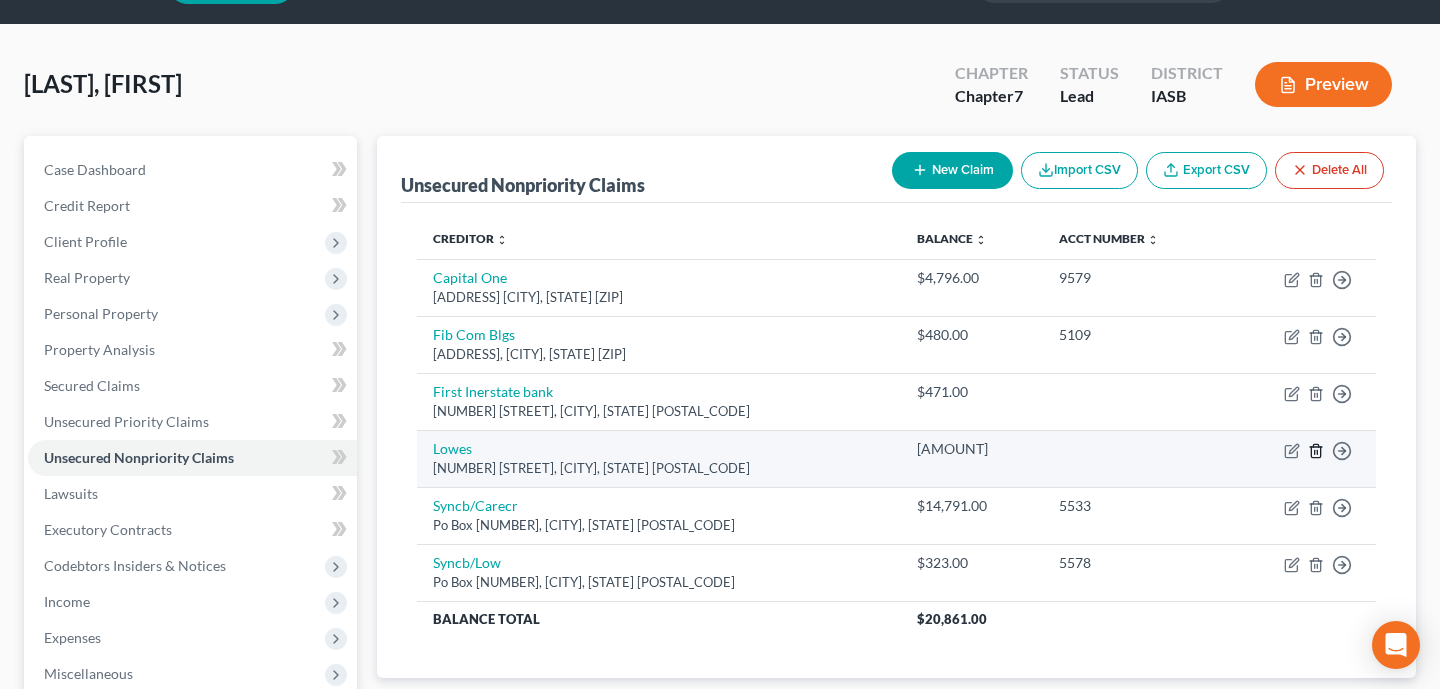 click at bounding box center [1316, 280] 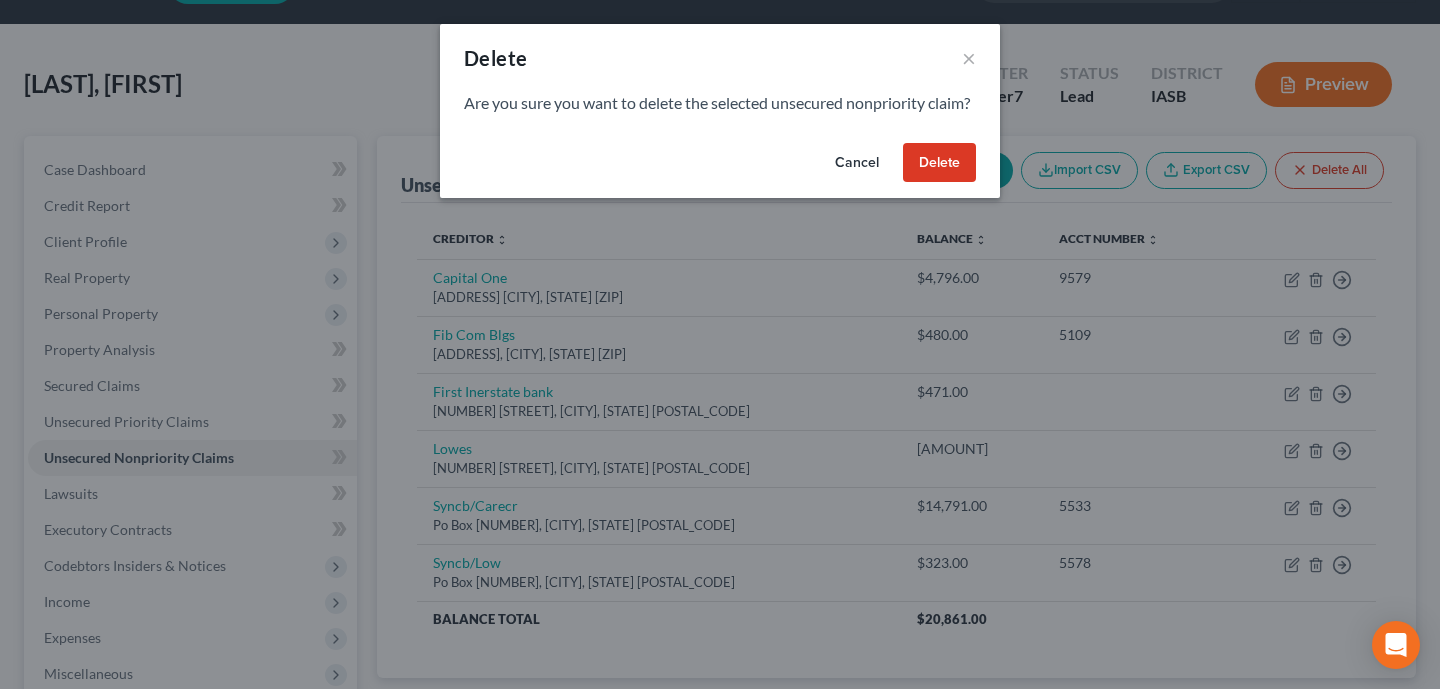 click on "Delete" at bounding box center (939, 163) 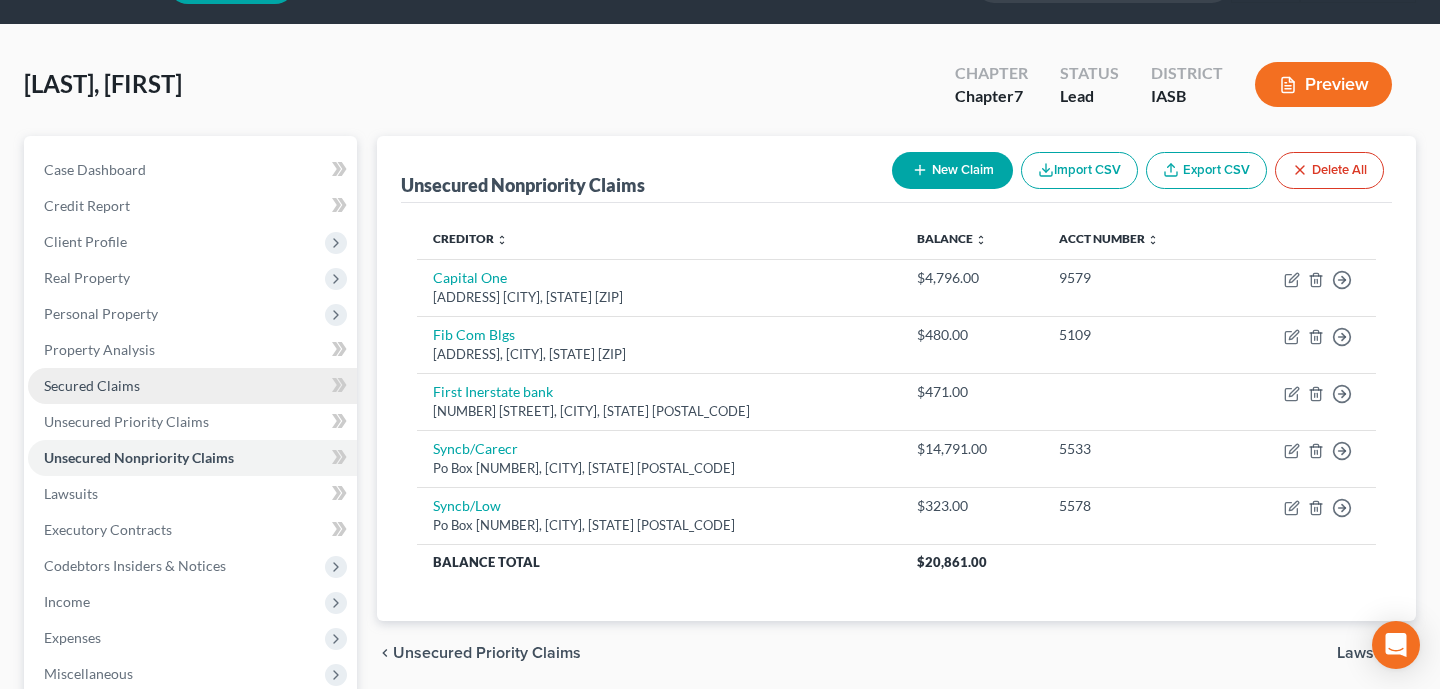 click on "Secured Claims" at bounding box center (192, 386) 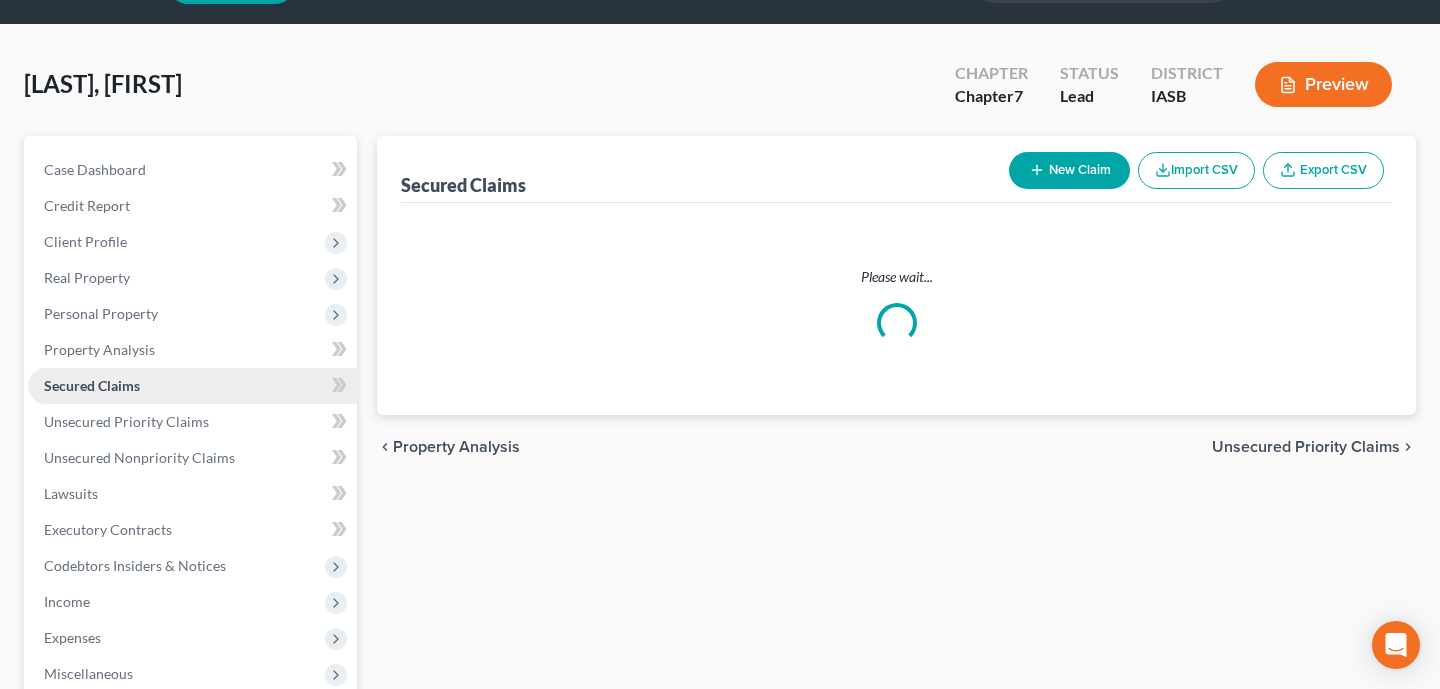 scroll, scrollTop: 0, scrollLeft: 0, axis: both 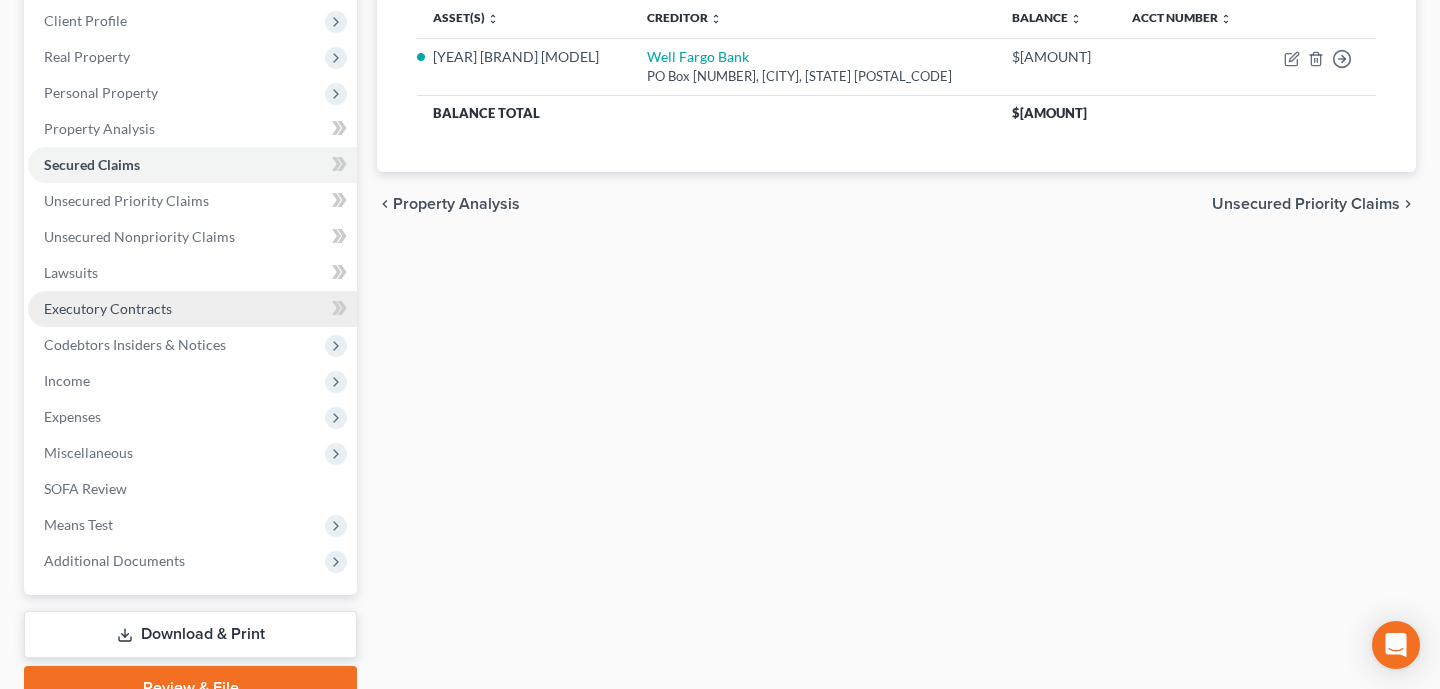 click on "Executory Contracts" at bounding box center (192, 309) 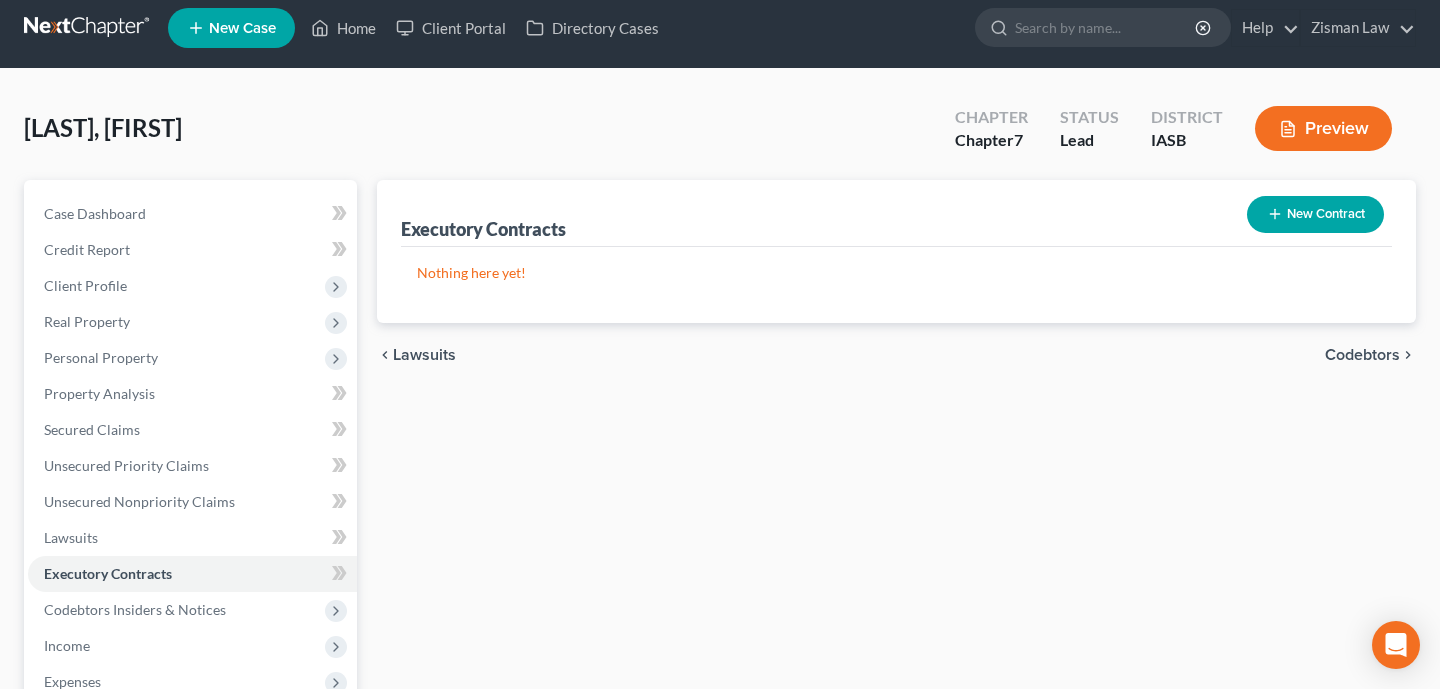 scroll, scrollTop: 0, scrollLeft: 0, axis: both 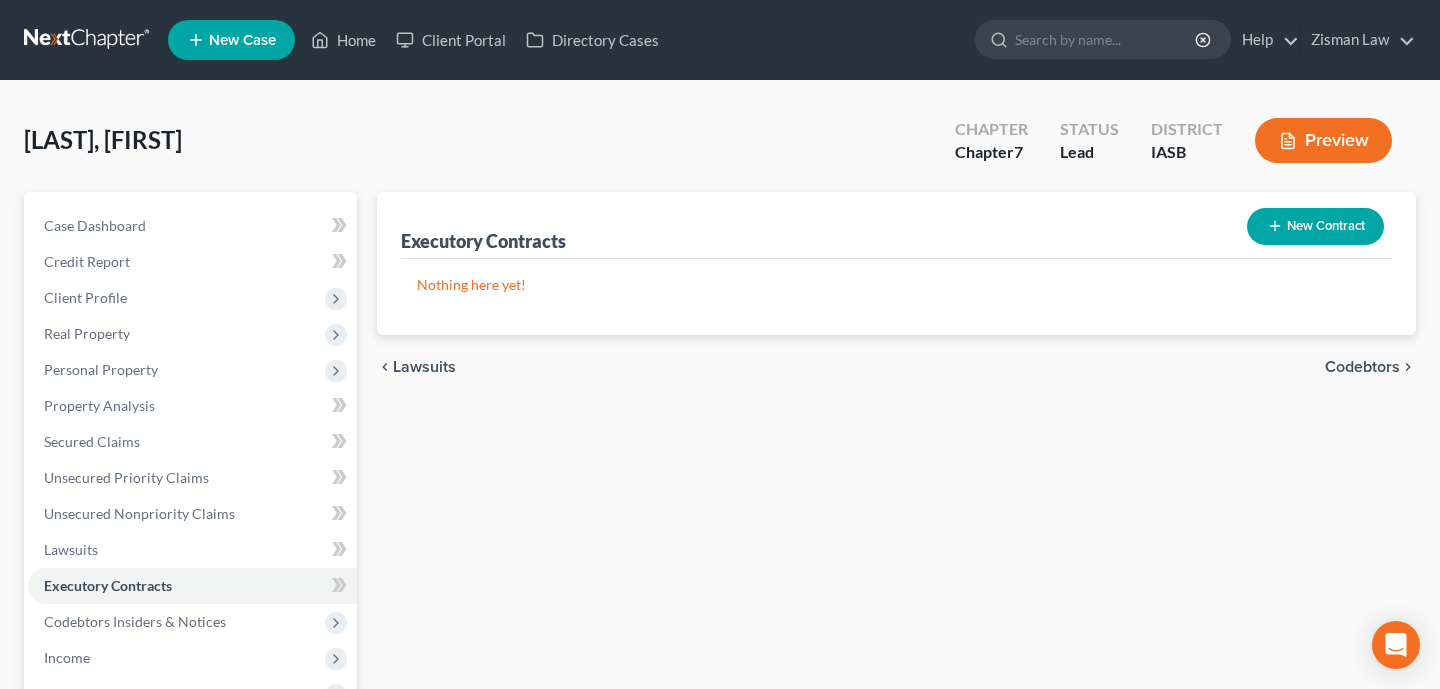 click on "New Contract" at bounding box center [1315, 226] 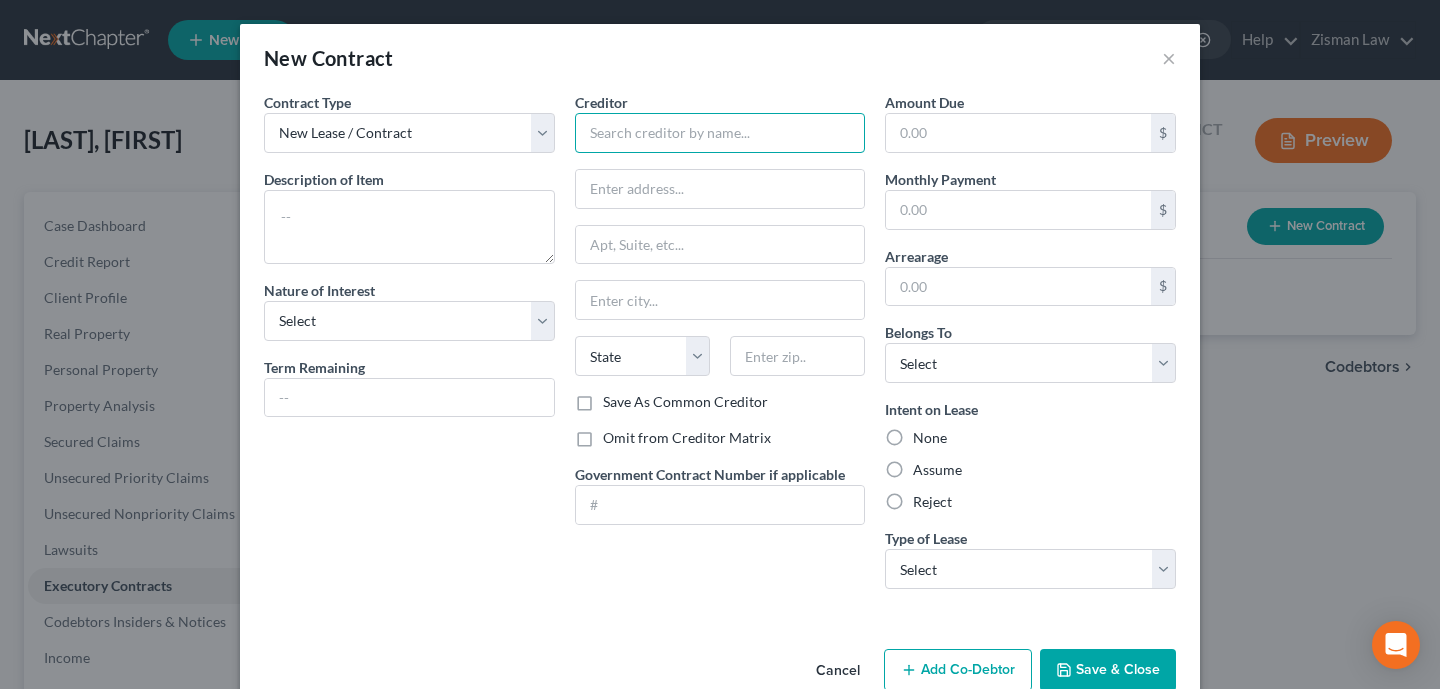 click at bounding box center [720, 133] 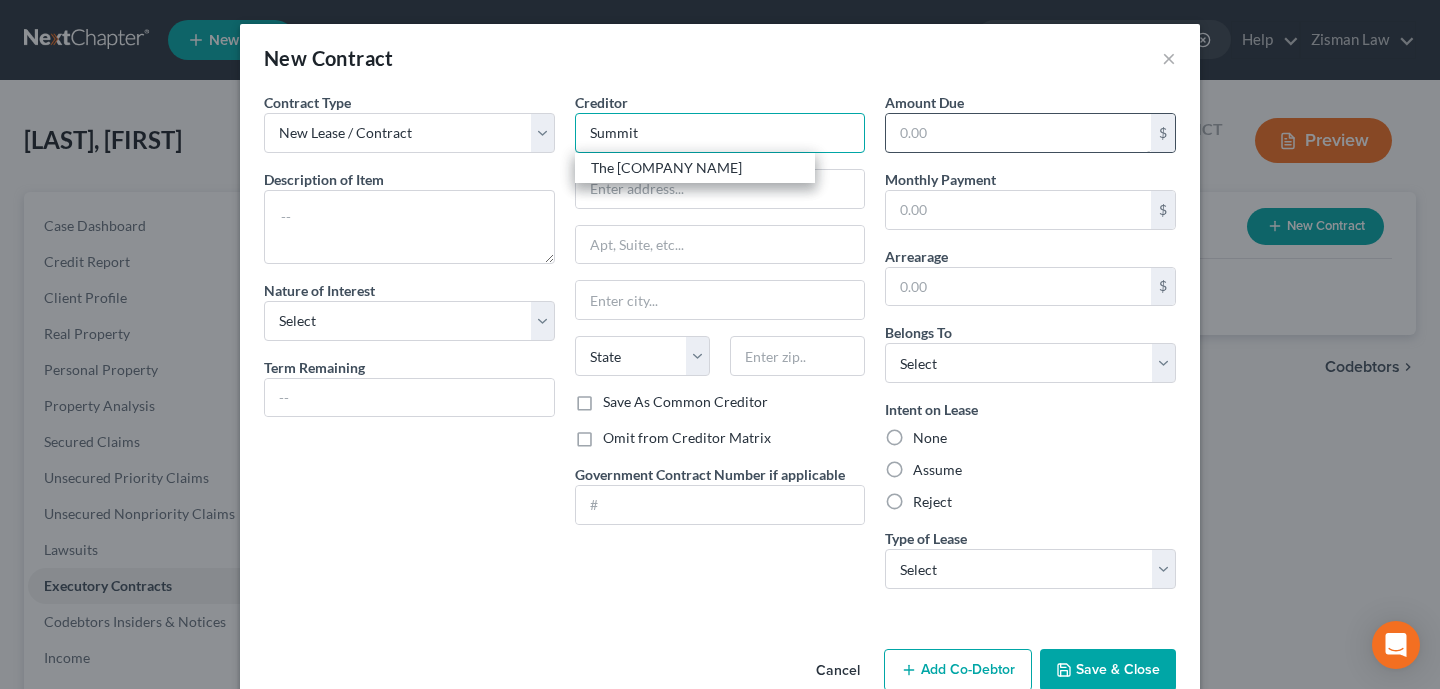 type on "Summit" 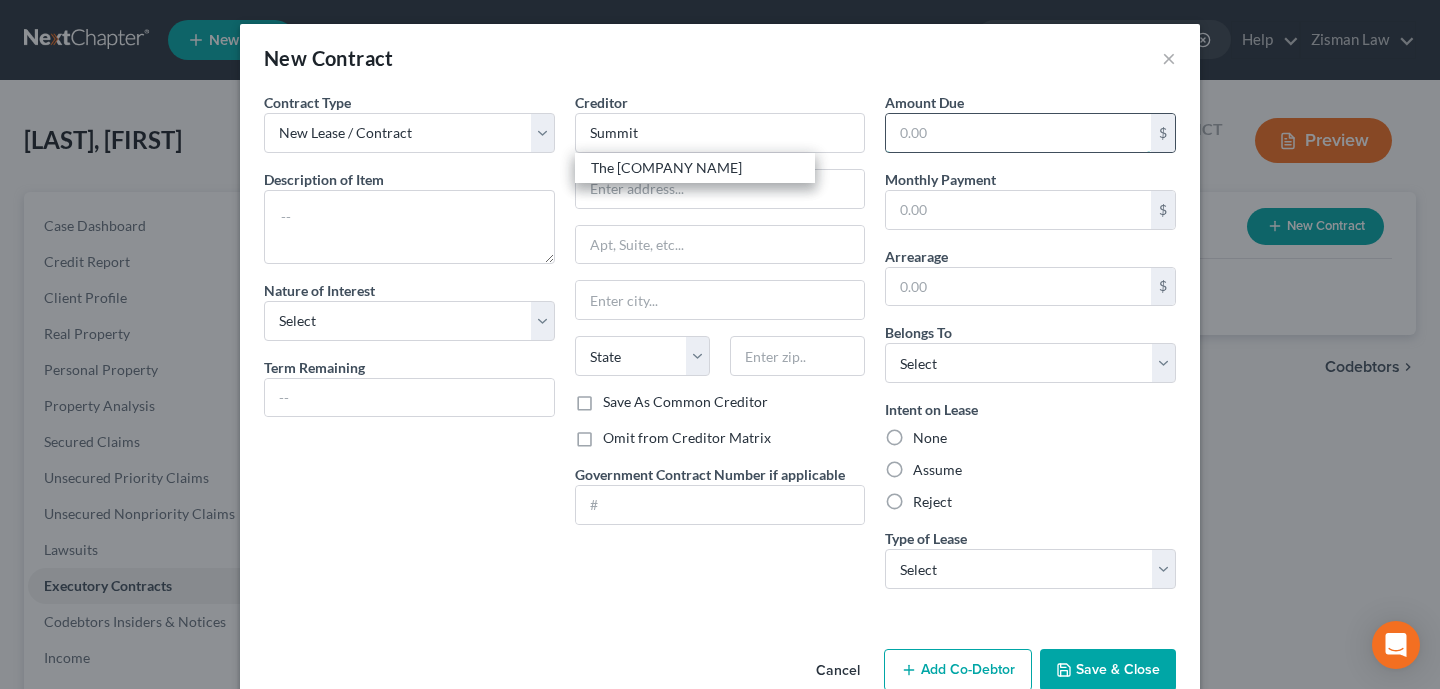 click at bounding box center [1018, 133] 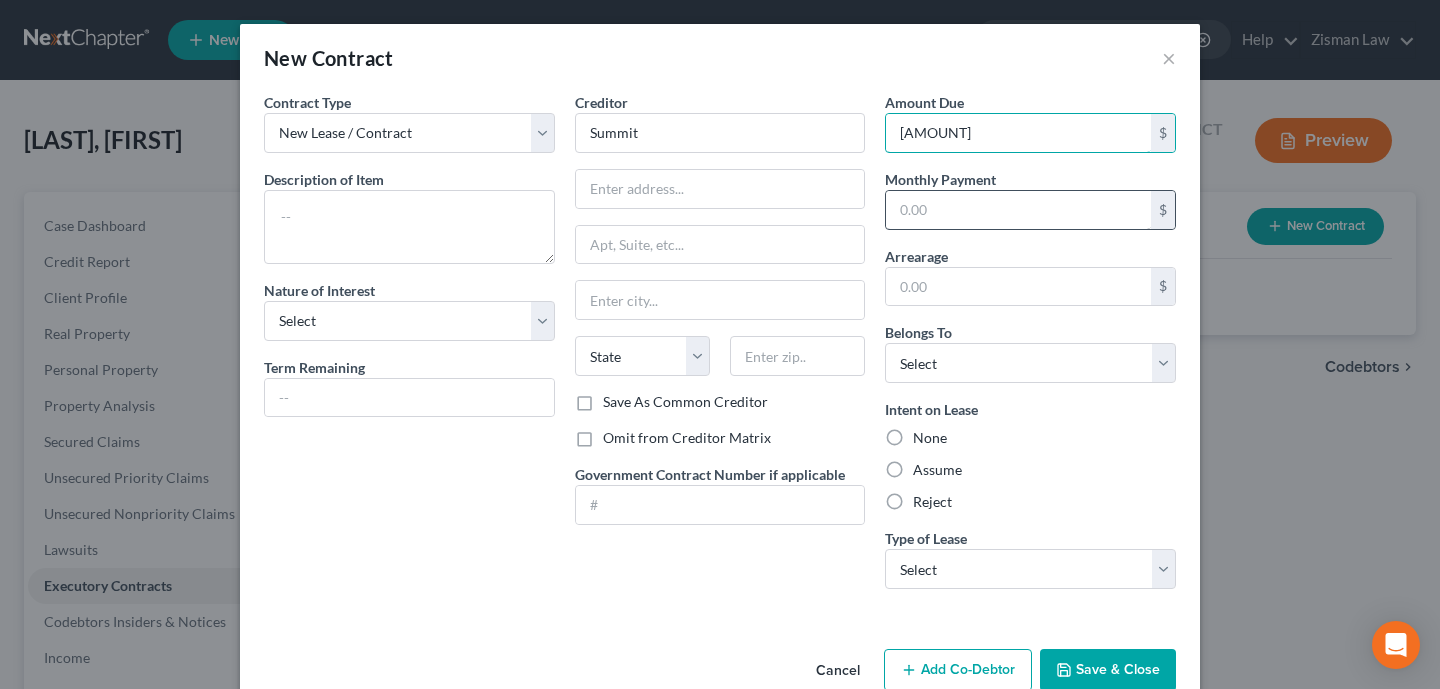 type on "[AMOUNT]" 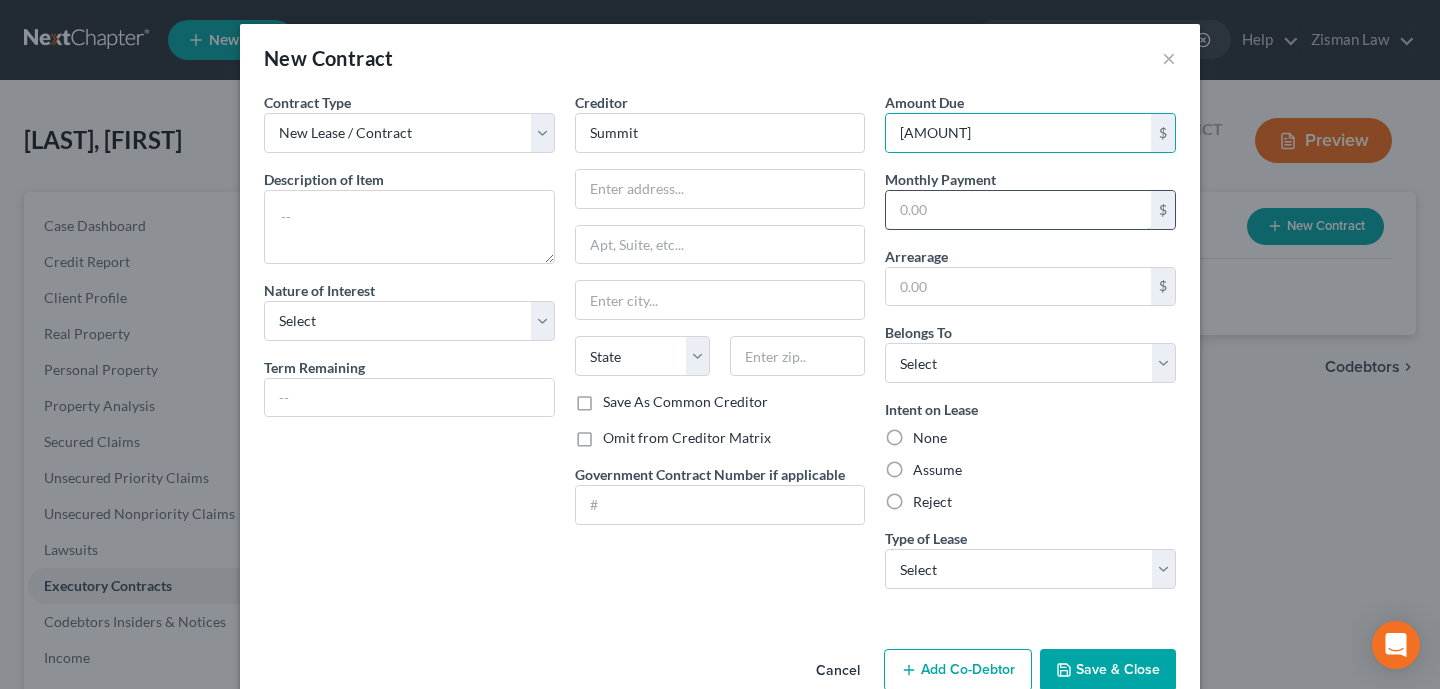 click at bounding box center (1018, 210) 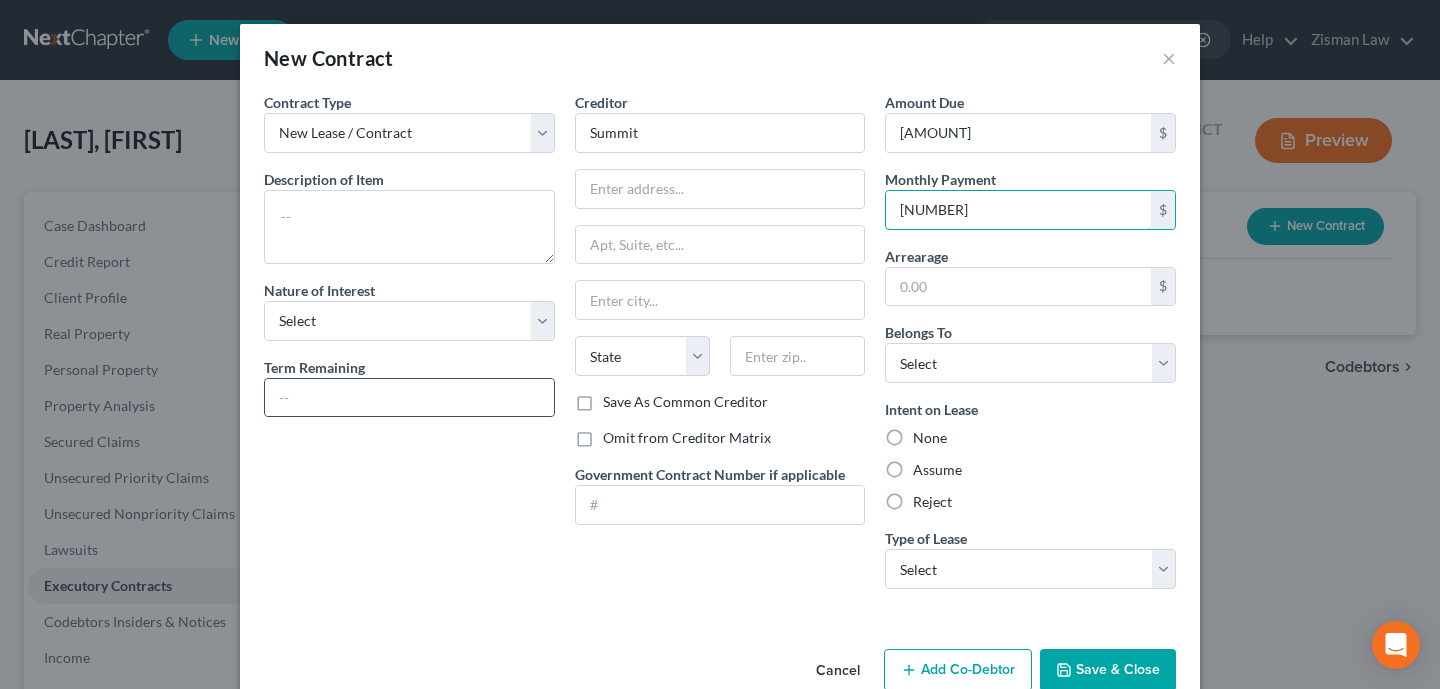type on "[NUMBER]" 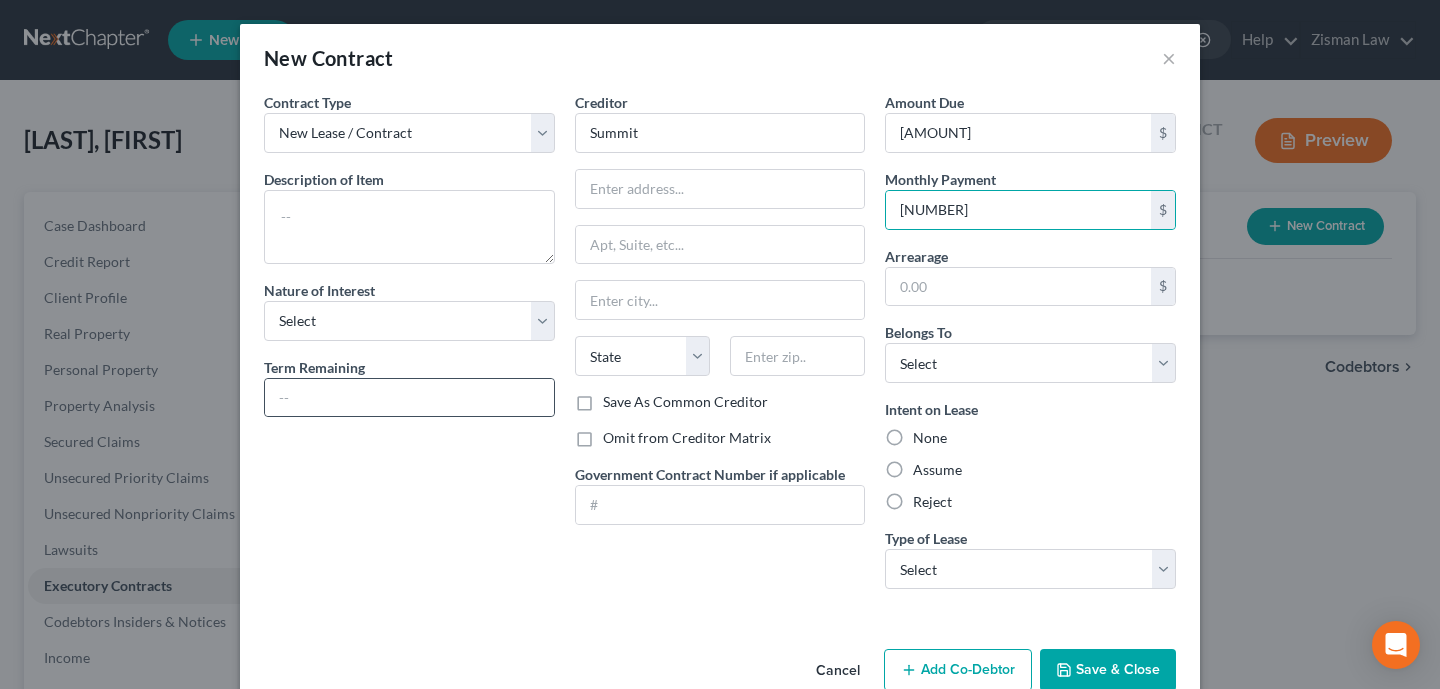 click at bounding box center [409, 398] 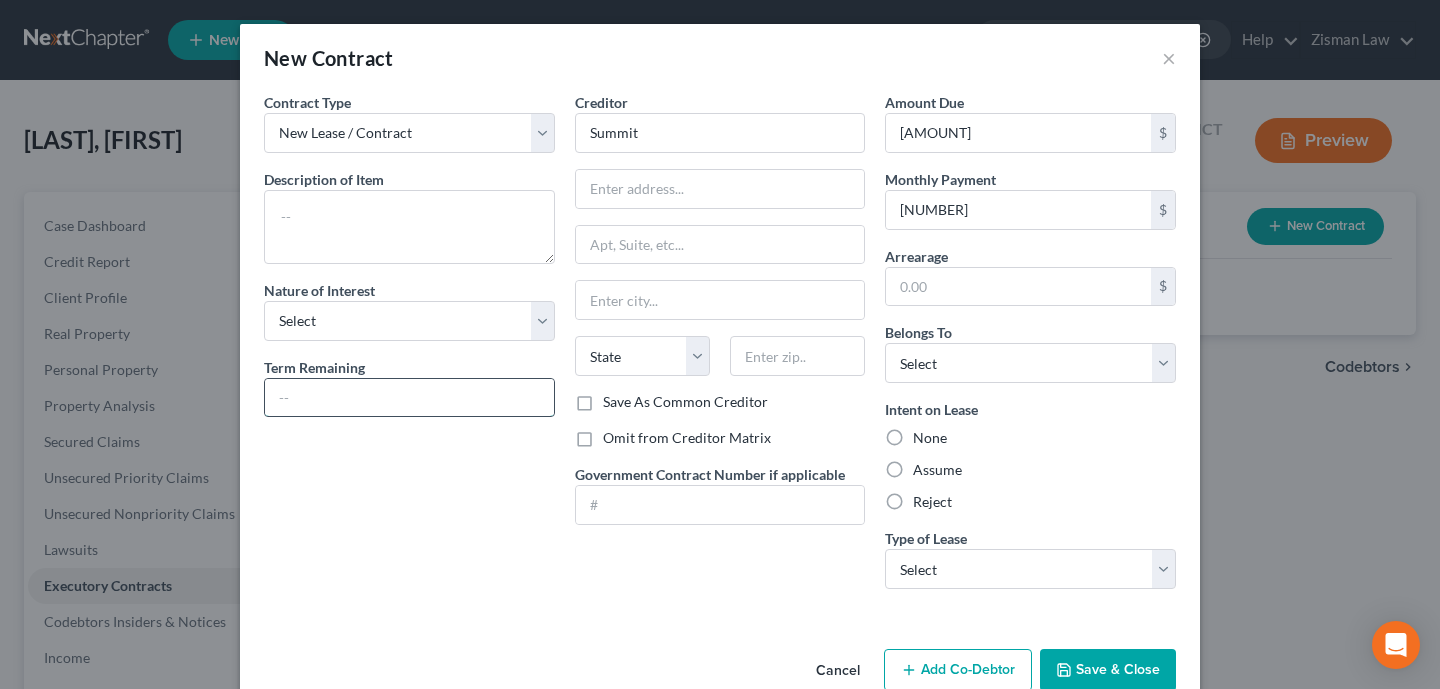 click at bounding box center [409, 398] 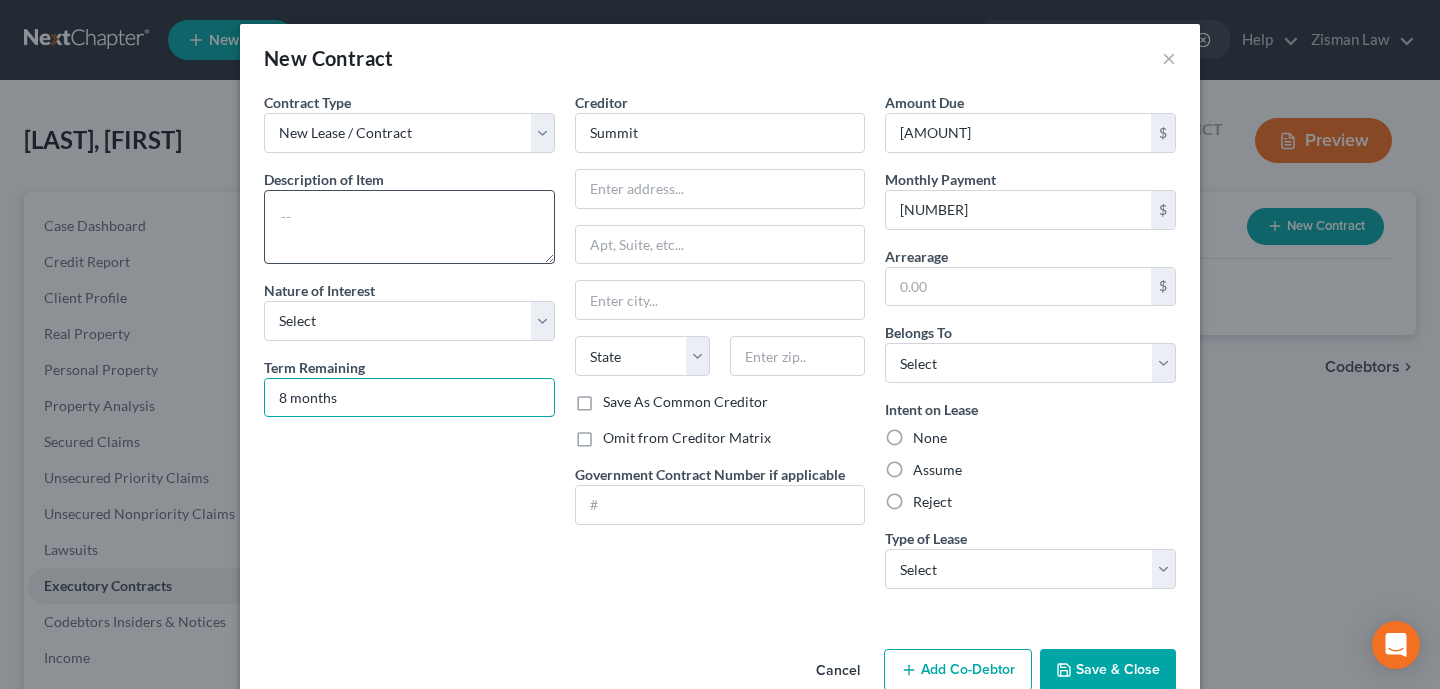 type on "8 months" 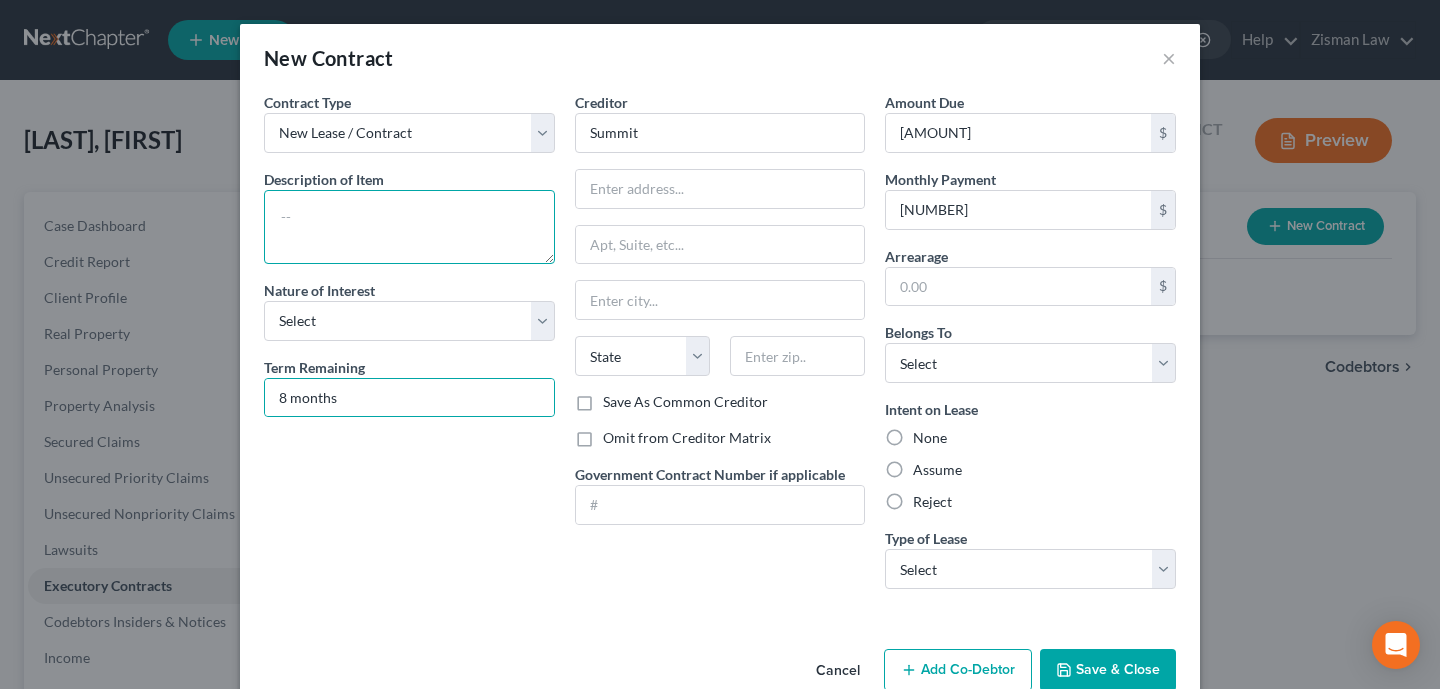 click at bounding box center (409, 227) 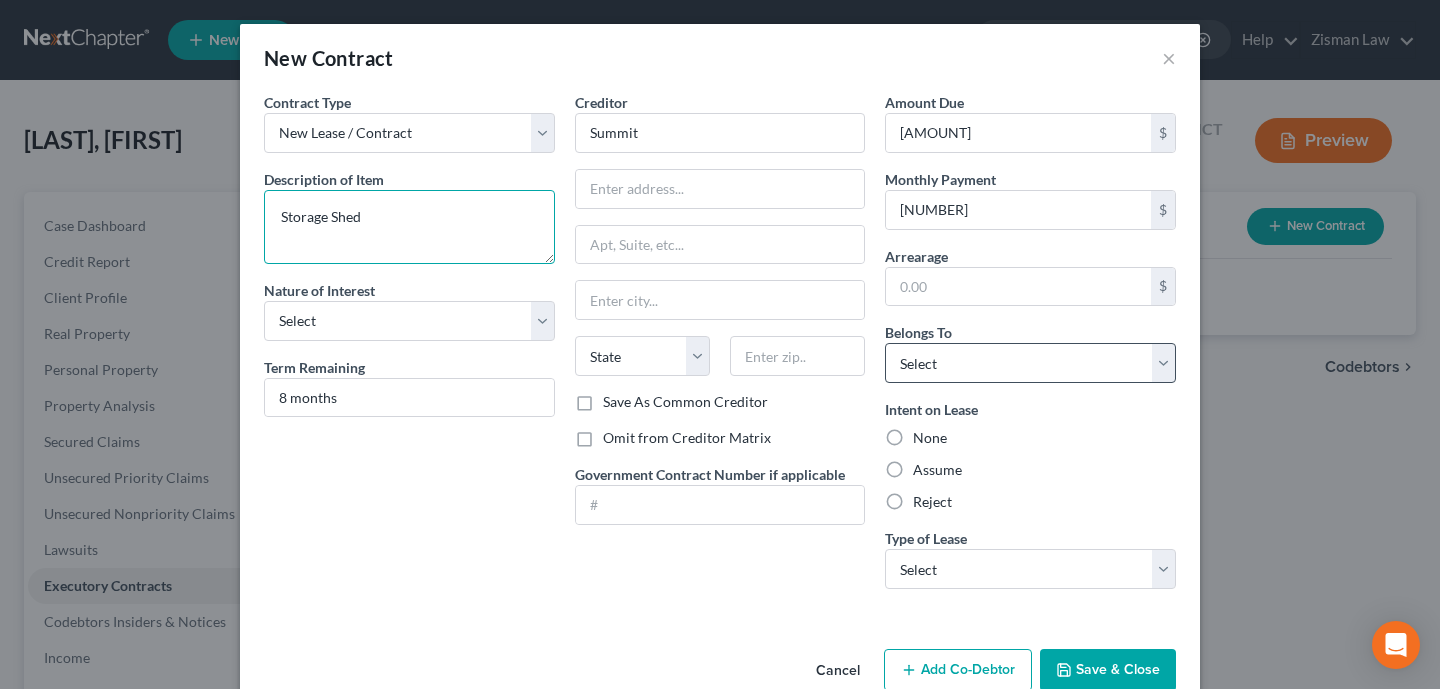 type on "Storage Shed" 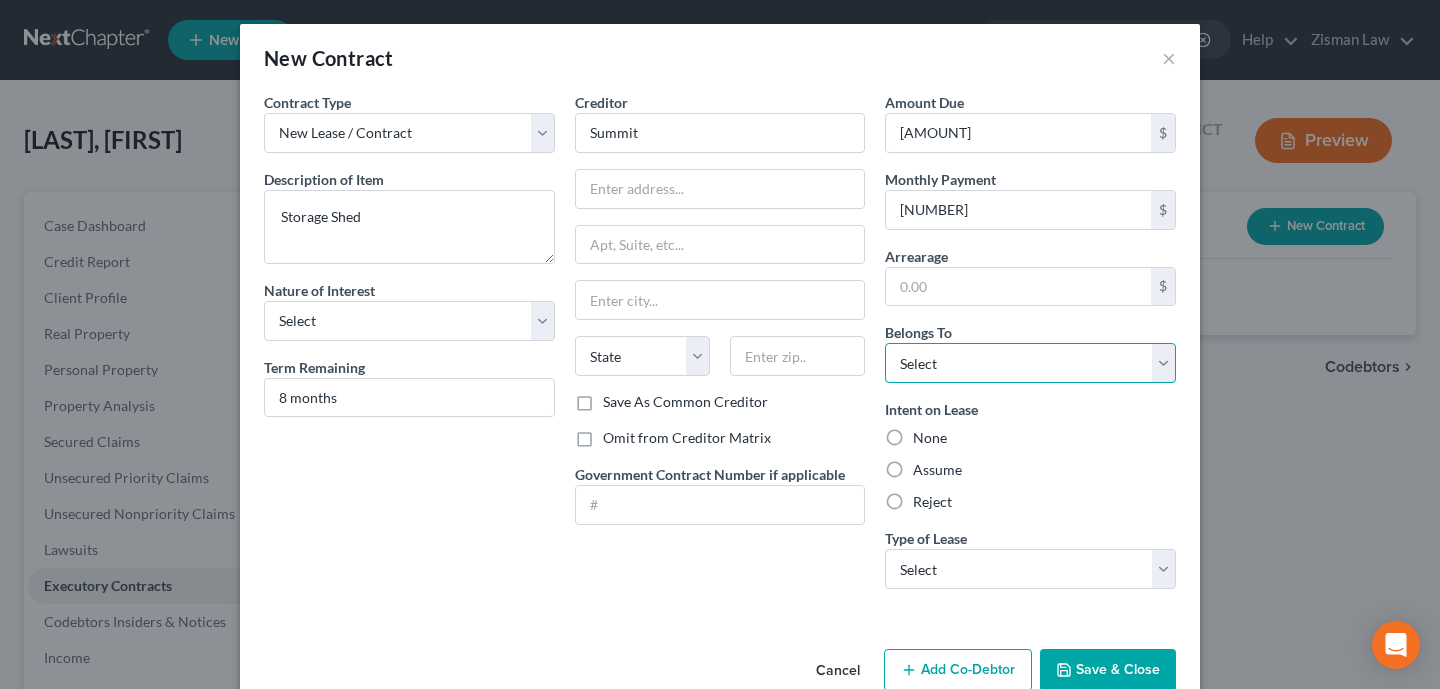 click on "Select Debtor 1 Only Debtor 2 Only Debtor 1 And Debtor 2 Only At Least One Of The Debtors And Another Community Property" at bounding box center [1030, 363] 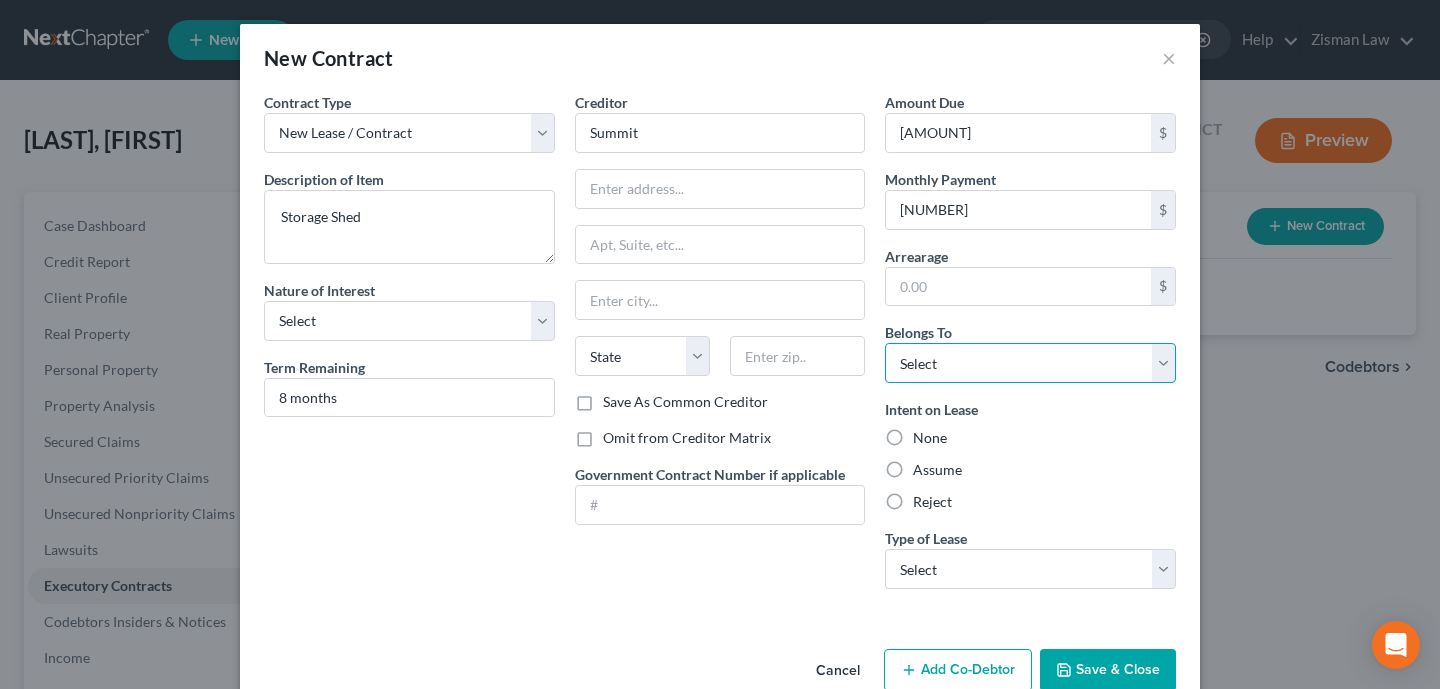 select on "0" 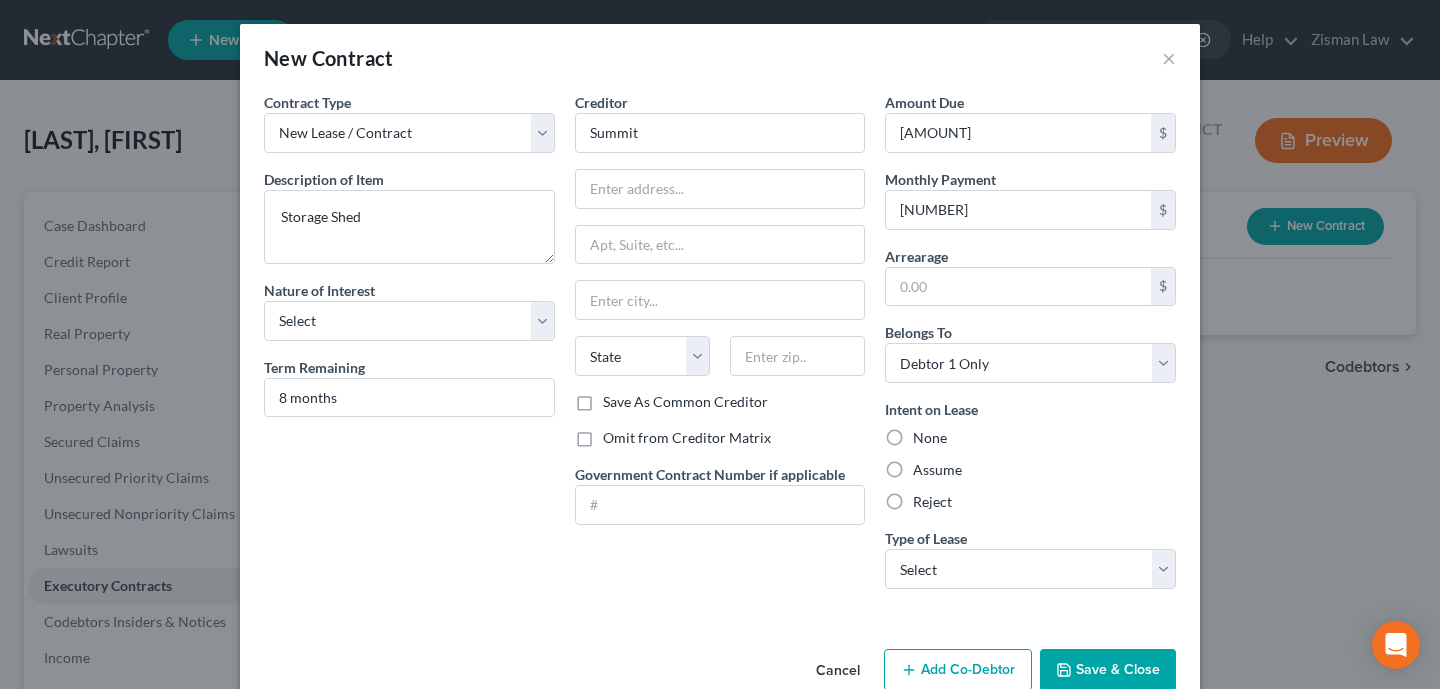 click on "Assume" at bounding box center [937, 470] 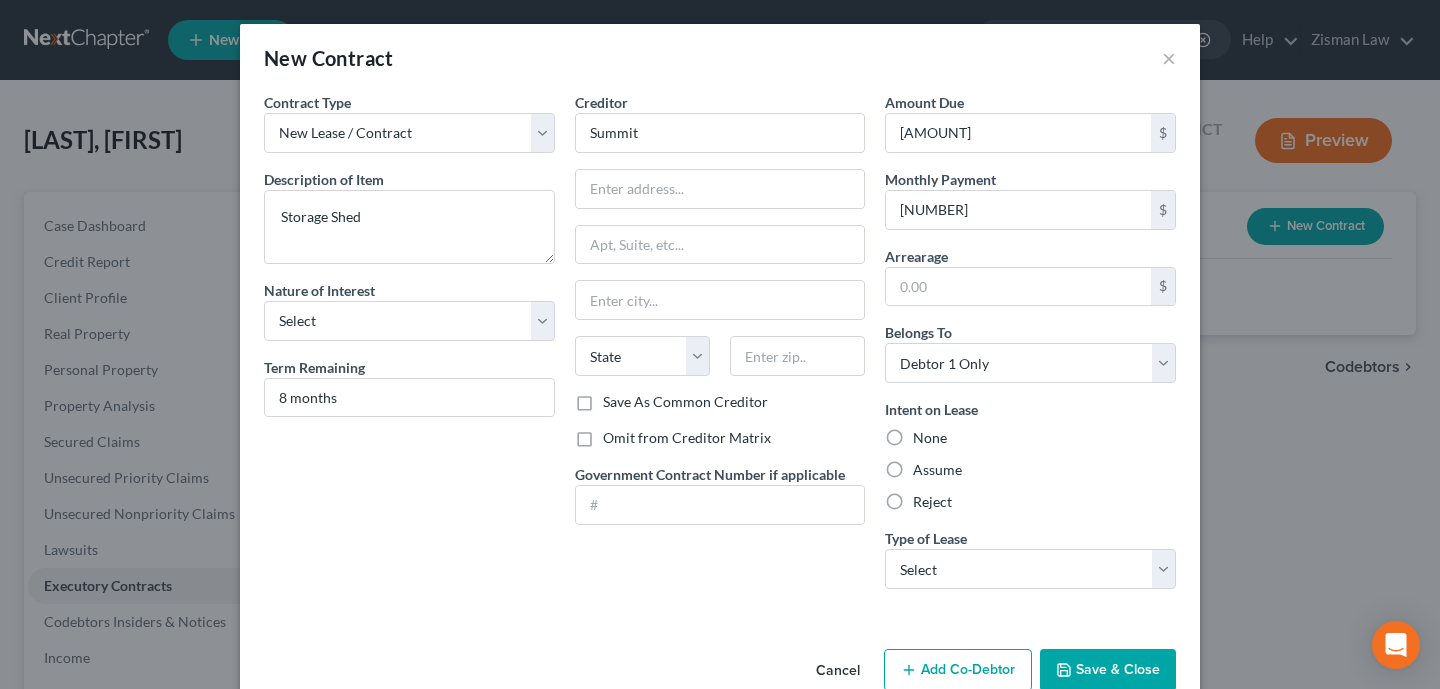 click on "Assume" at bounding box center (927, 466) 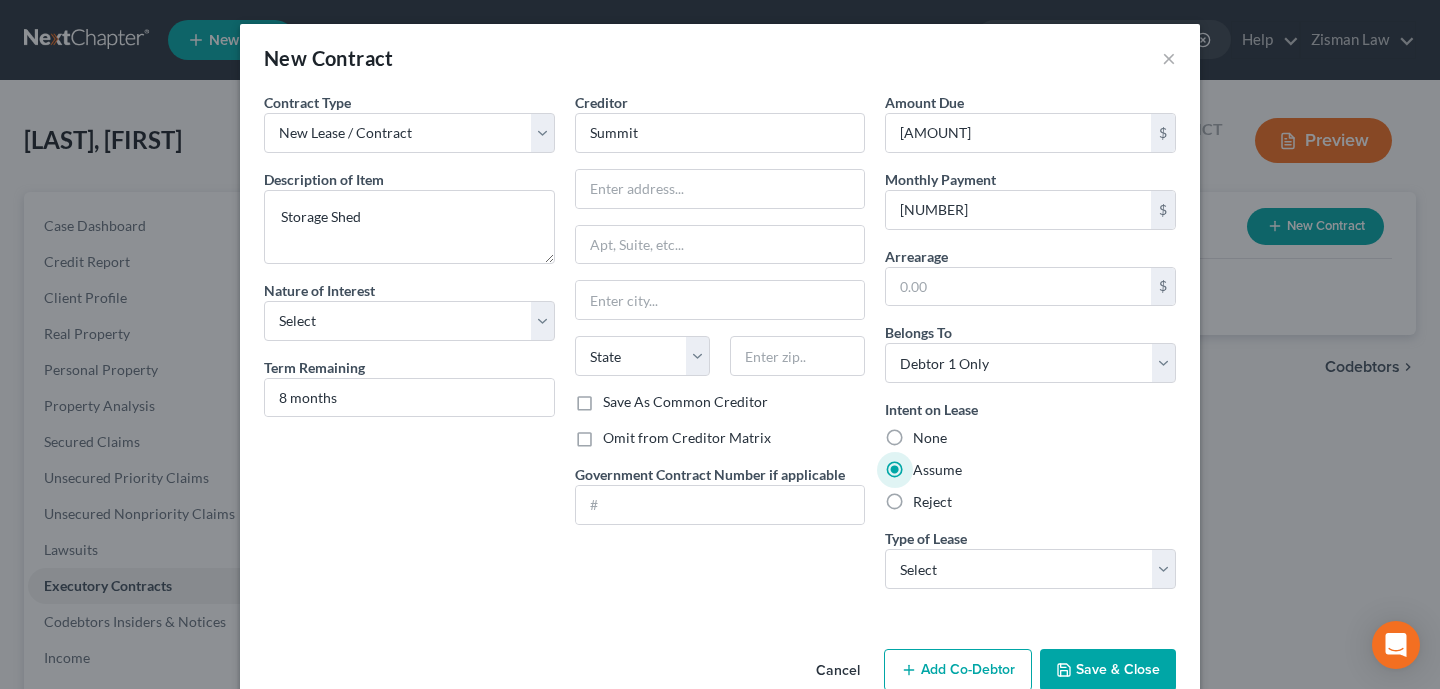 click on "Intent on Lease None Assume Reject" at bounding box center (1030, 455) 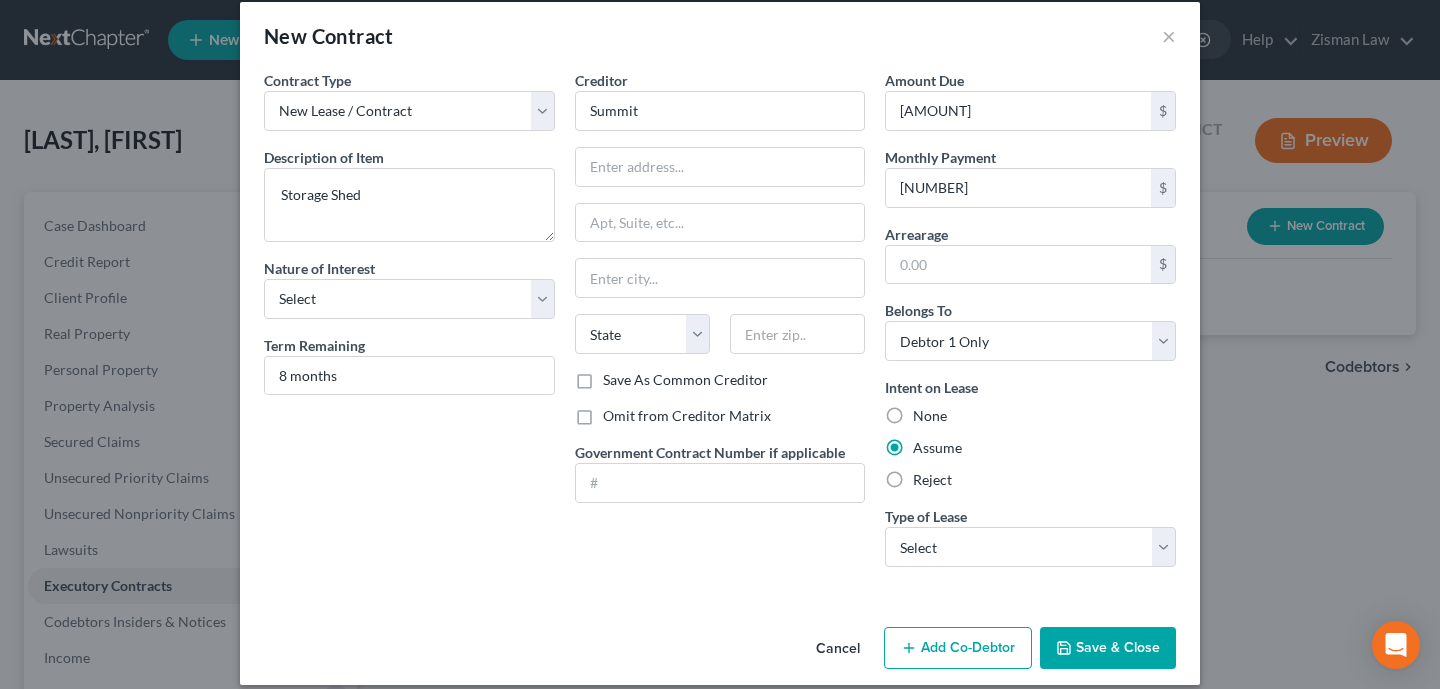 scroll, scrollTop: 17, scrollLeft: 0, axis: vertical 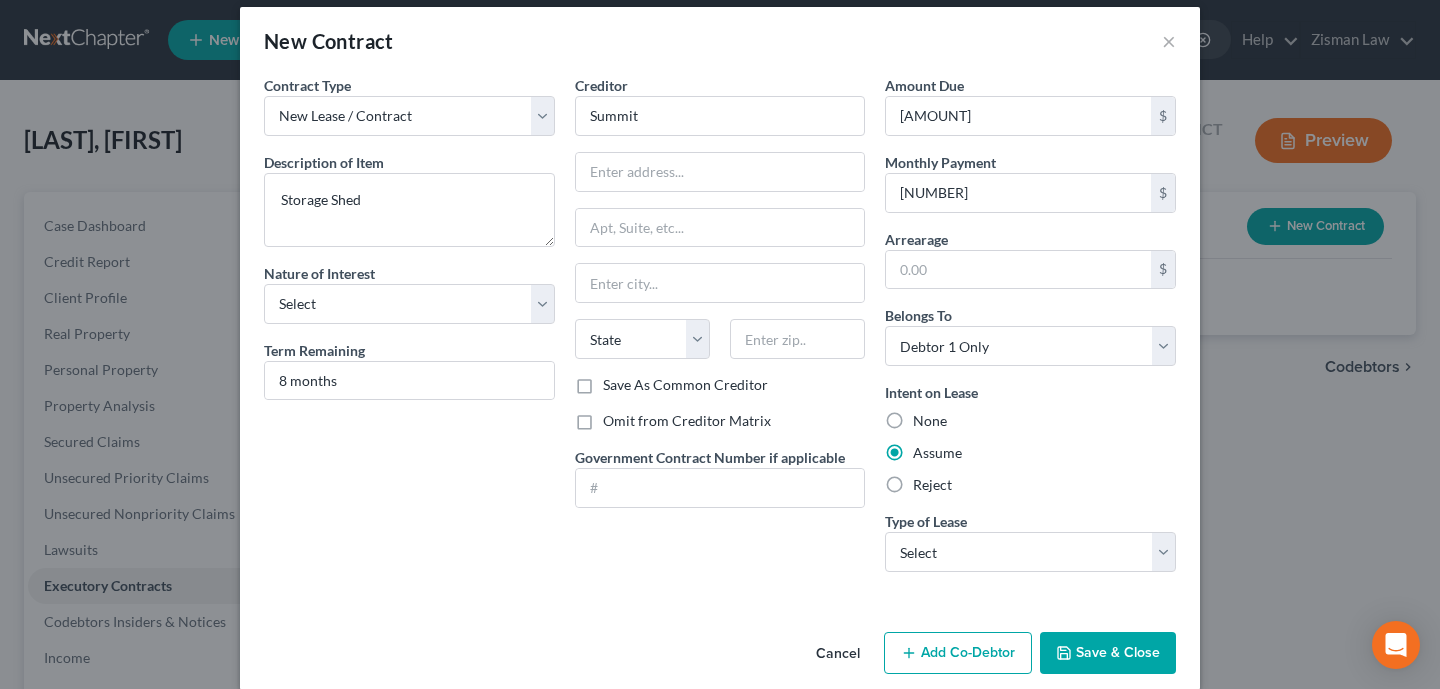 click on "Save & Close" at bounding box center (1108, 653) 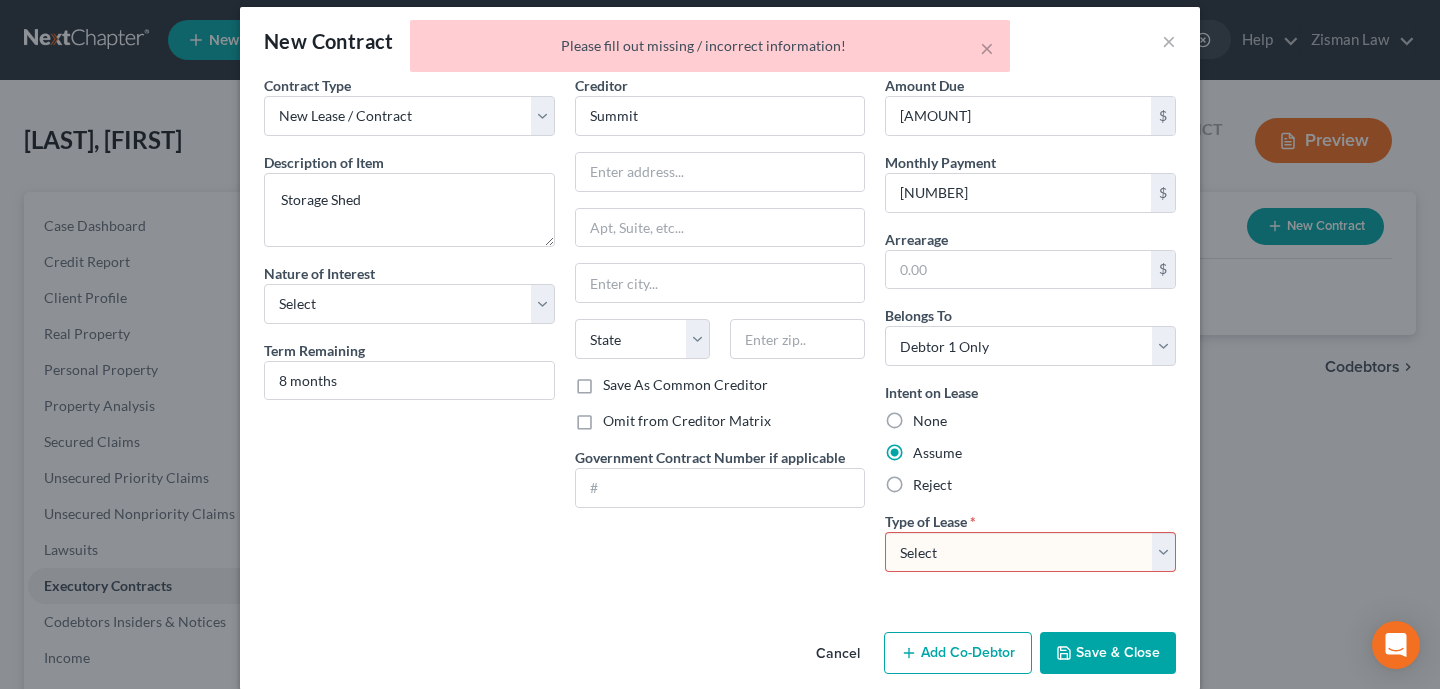 scroll, scrollTop: 0, scrollLeft: 0, axis: both 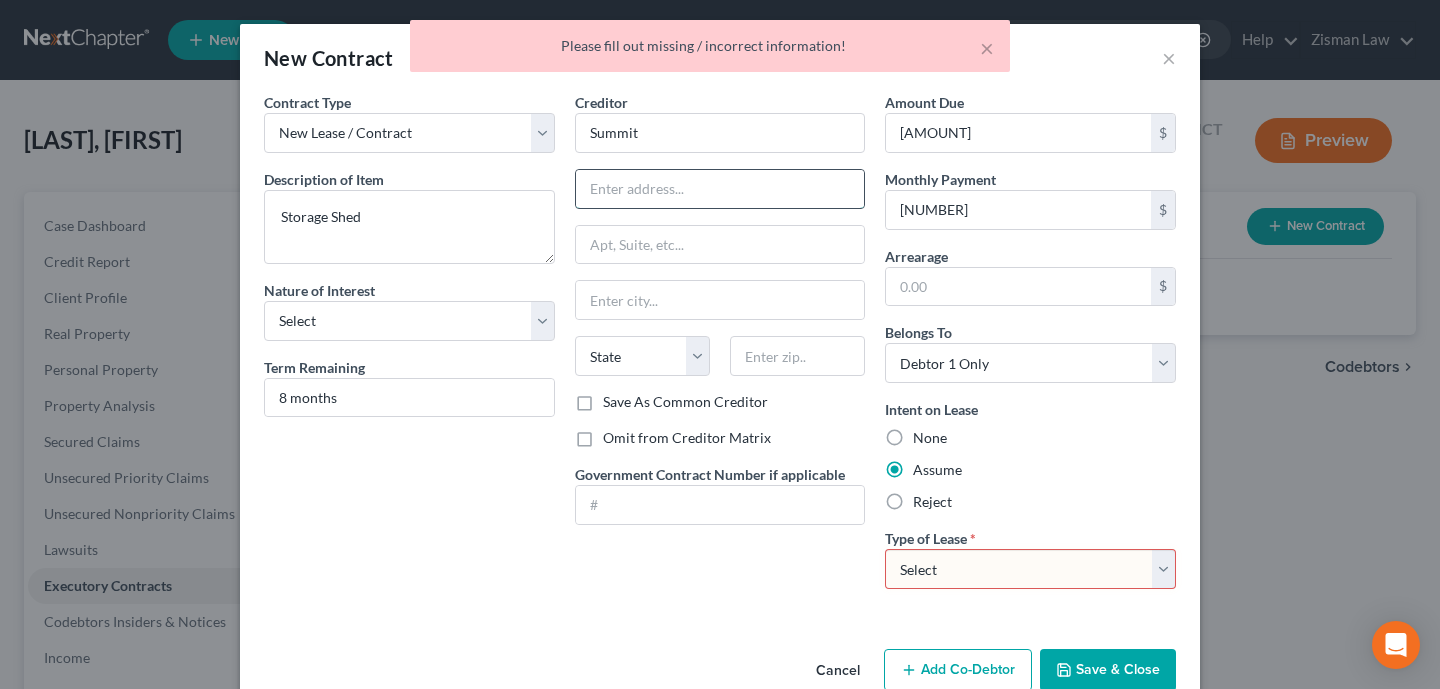 click at bounding box center (720, 189) 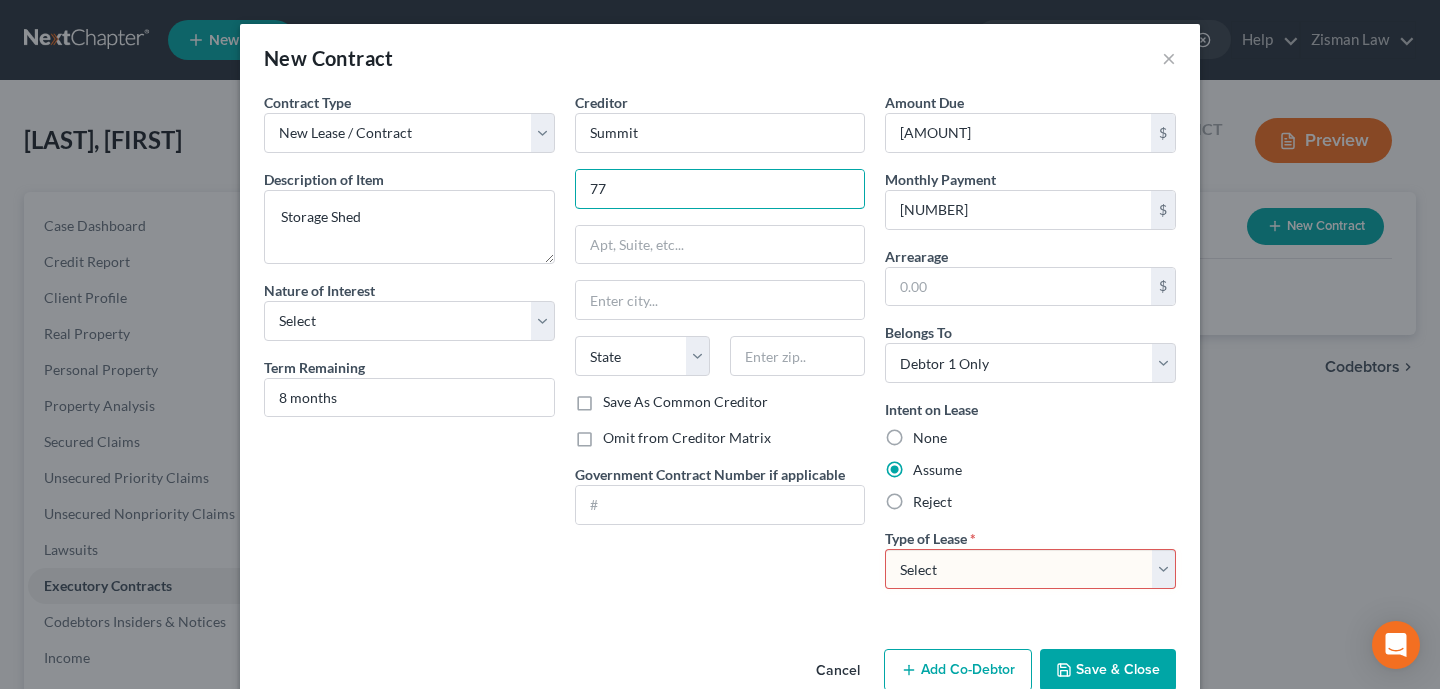 type on "77" 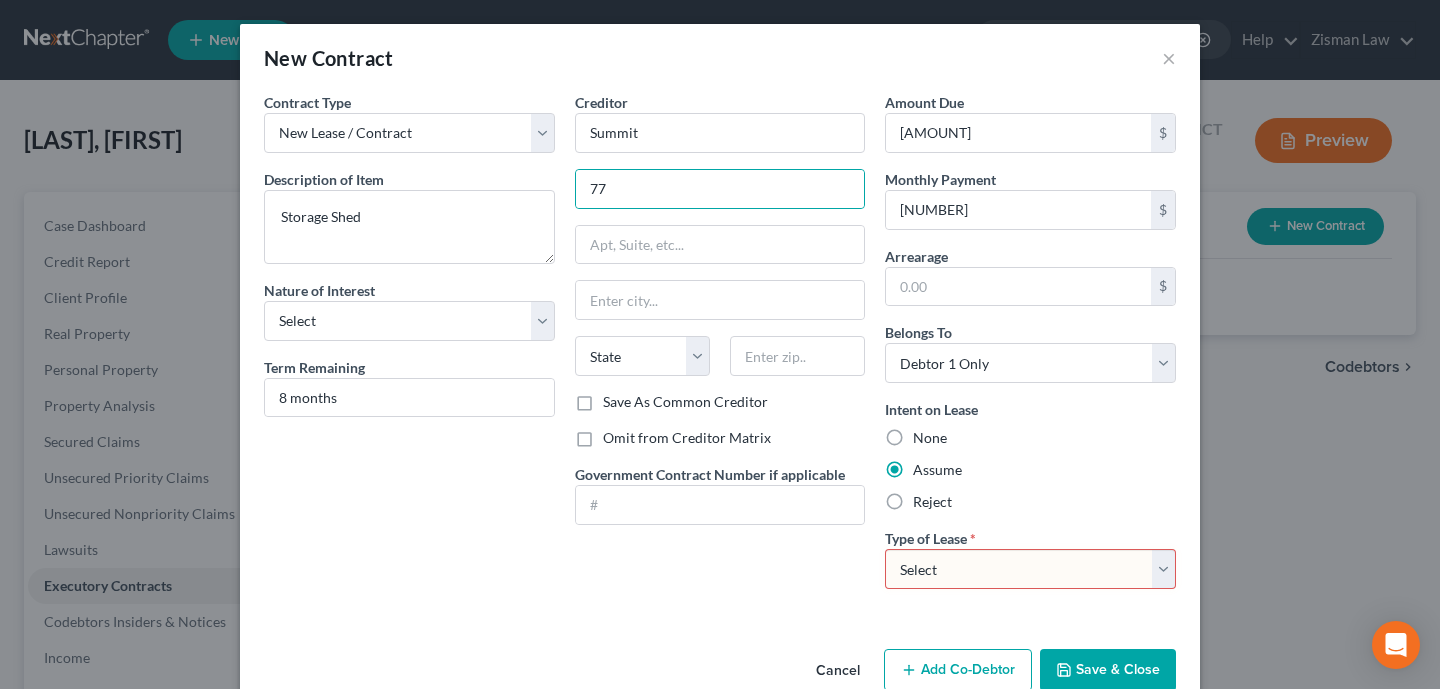 click on "Select Real Estate Car Other" at bounding box center (1030, 569) 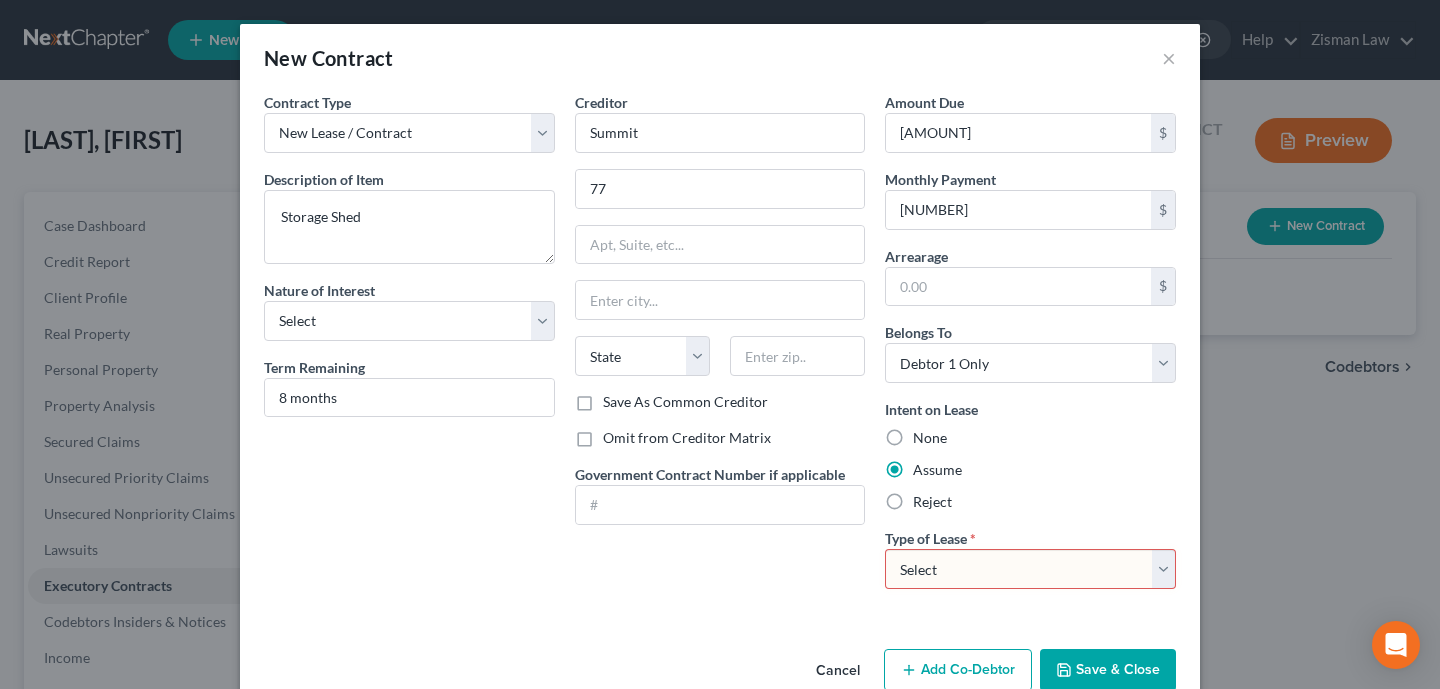 select on "2" 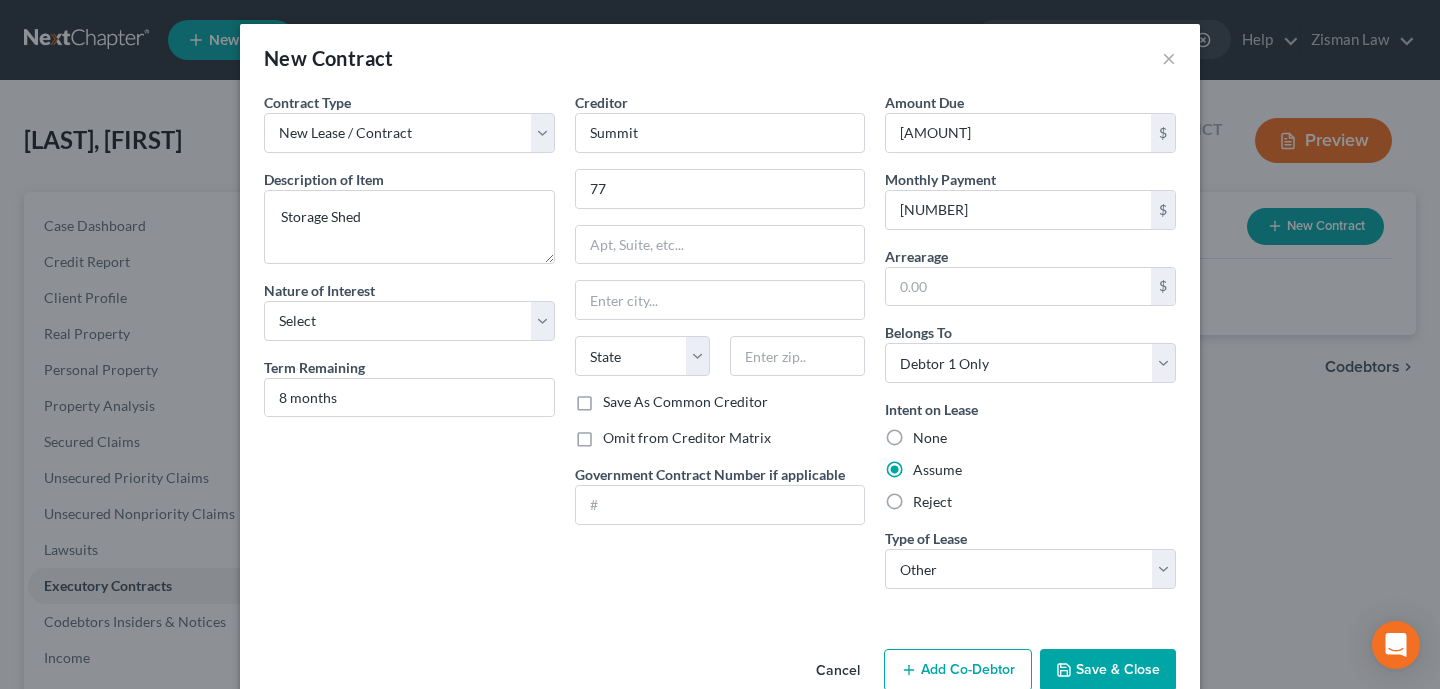 click on "Save & Close" at bounding box center [1108, 670] 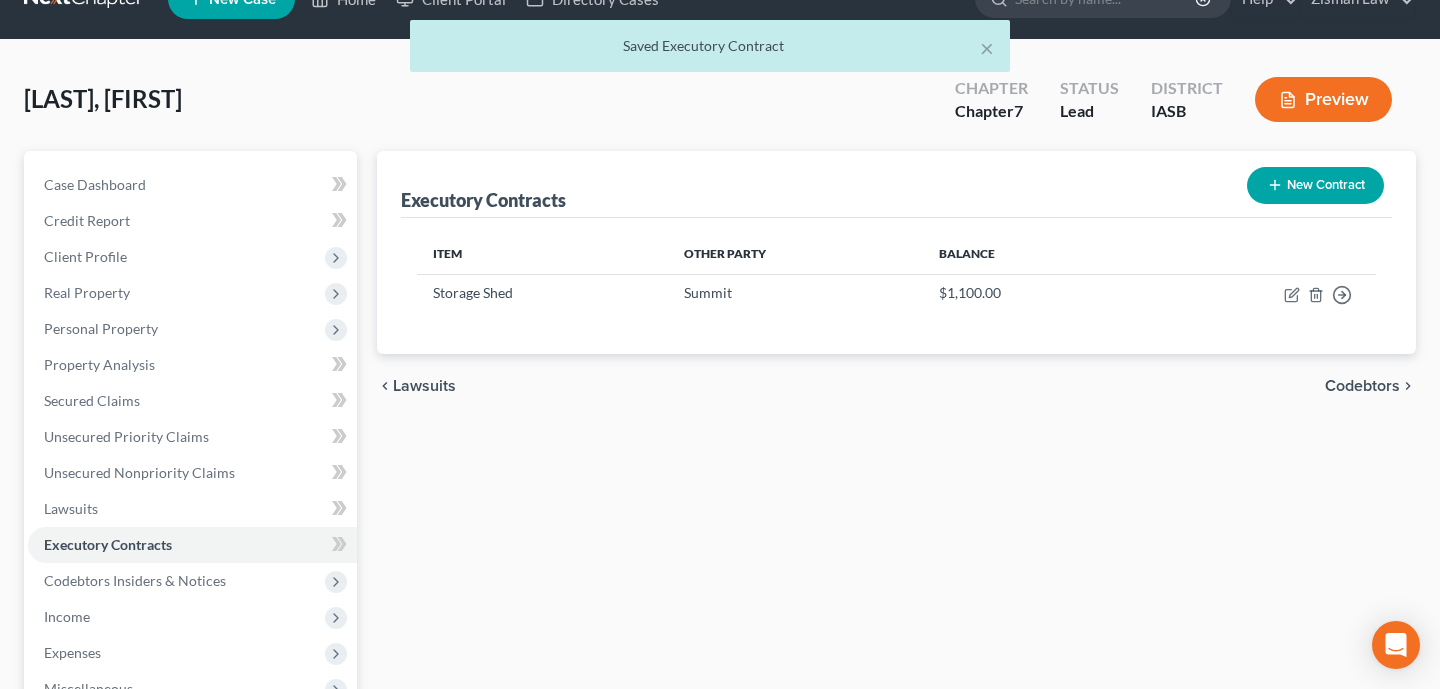 scroll, scrollTop: 43, scrollLeft: 0, axis: vertical 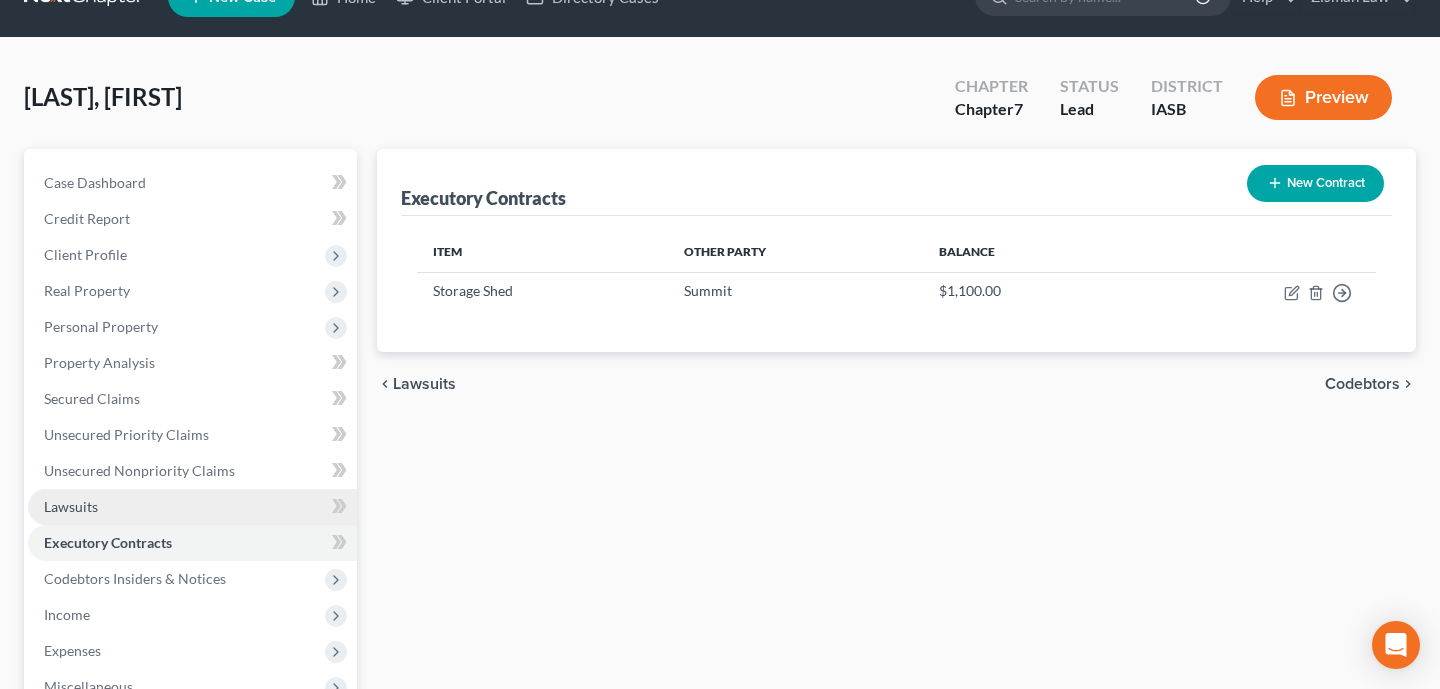 click on "Lawsuits" at bounding box center (192, 507) 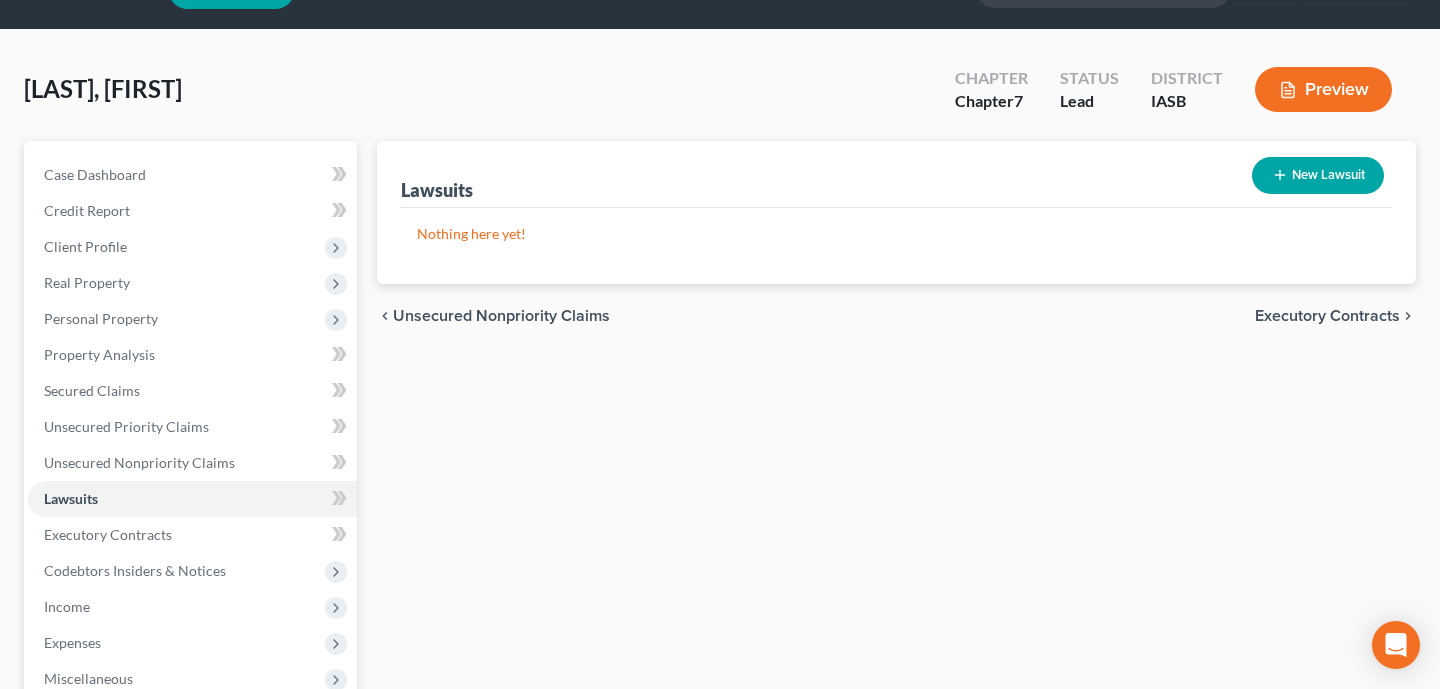 scroll, scrollTop: 67, scrollLeft: 0, axis: vertical 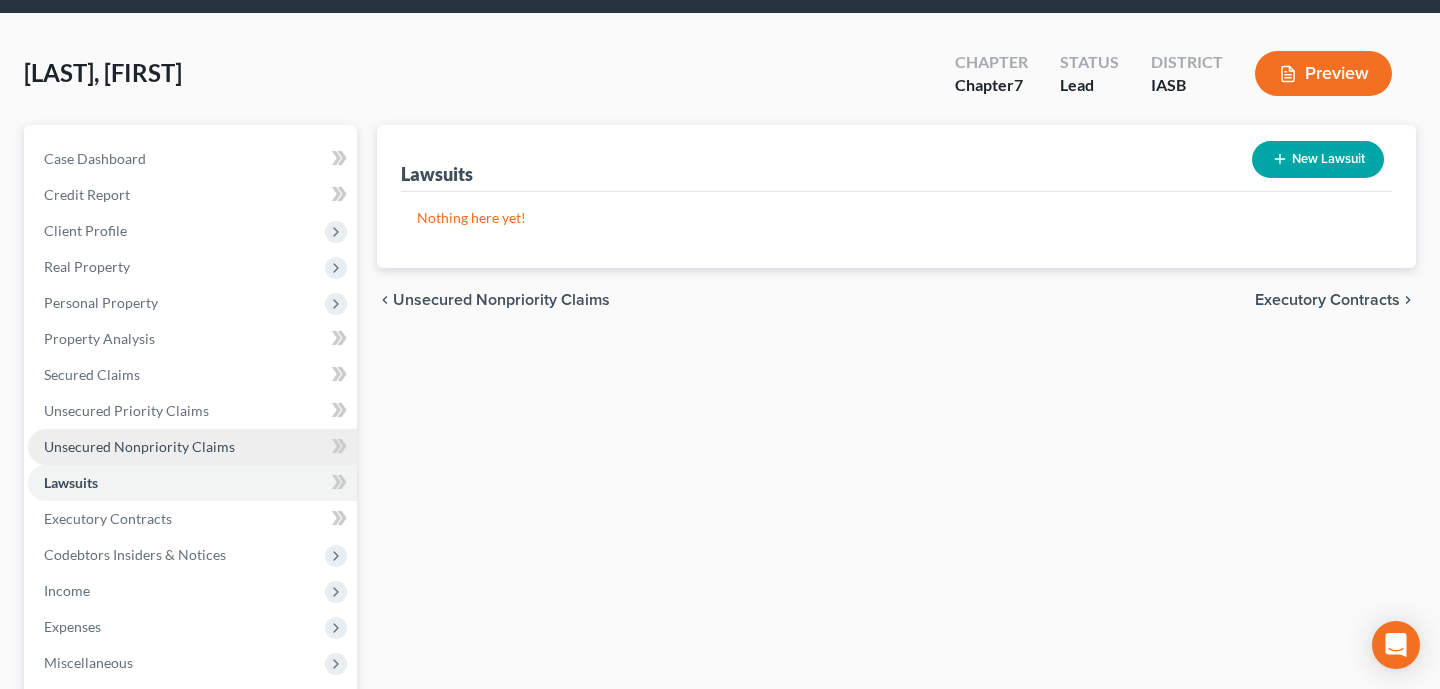 click on "Unsecured Nonpriority Claims" at bounding box center [192, 447] 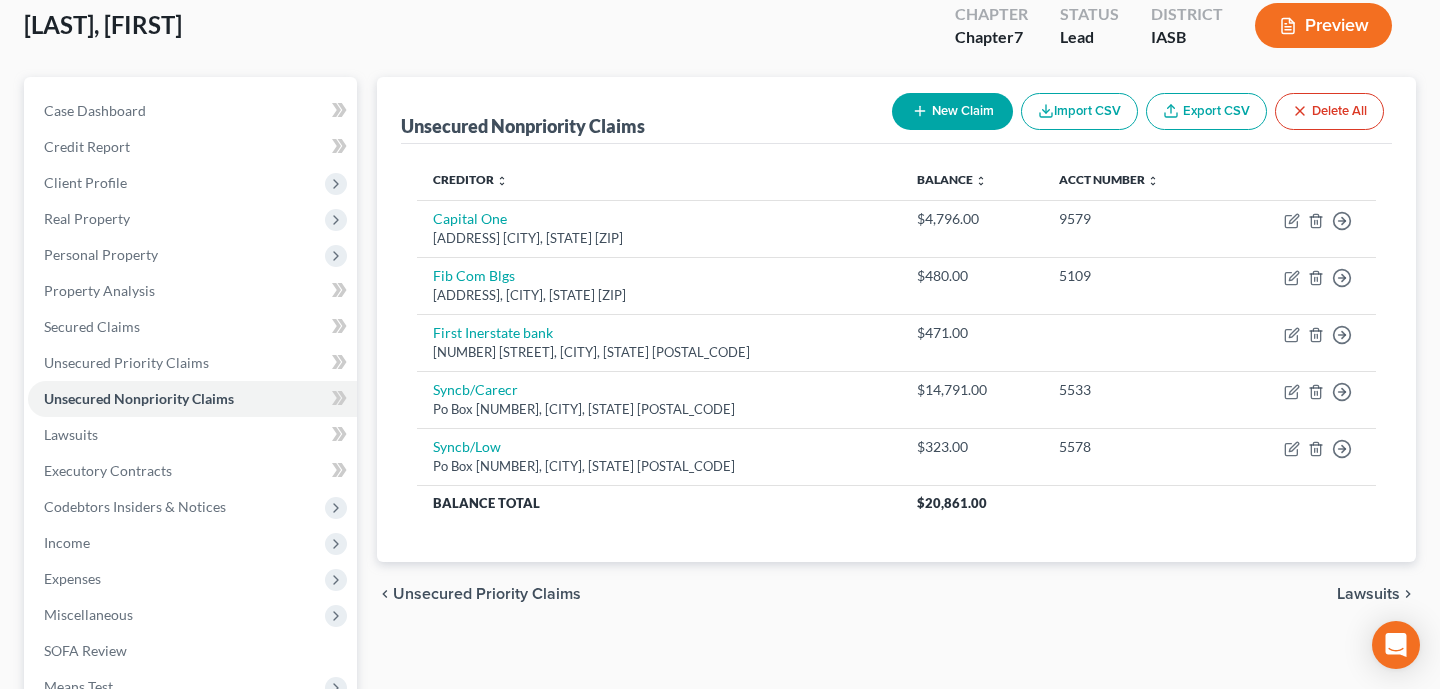 scroll, scrollTop: 180, scrollLeft: 0, axis: vertical 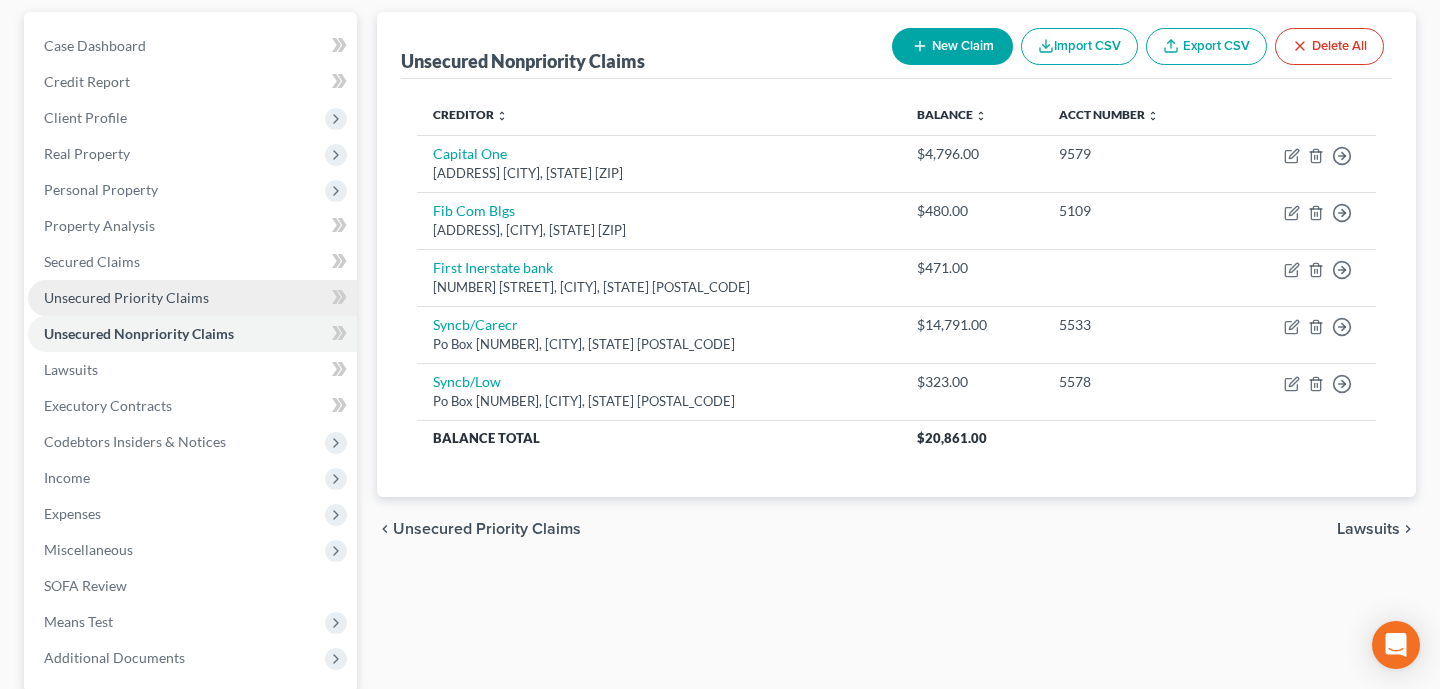 click on "Unsecured Priority Claims" at bounding box center [192, 298] 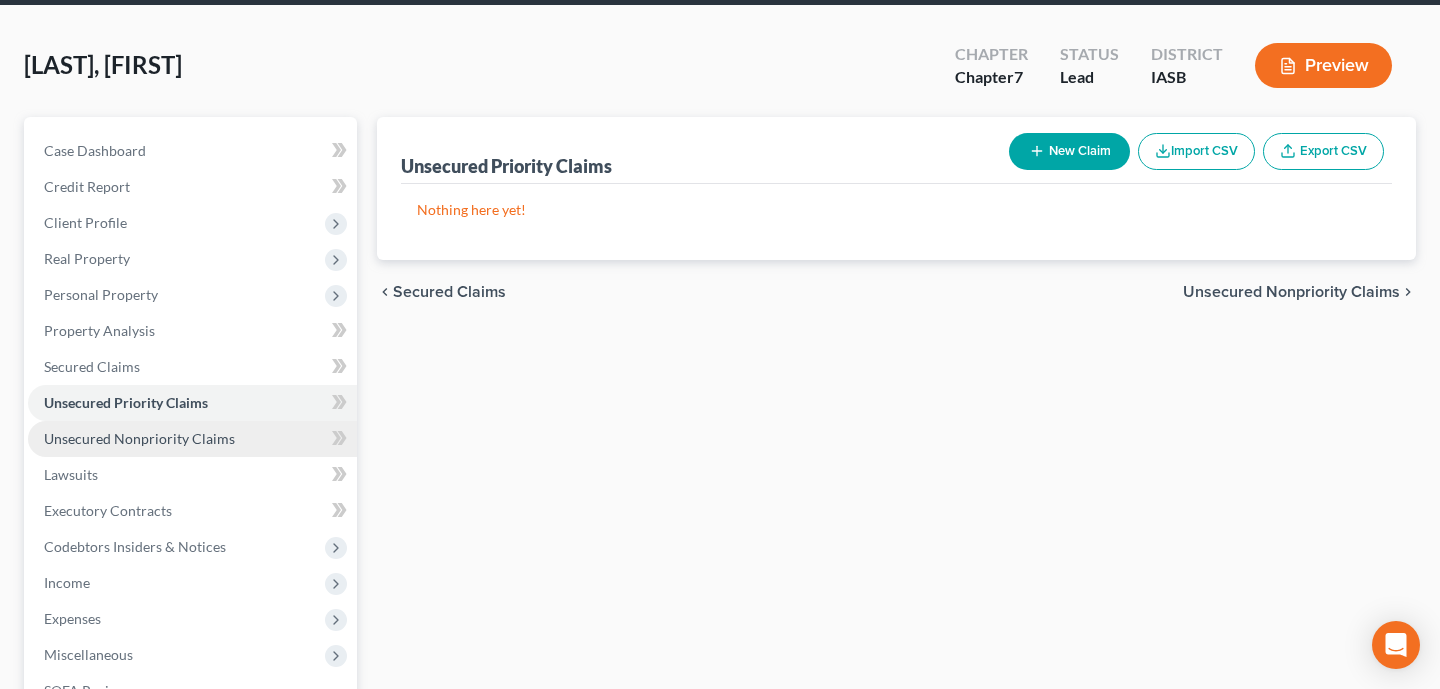 scroll, scrollTop: 104, scrollLeft: 0, axis: vertical 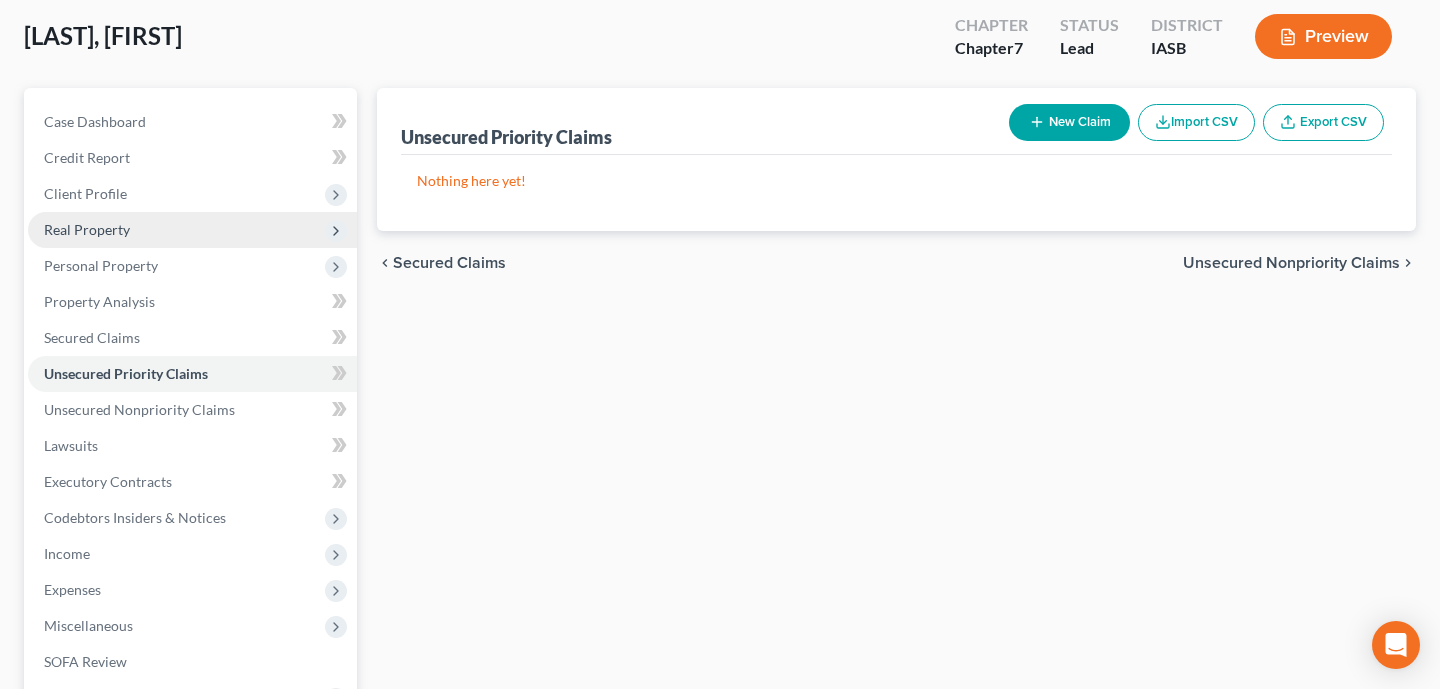 click on "Real Property" at bounding box center [0, 0] 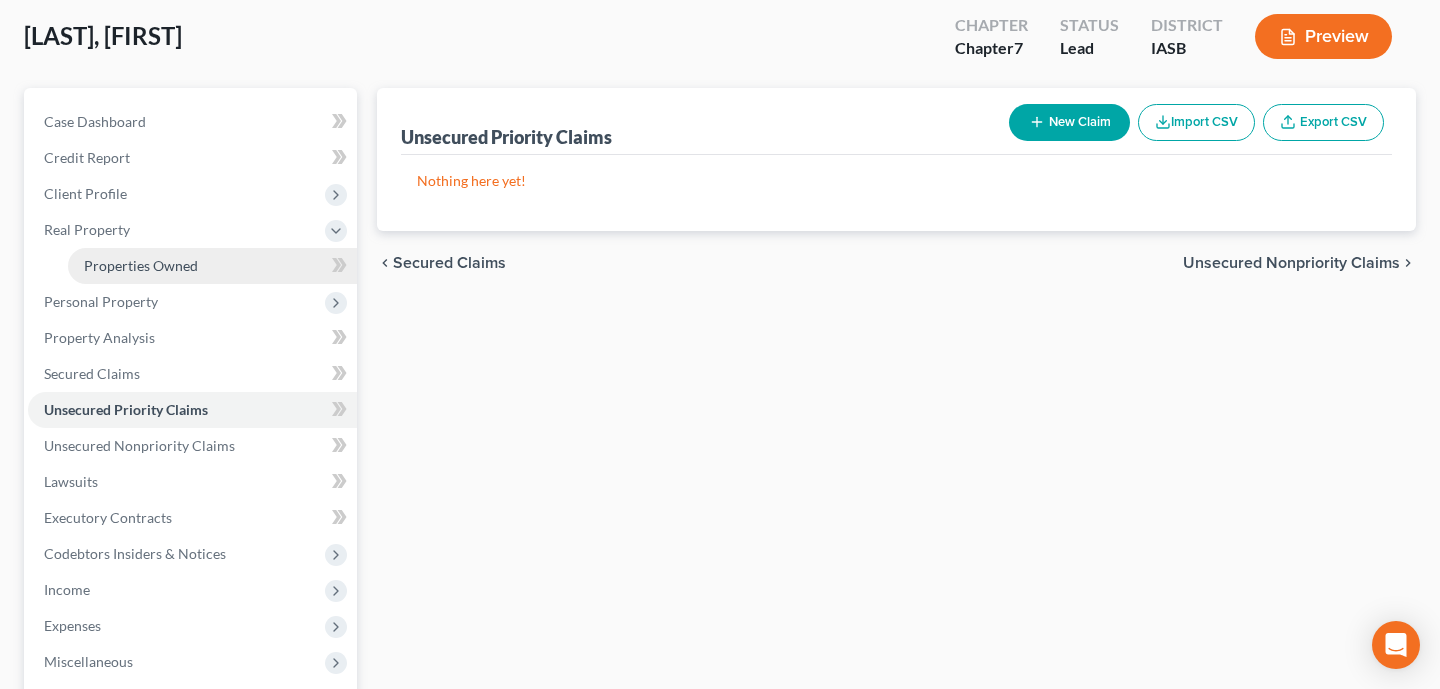click on "Properties Owned" at bounding box center [141, 265] 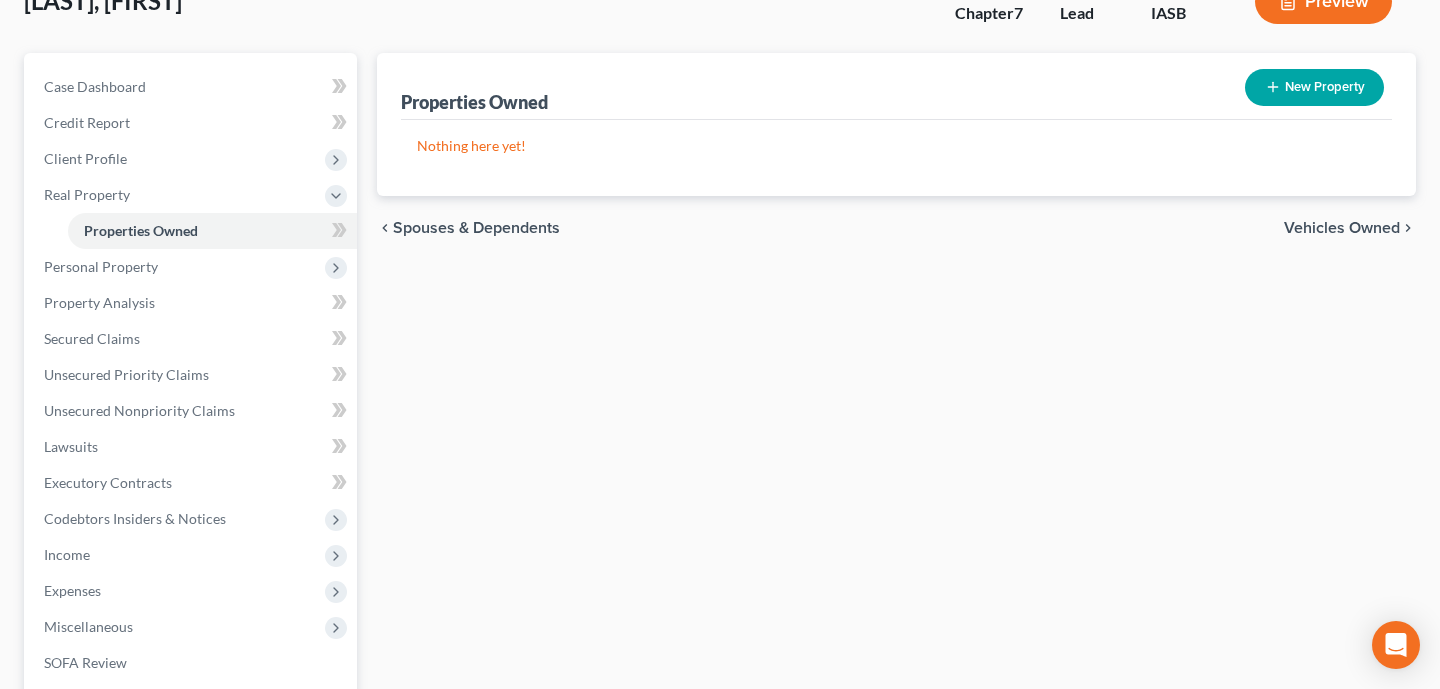 scroll, scrollTop: 164, scrollLeft: 0, axis: vertical 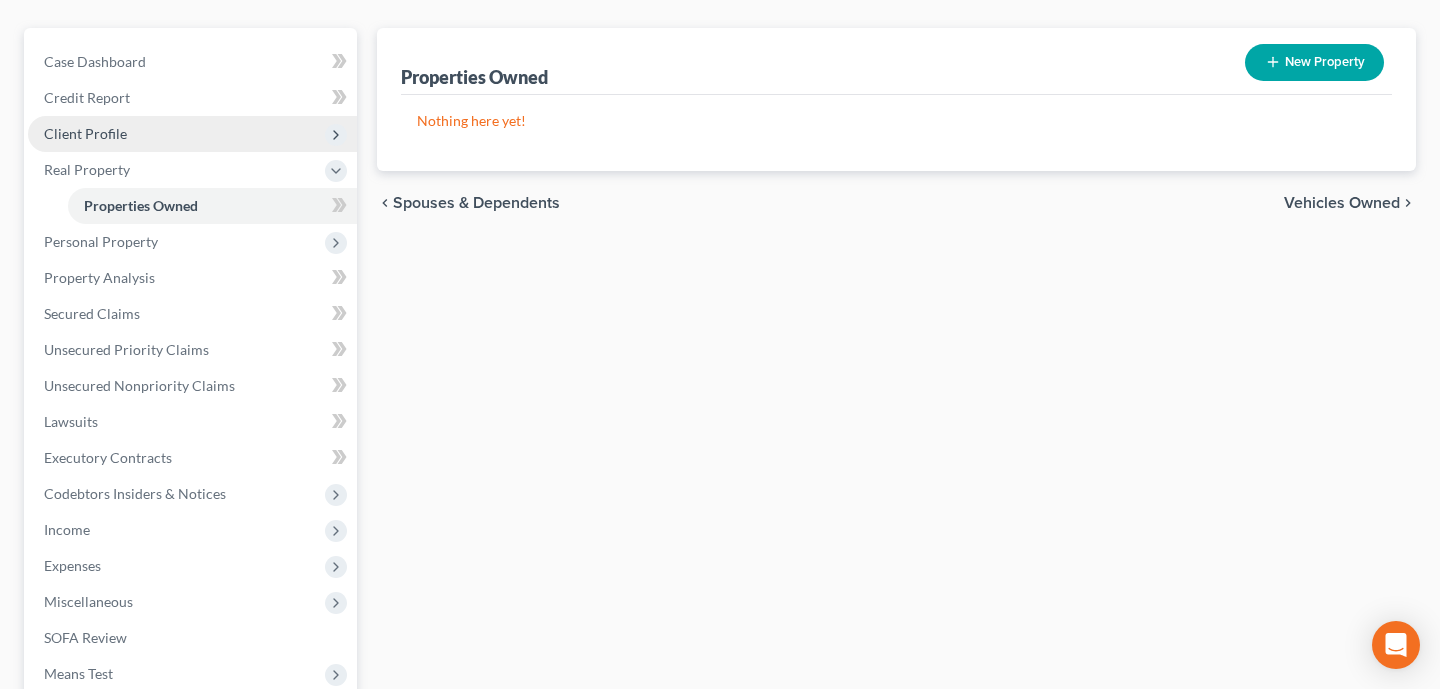 click on "Client Profile" at bounding box center (0, 0) 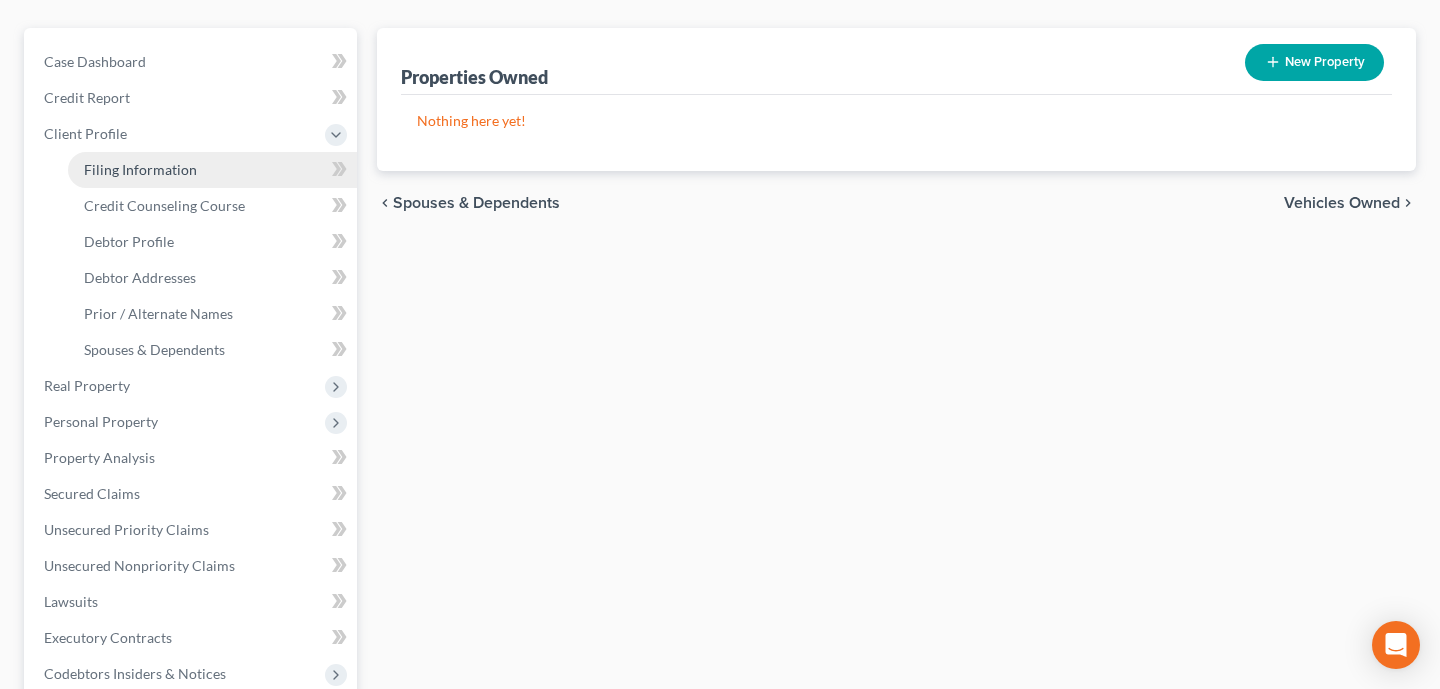 click on "Filing Information" at bounding box center (140, 169) 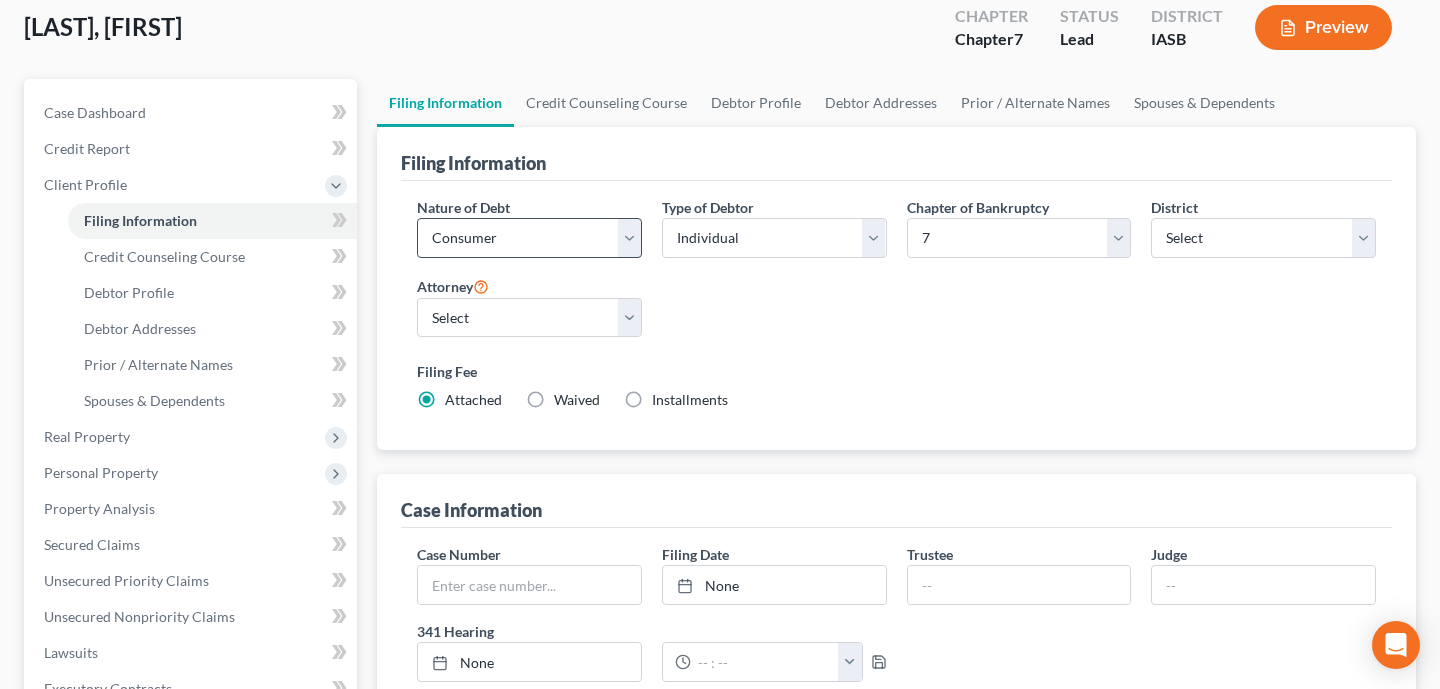 scroll, scrollTop: 0, scrollLeft: 0, axis: both 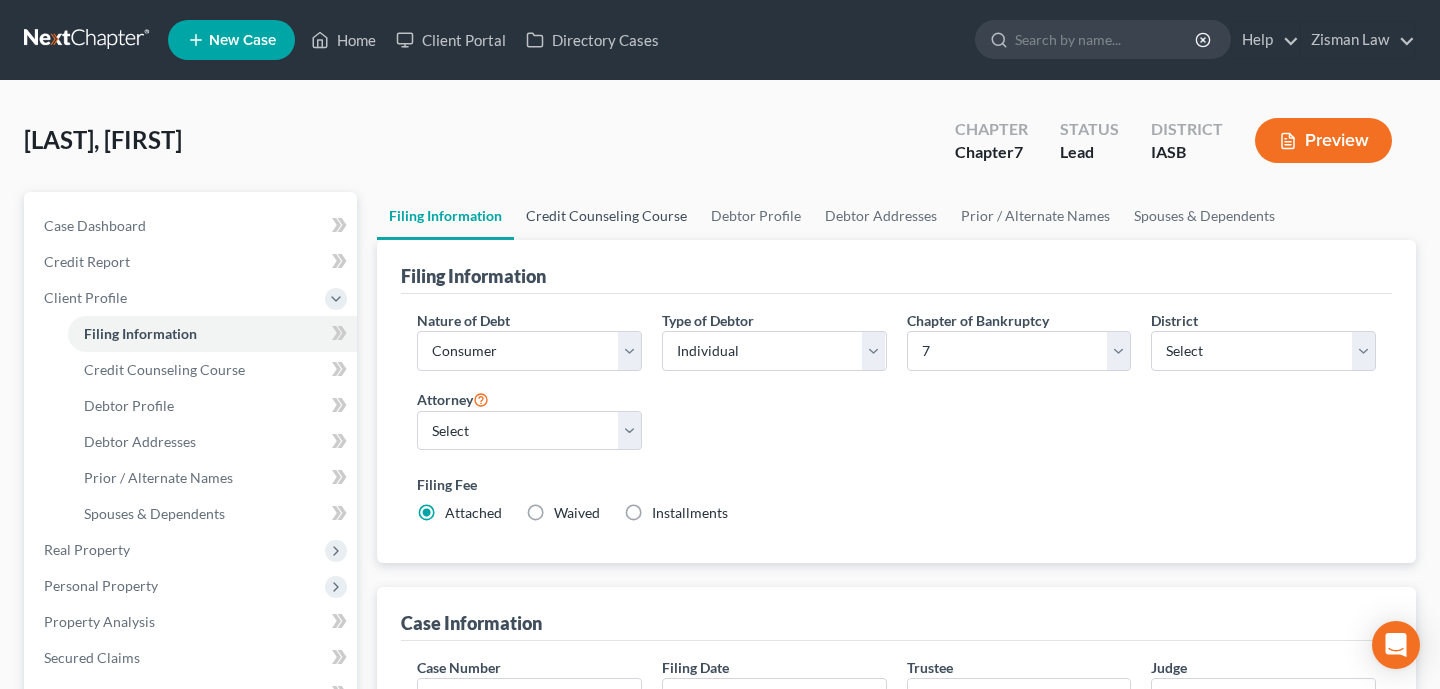 click on "Credit Counseling Course" at bounding box center [606, 216] 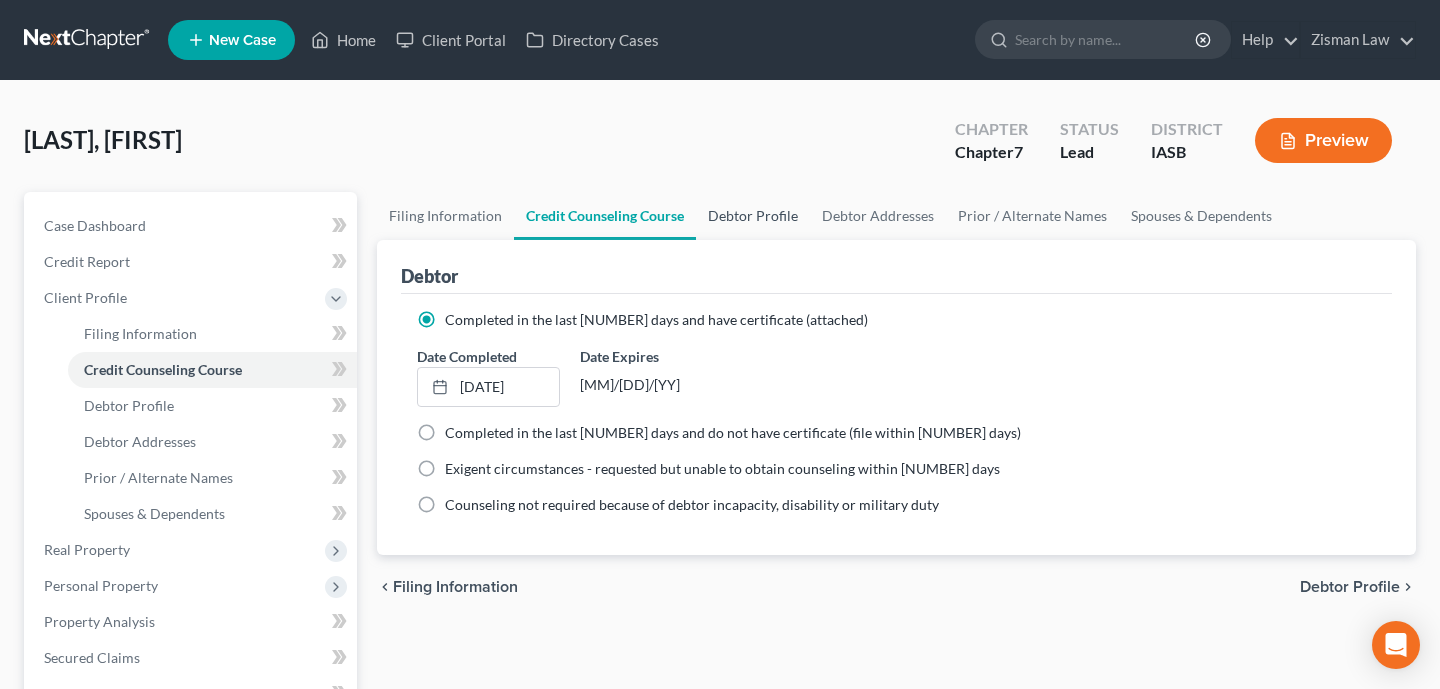 click on "Debtor Profile" at bounding box center [753, 216] 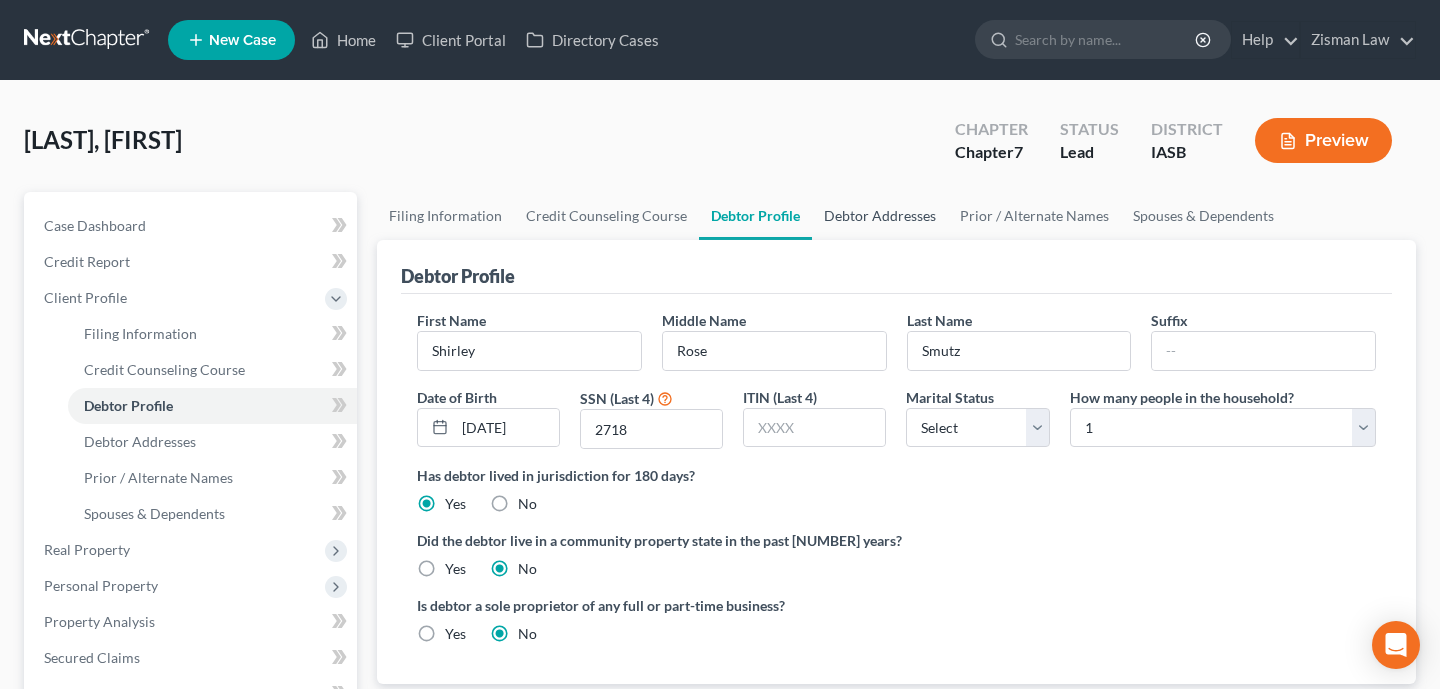 click on "Debtor Addresses" at bounding box center (880, 216) 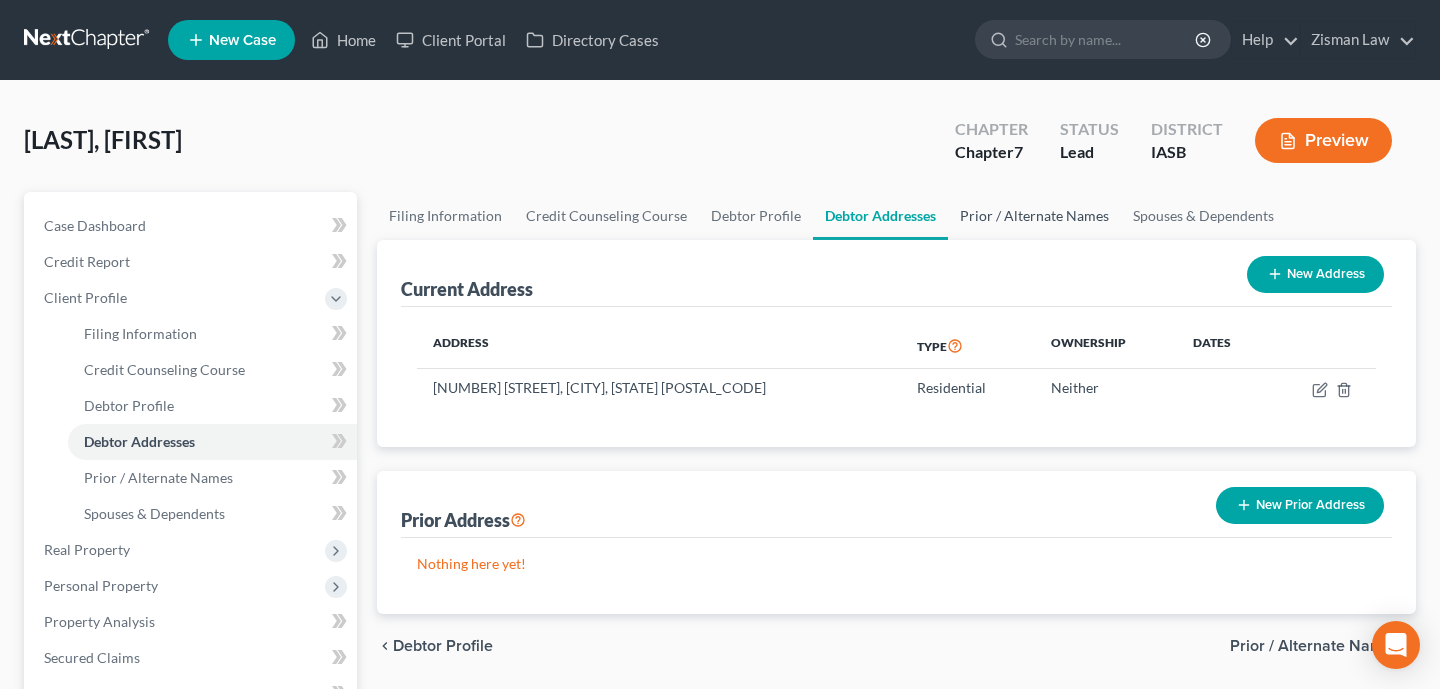 click on "Prior / Alternate Names" at bounding box center (1034, 216) 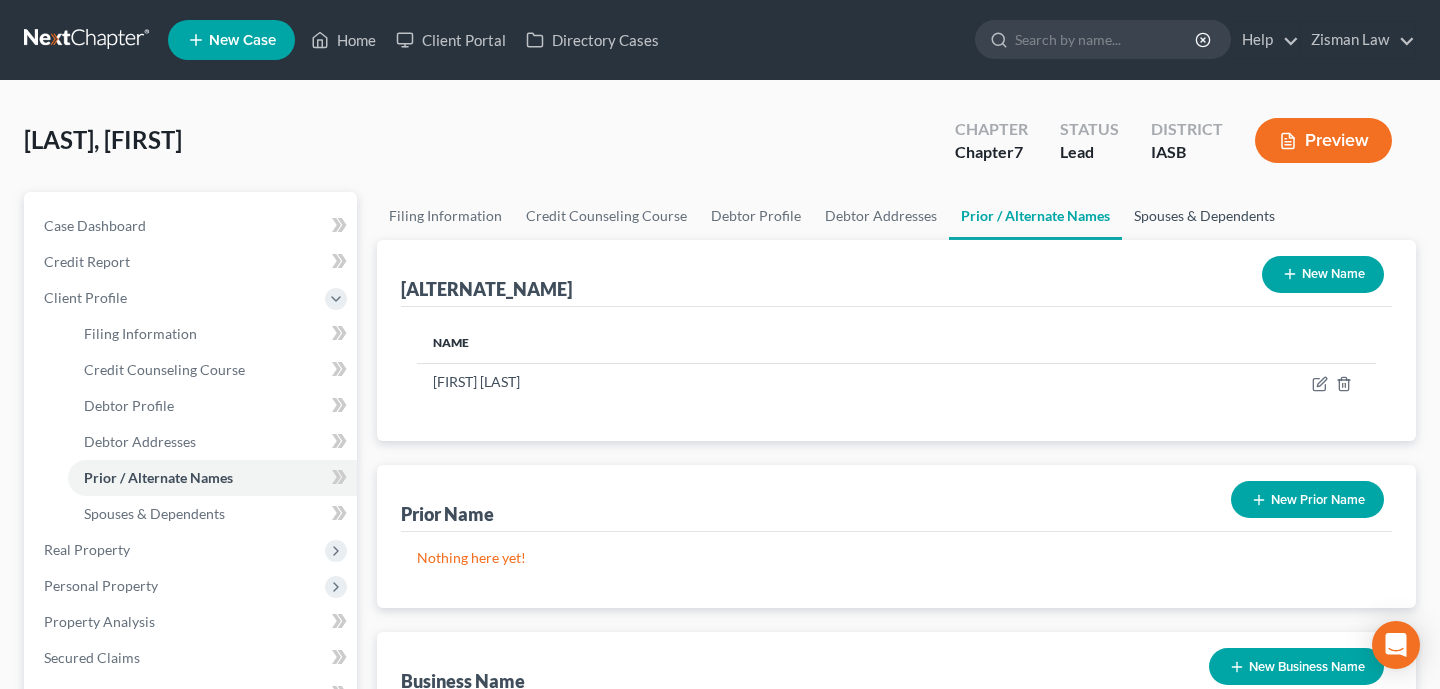 click on "Spouses & Dependents" at bounding box center (1204, 216) 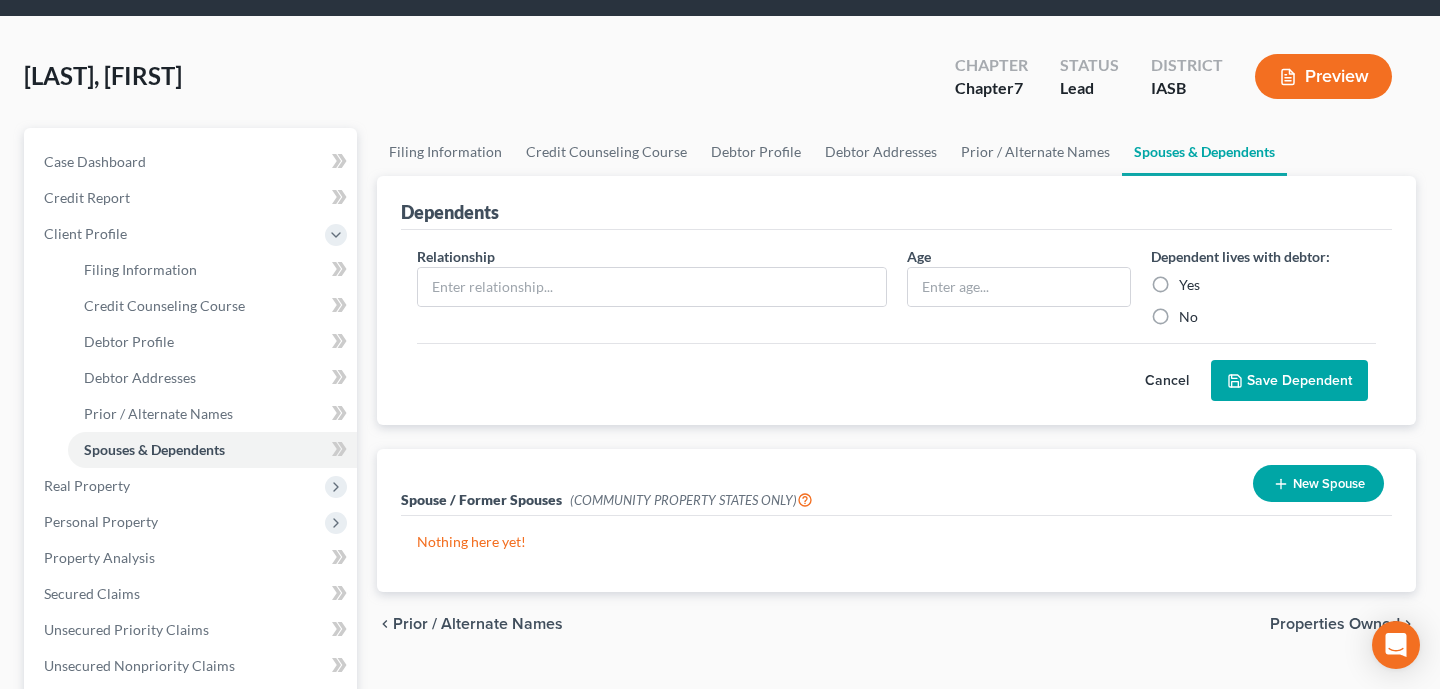 scroll, scrollTop: 56, scrollLeft: 0, axis: vertical 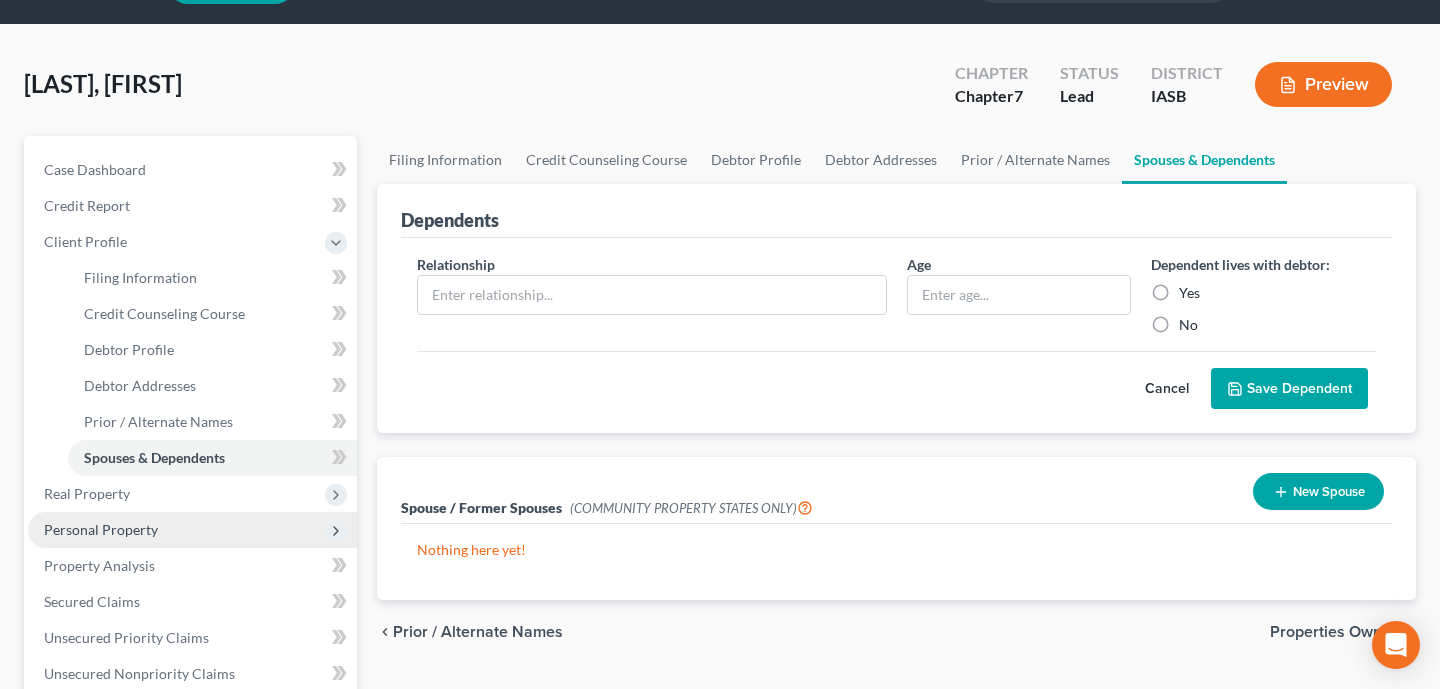 click on "Personal Property" at bounding box center (0, 0) 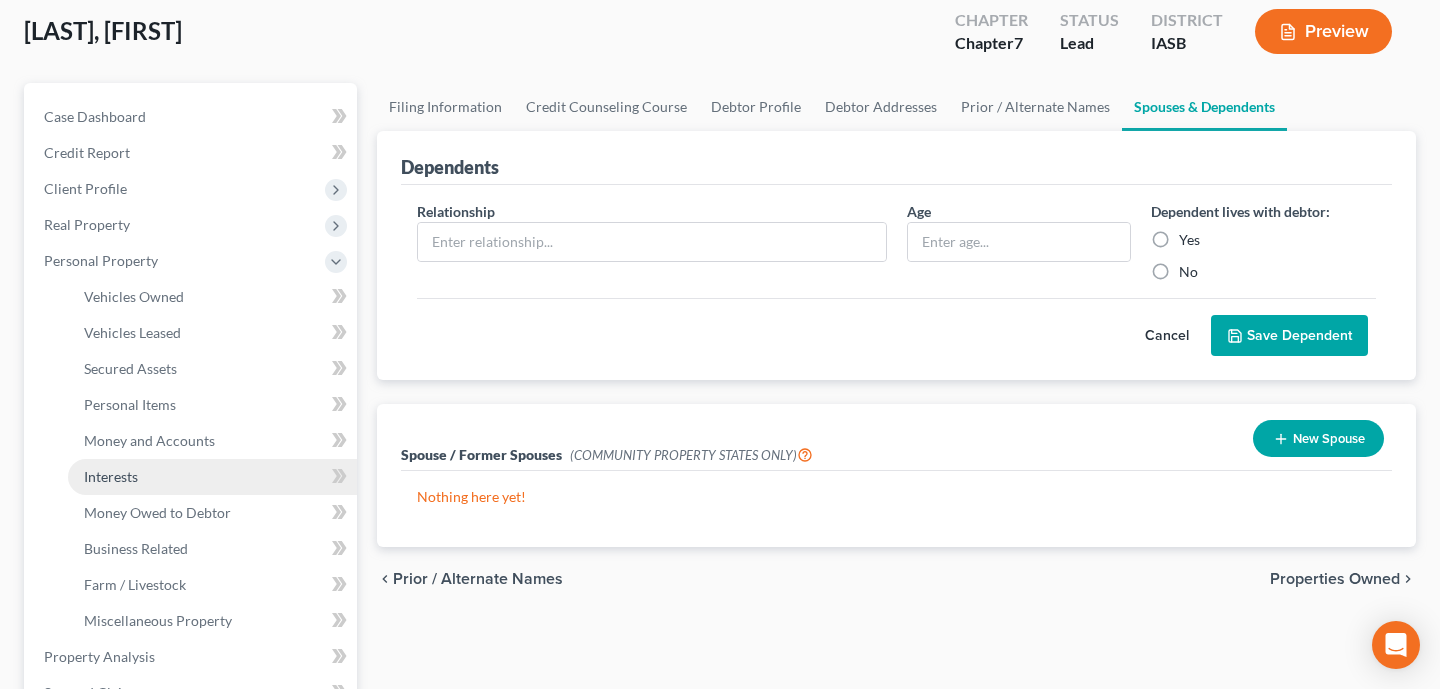 scroll, scrollTop: 127, scrollLeft: 0, axis: vertical 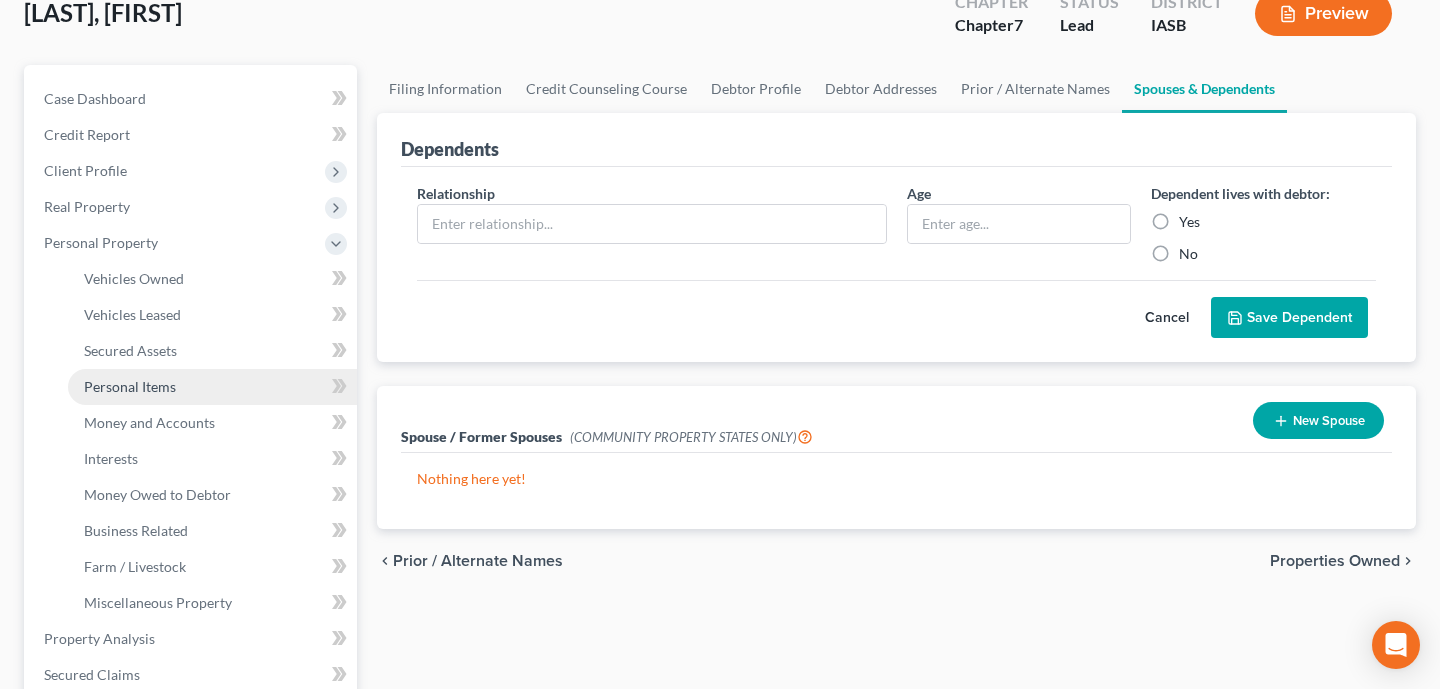 click on "Personal Items" at bounding box center (212, 387) 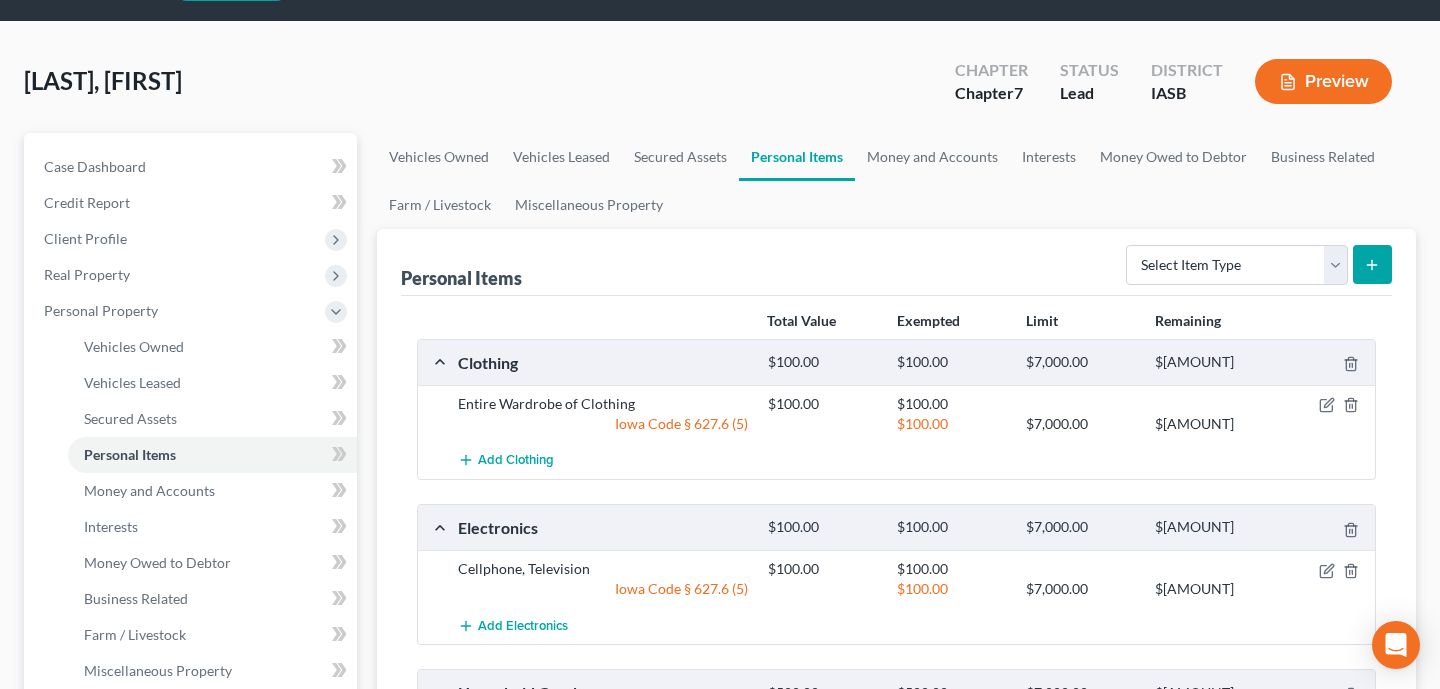 scroll, scrollTop: 60, scrollLeft: 0, axis: vertical 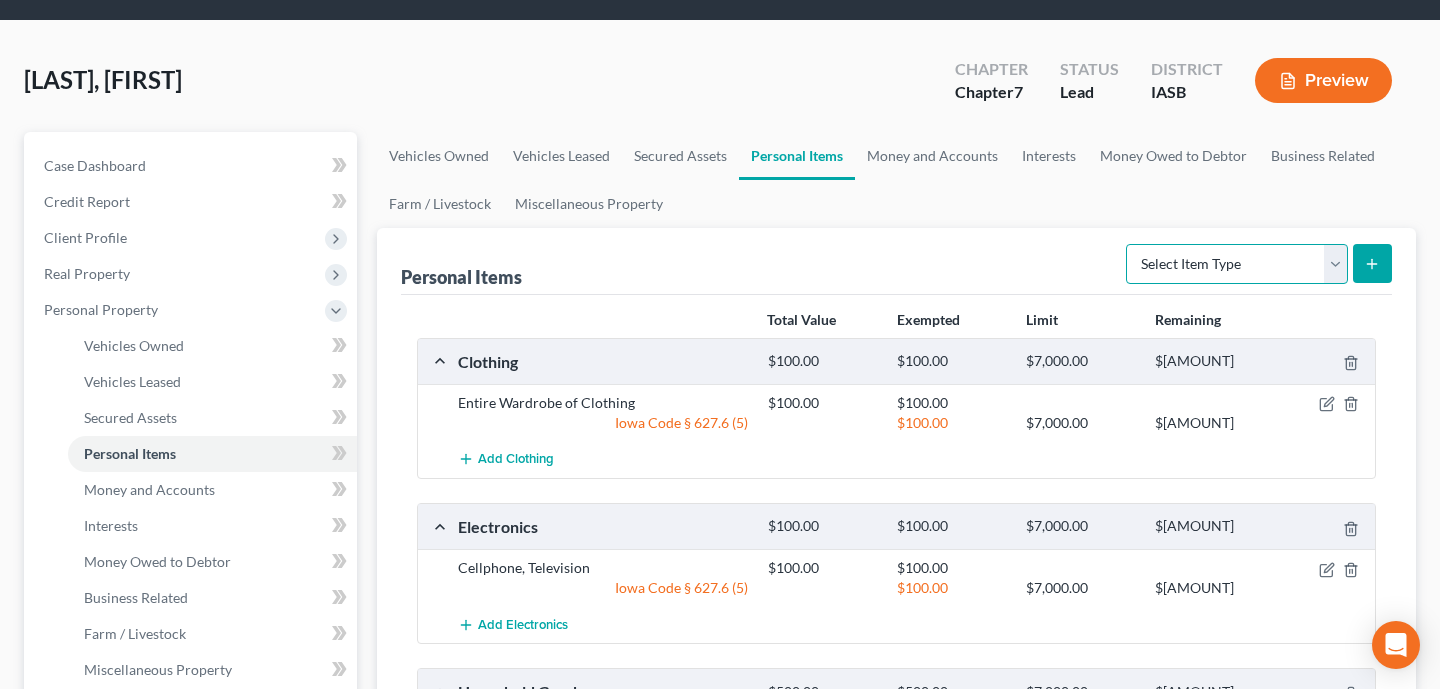 click on "Select Item Type Clothing Collectibles Of Value Electronics Firearms Household Goods Jewelry Other Pet(s) Sports & Hobby Equipment" at bounding box center [1237, 264] 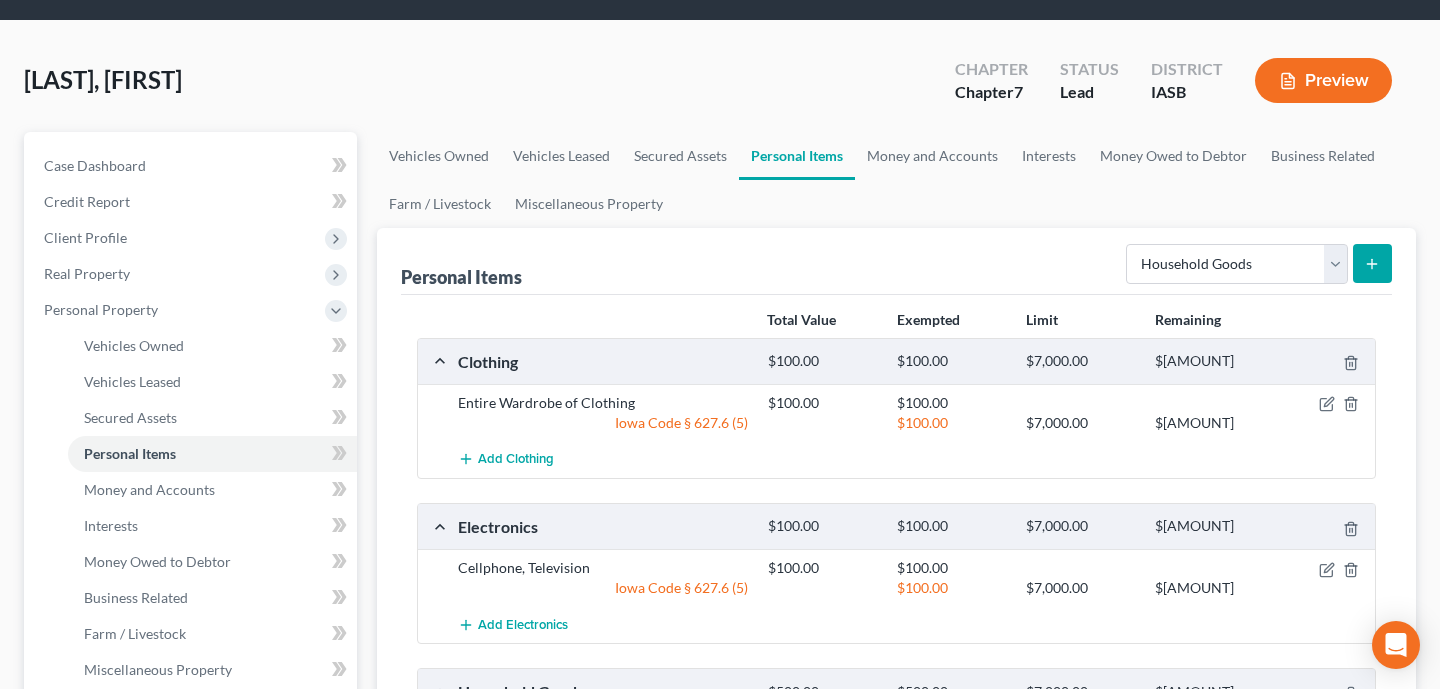 click at bounding box center (1372, 263) 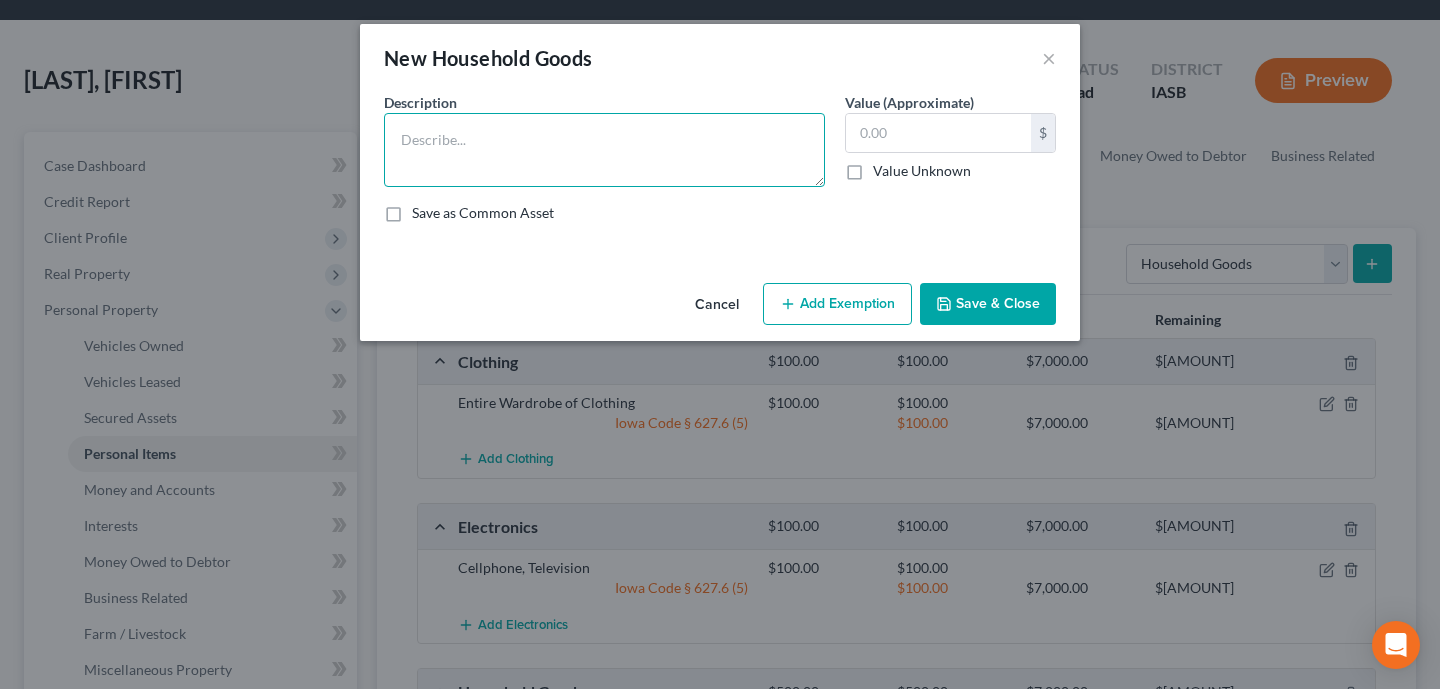 click at bounding box center (604, 150) 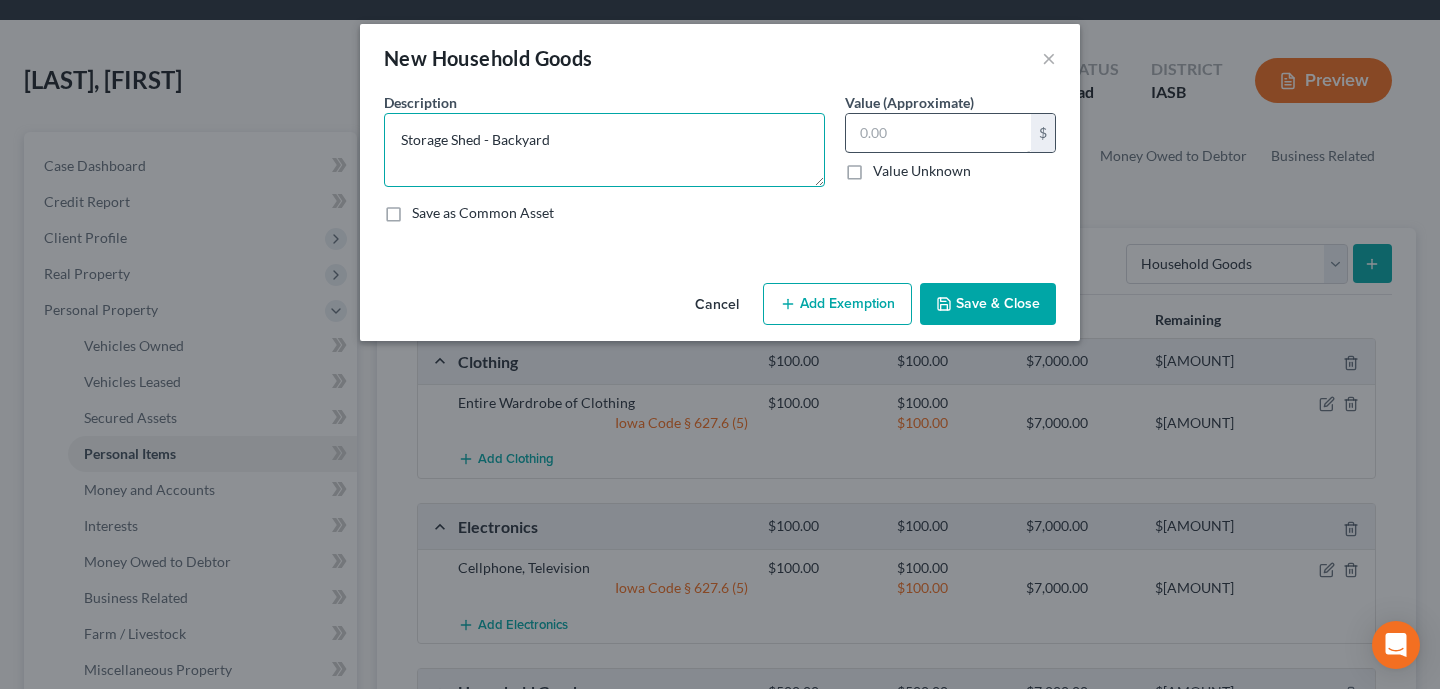 type on "Storage Shed - Backyard" 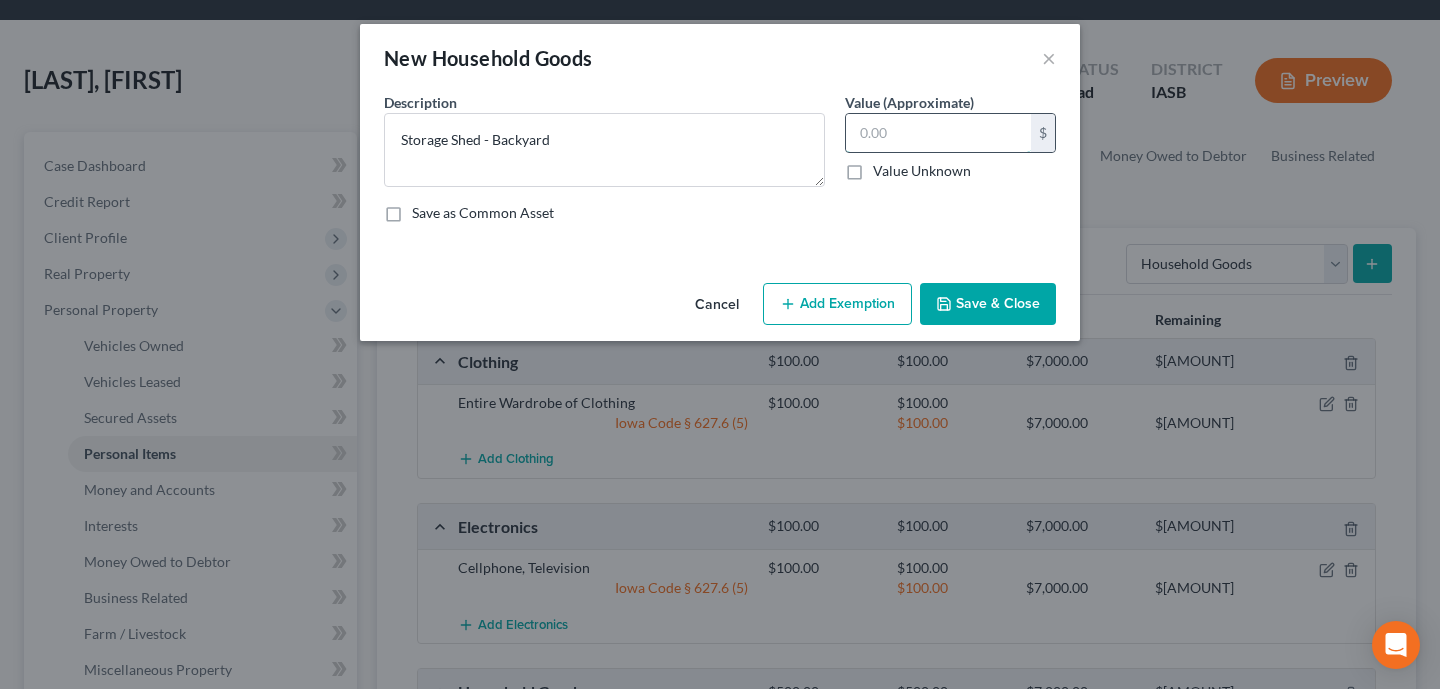 click at bounding box center (0, 0) 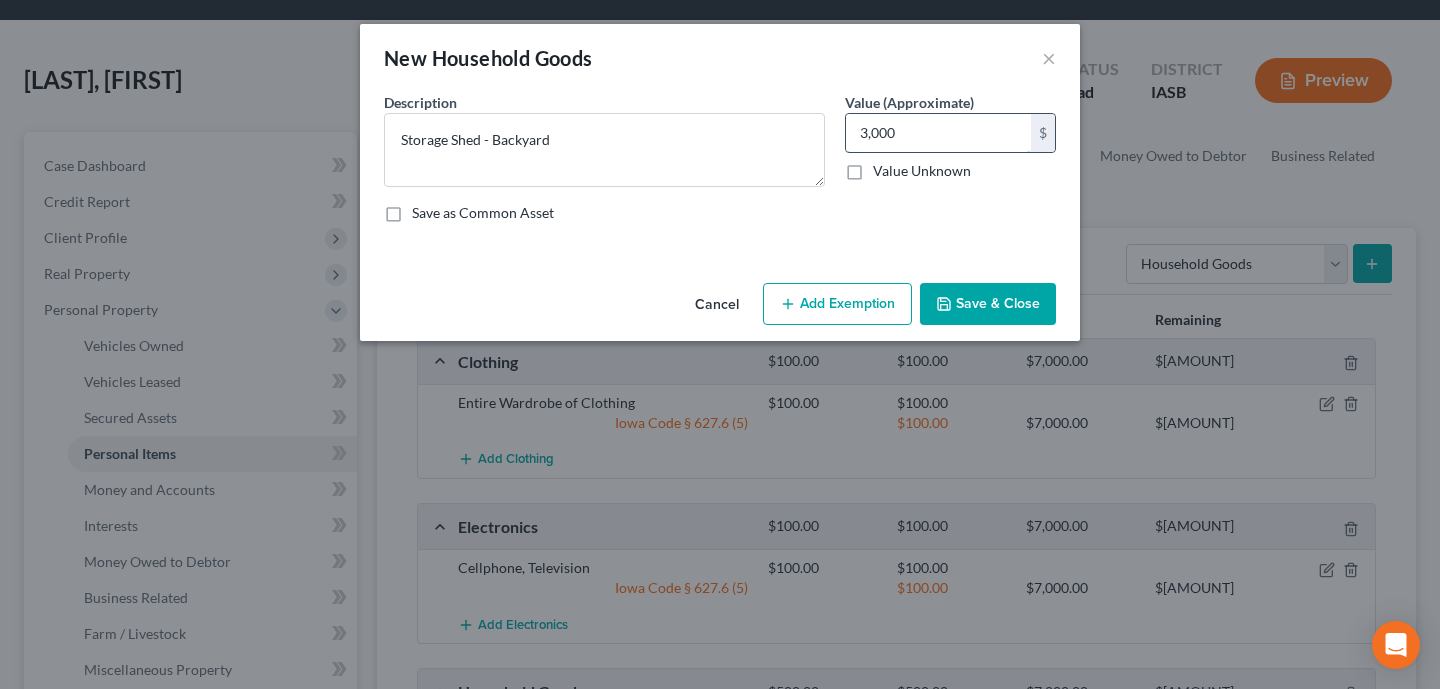 click on "3,000" at bounding box center [938, 133] 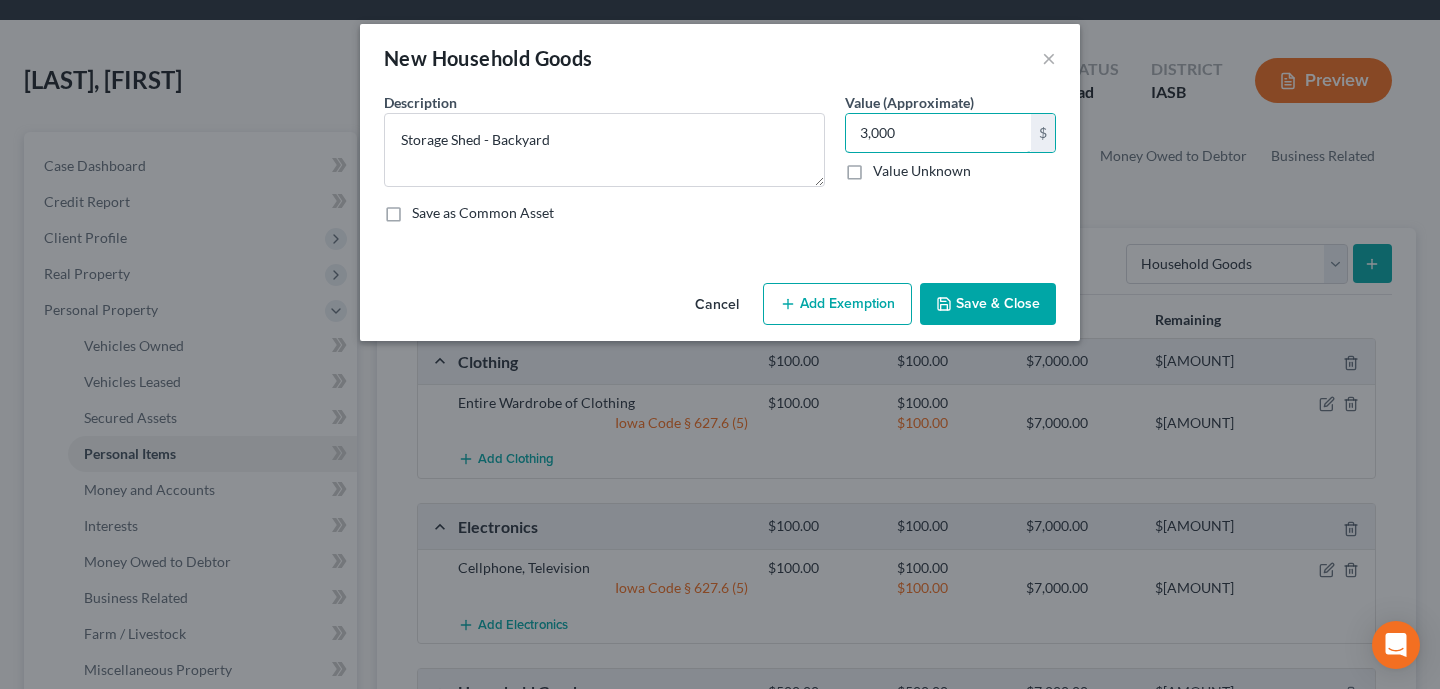 type on "3,000" 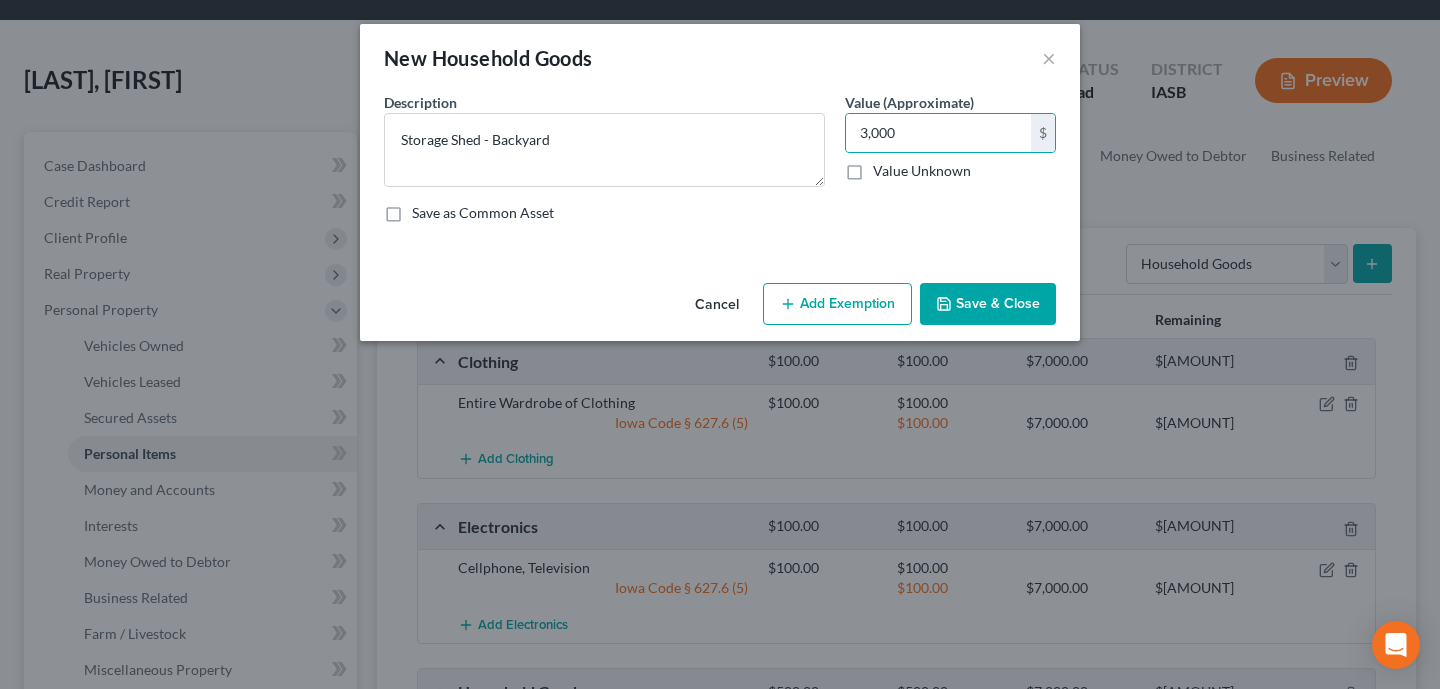 click on "Add Exemption" at bounding box center [837, 304] 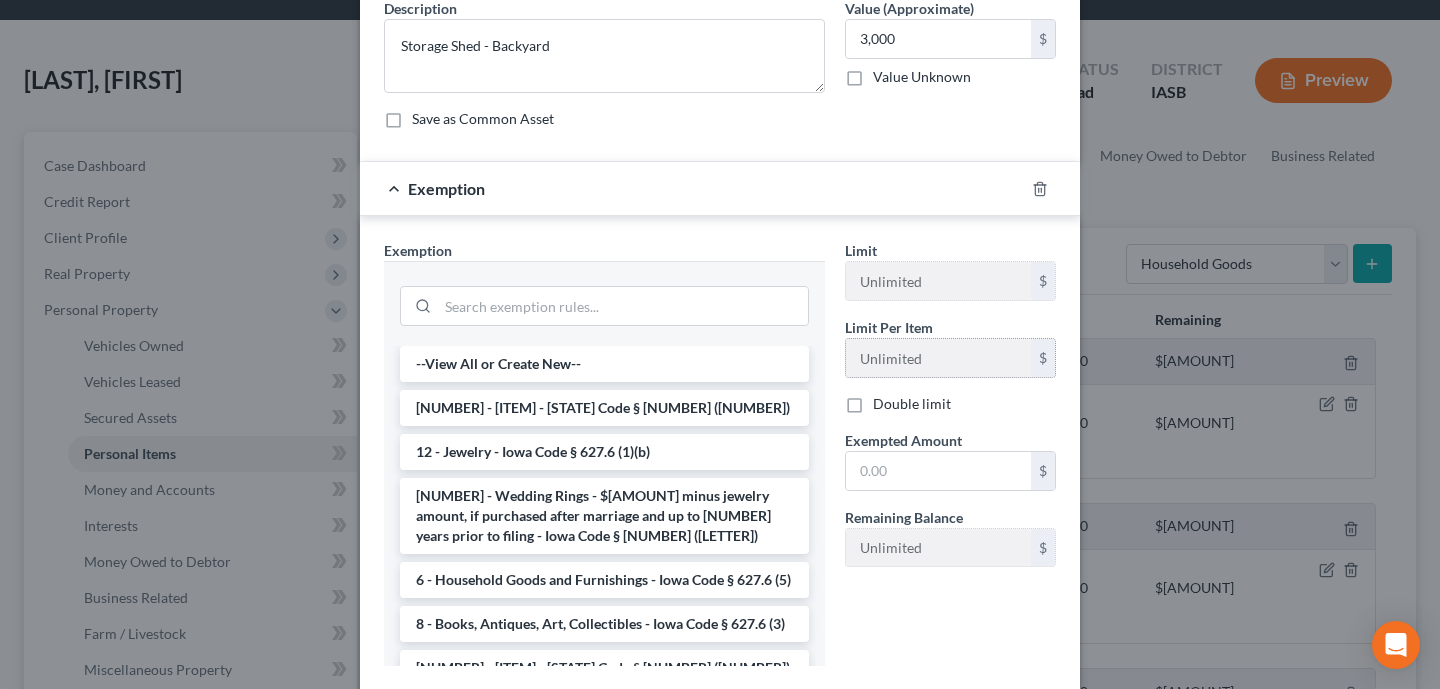 scroll, scrollTop: 121, scrollLeft: 0, axis: vertical 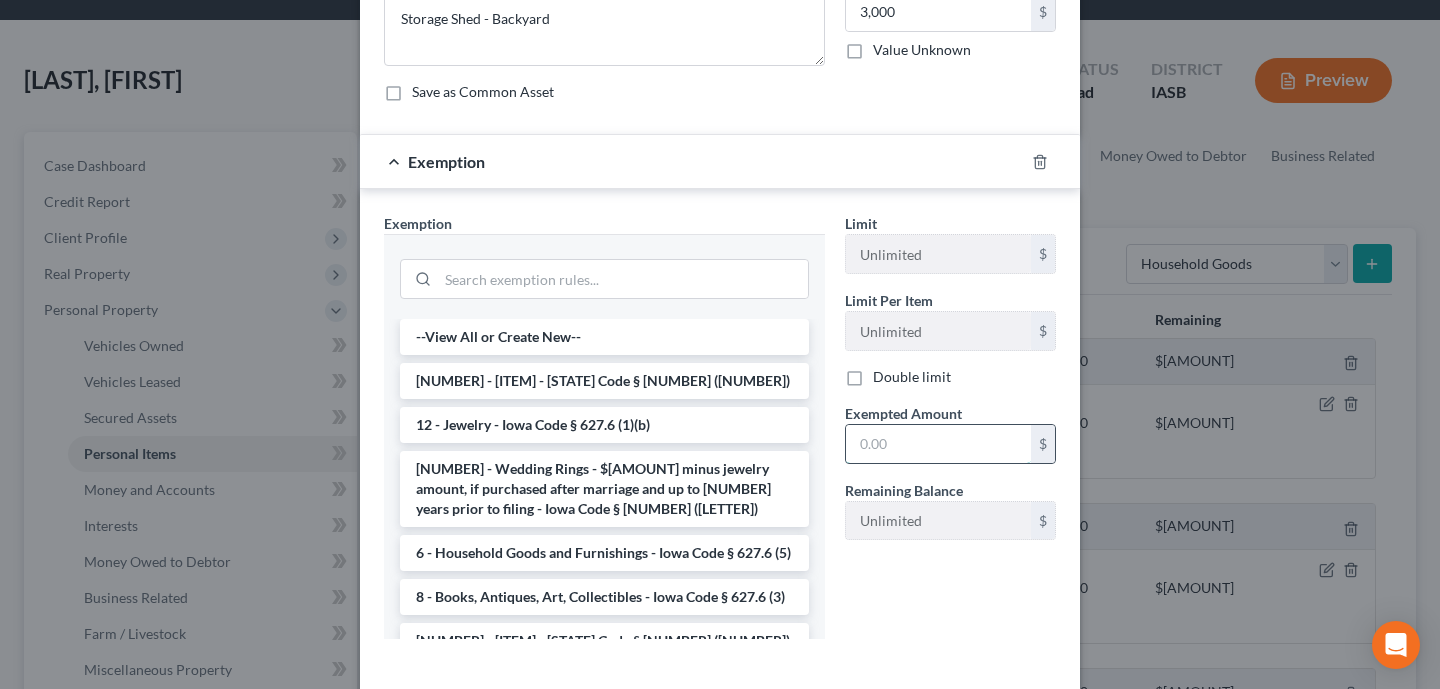 click at bounding box center (938, 444) 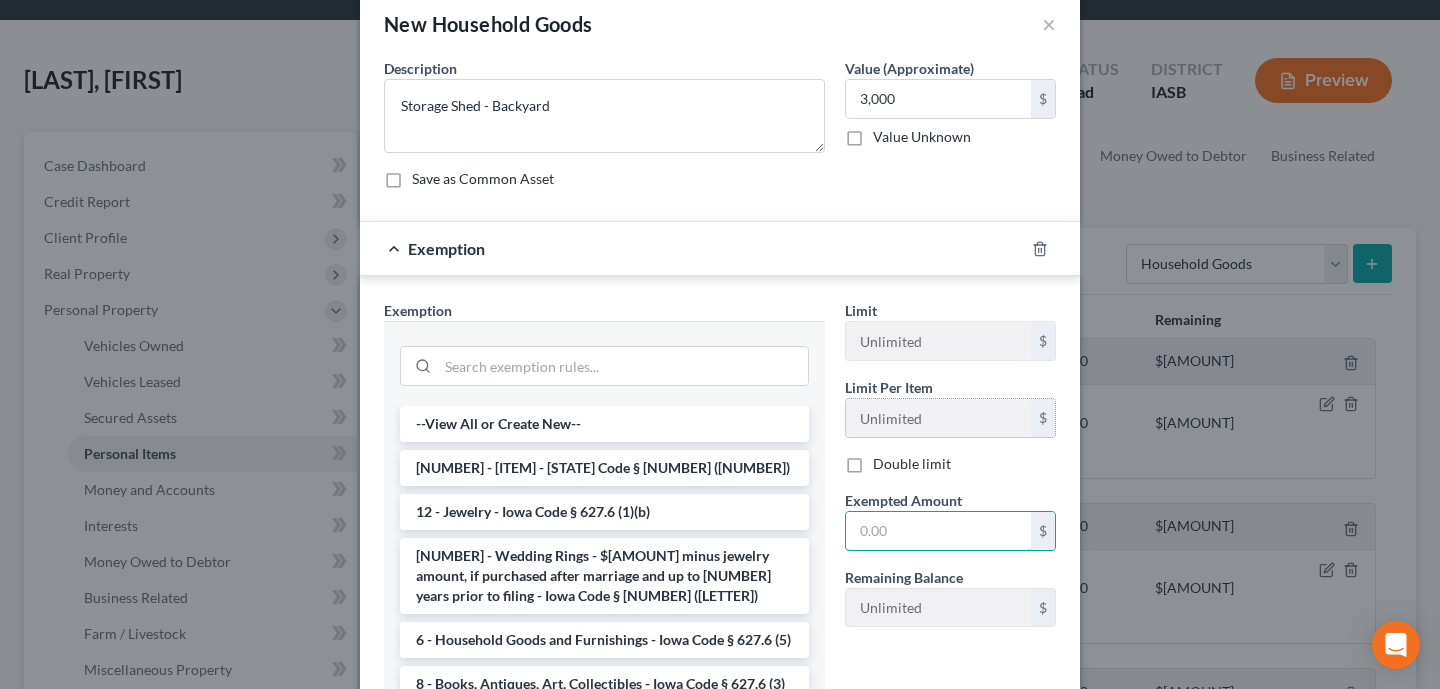 scroll, scrollTop: 0, scrollLeft: 0, axis: both 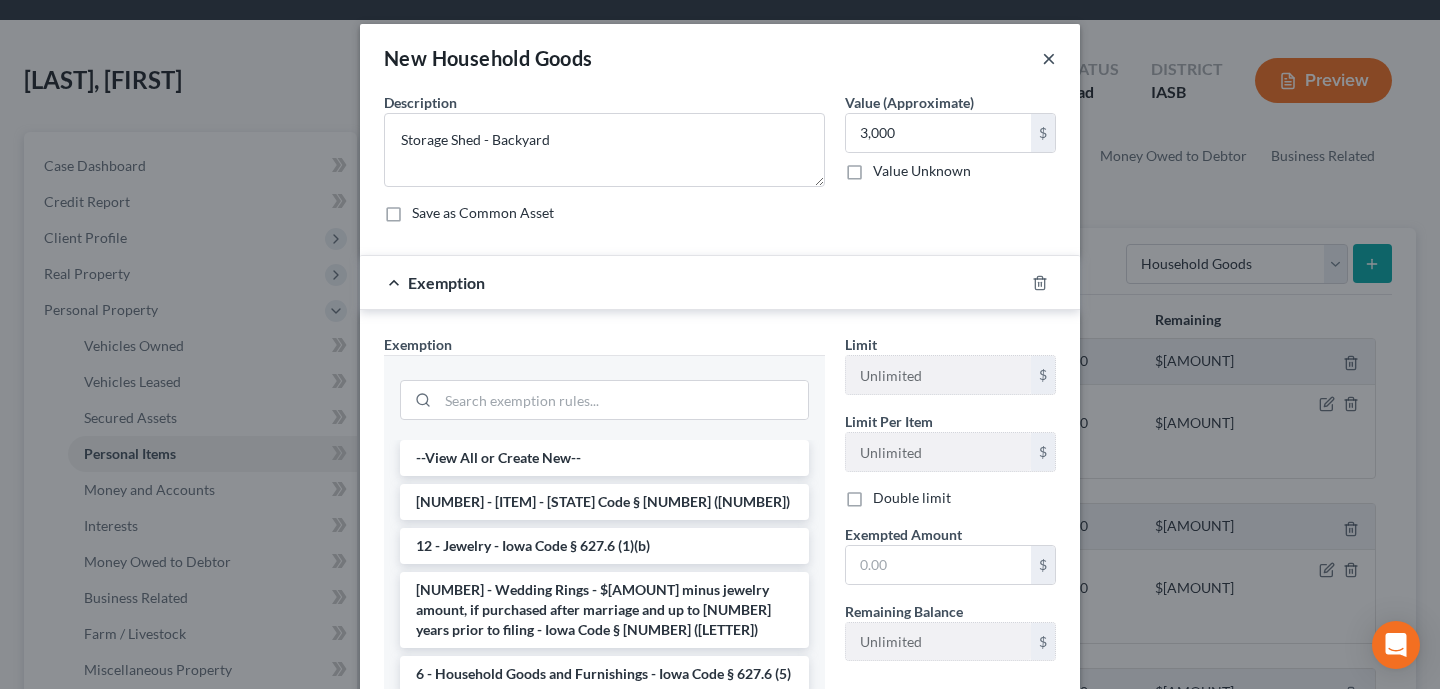click on "×" at bounding box center (1049, 58) 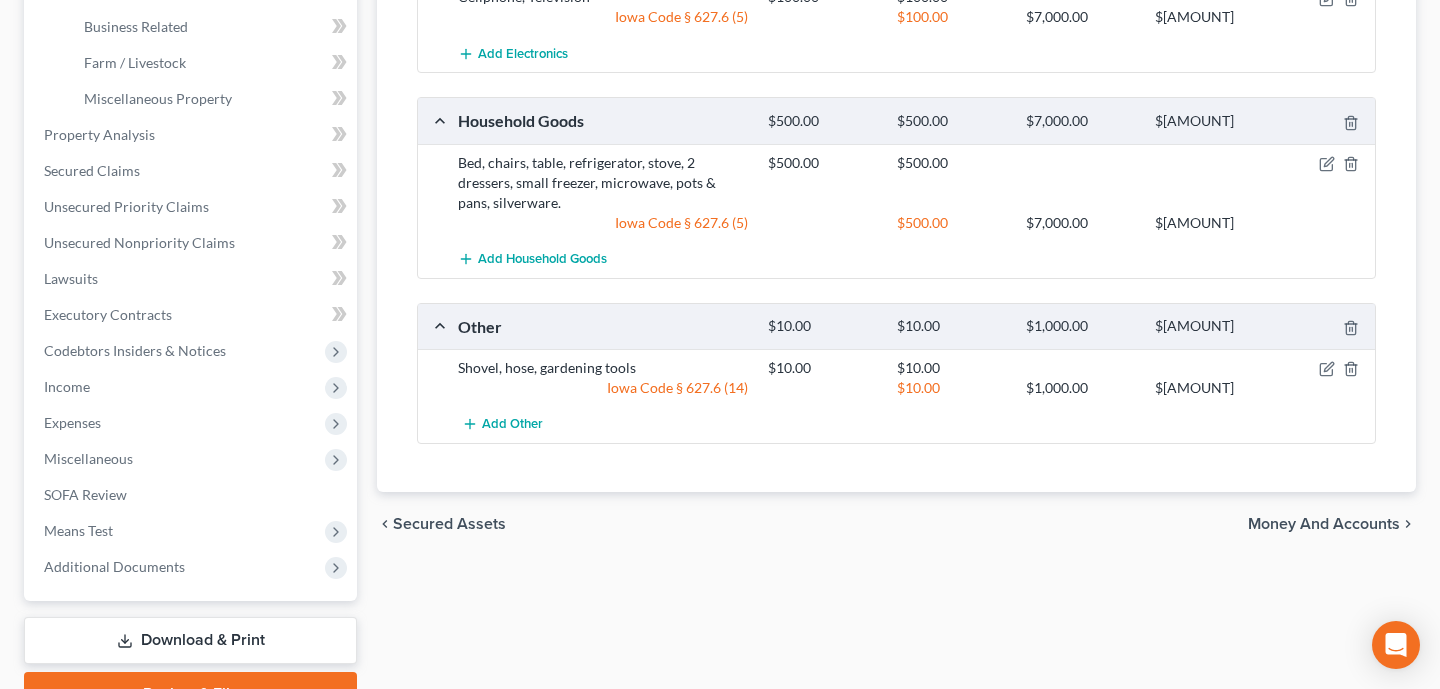 scroll, scrollTop: 0, scrollLeft: 0, axis: both 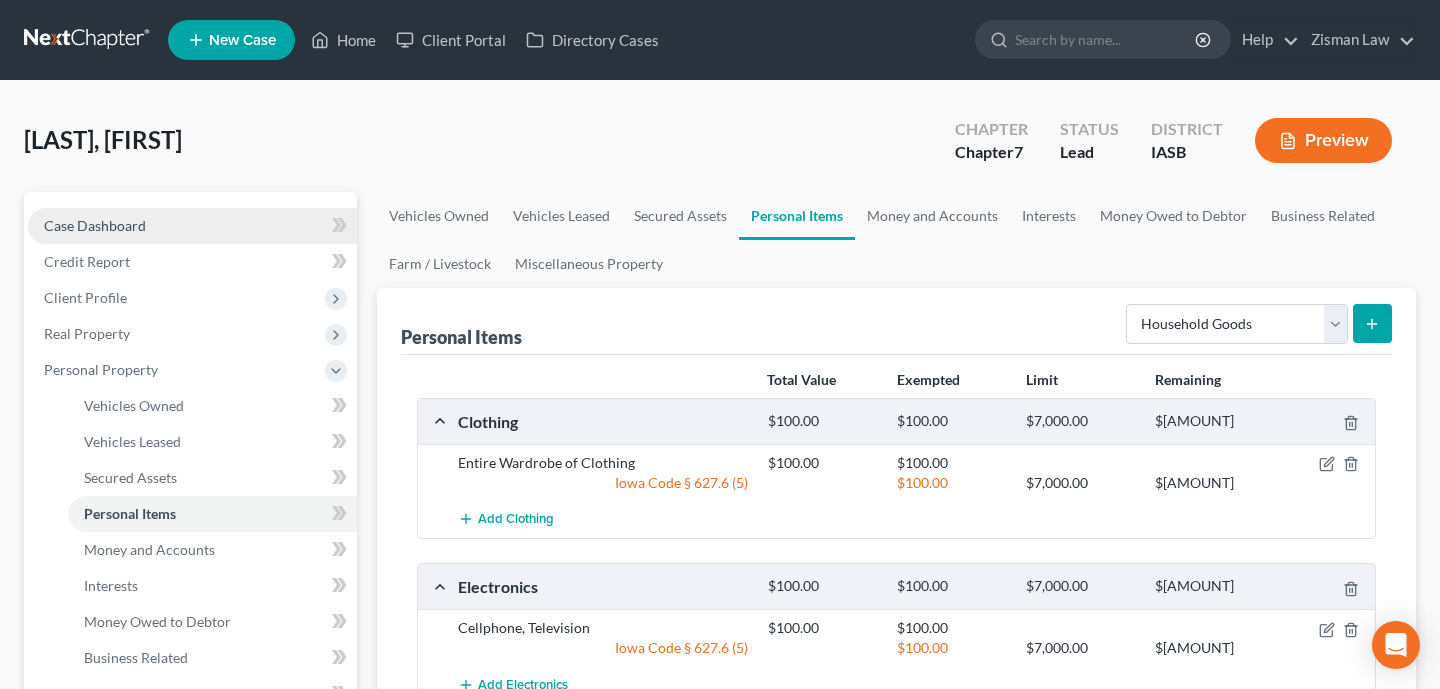 click on "Case Dashboard" at bounding box center [192, 226] 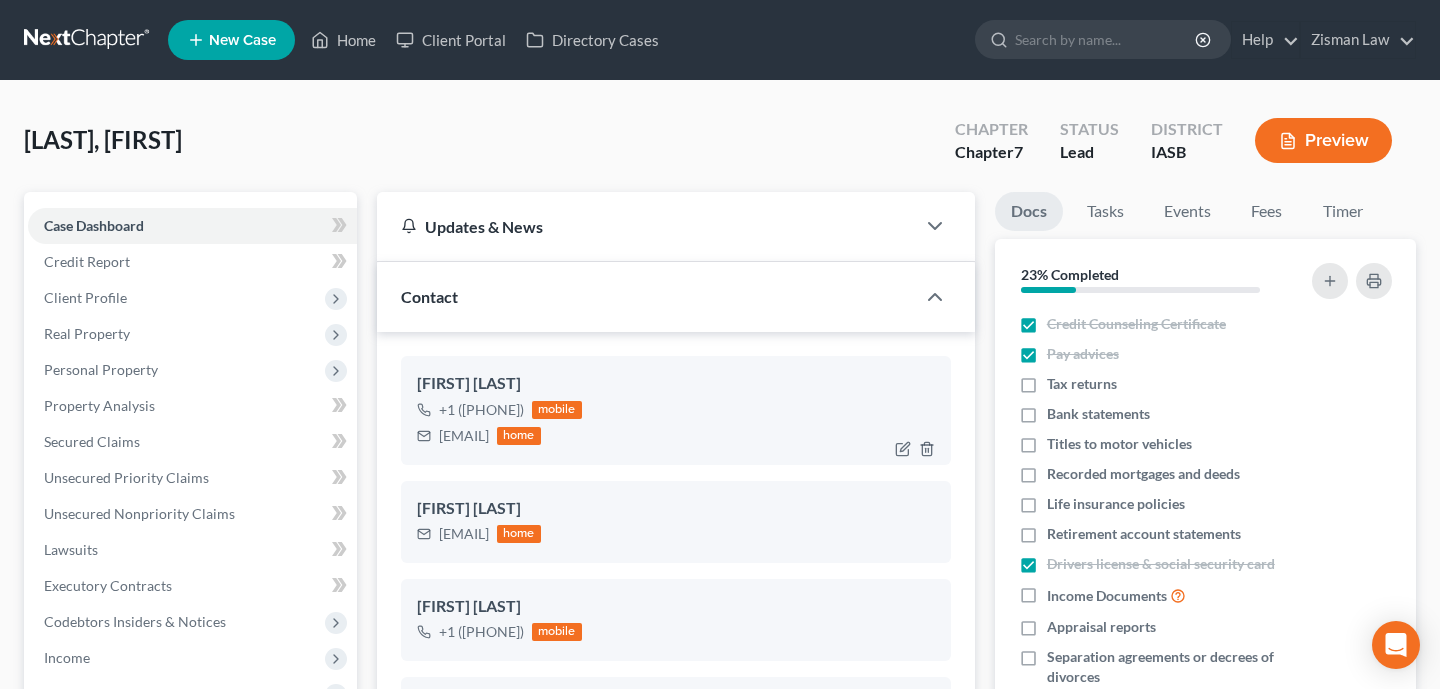 scroll, scrollTop: 1399, scrollLeft: 0, axis: vertical 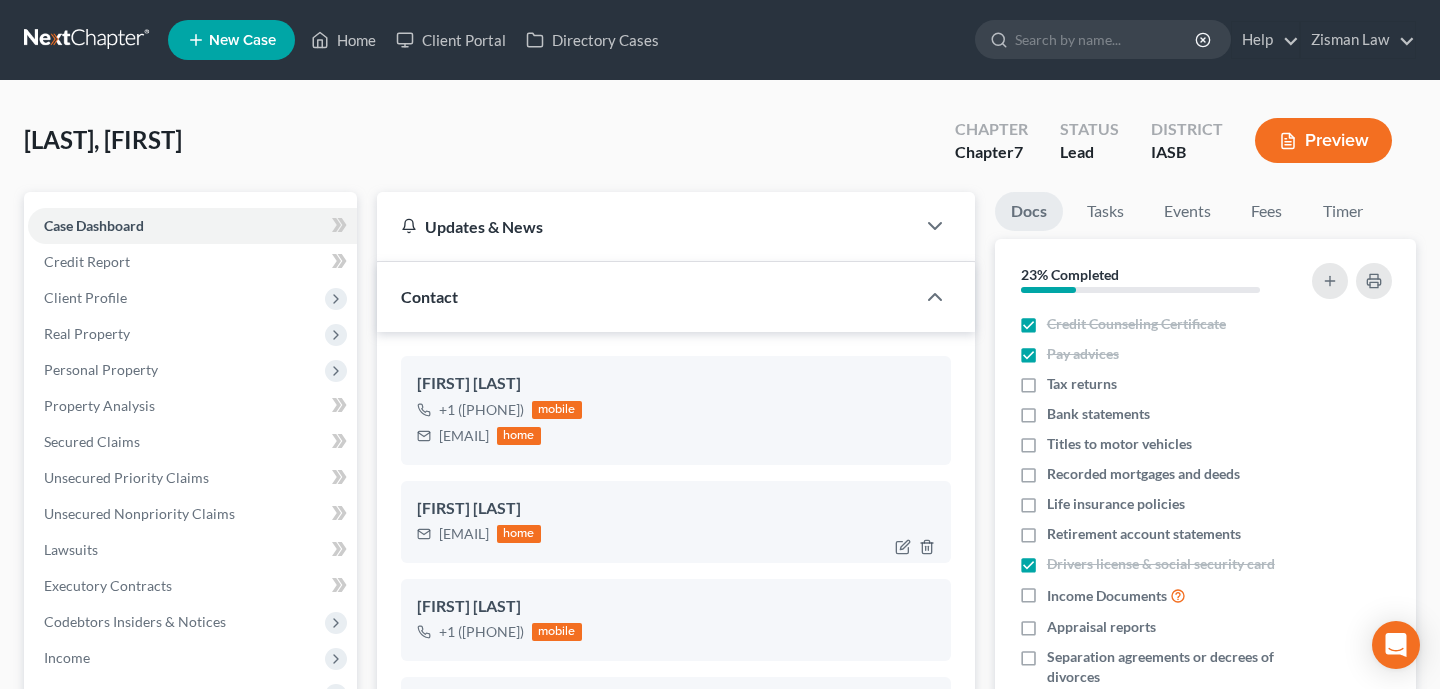 copy on "[EMAIL]" 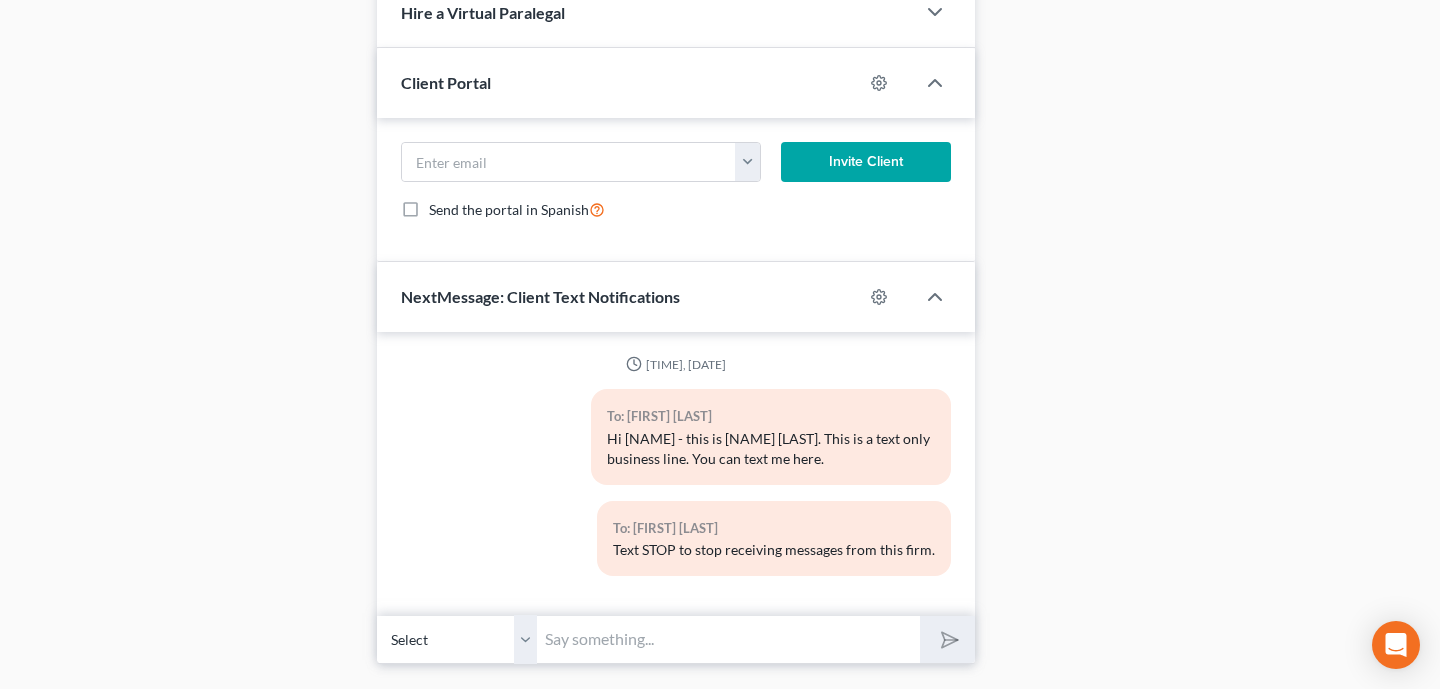 scroll, scrollTop: 1480, scrollLeft: 0, axis: vertical 